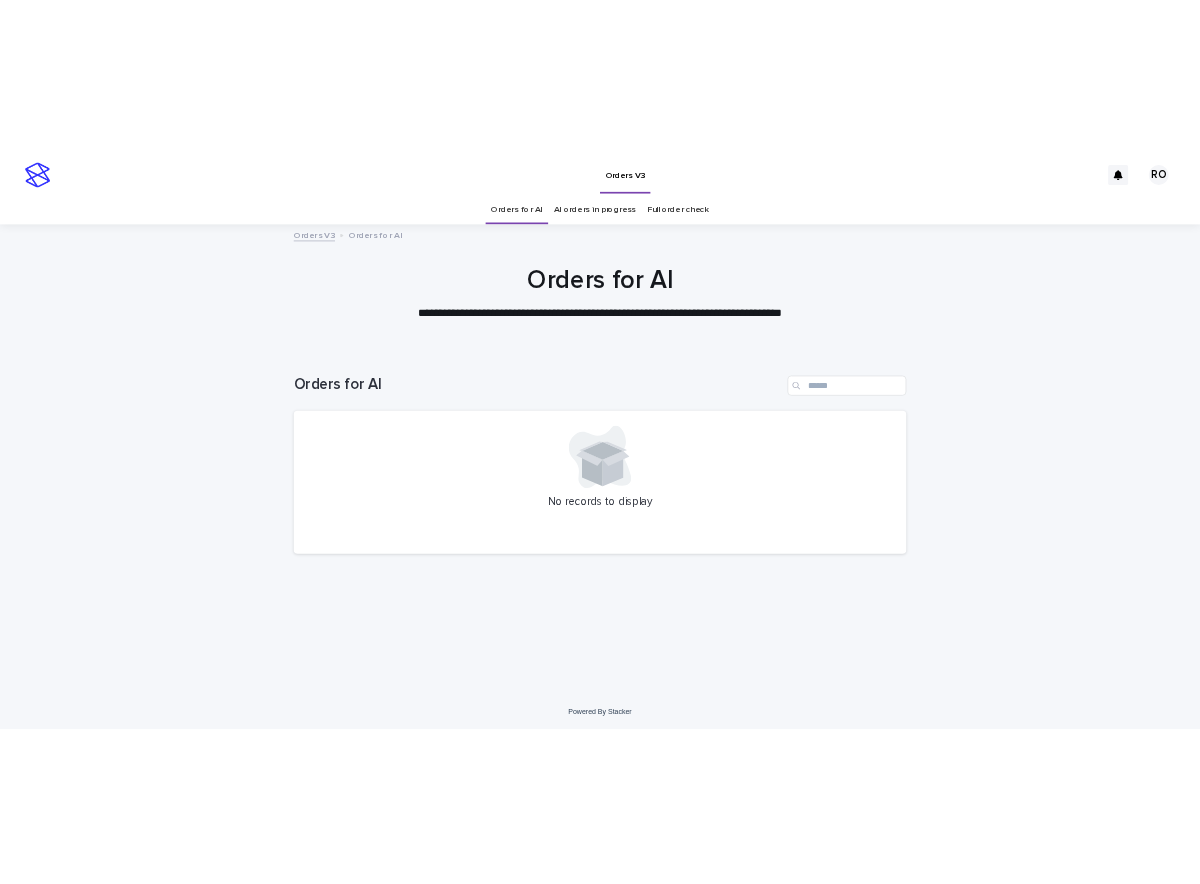 scroll, scrollTop: 0, scrollLeft: 0, axis: both 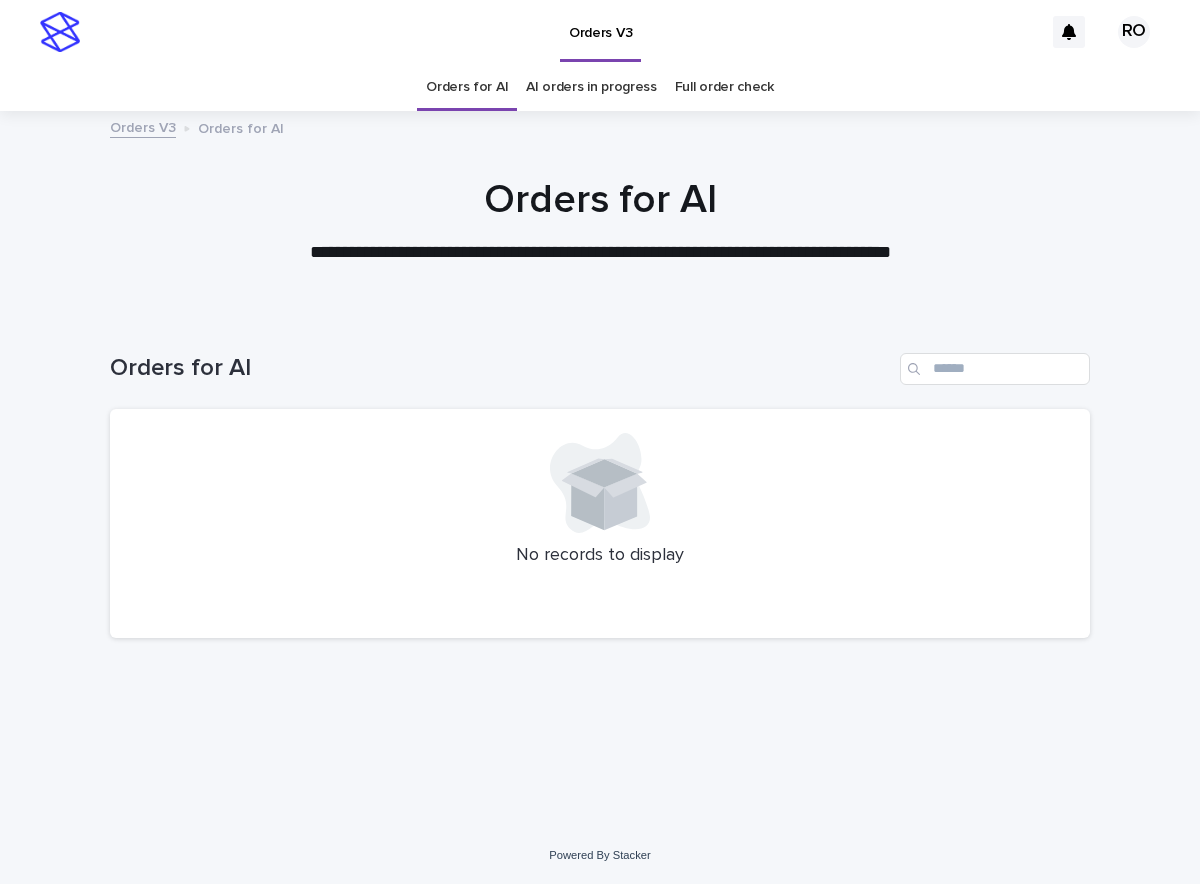 click on "AI orders in progress" at bounding box center (591, 87) 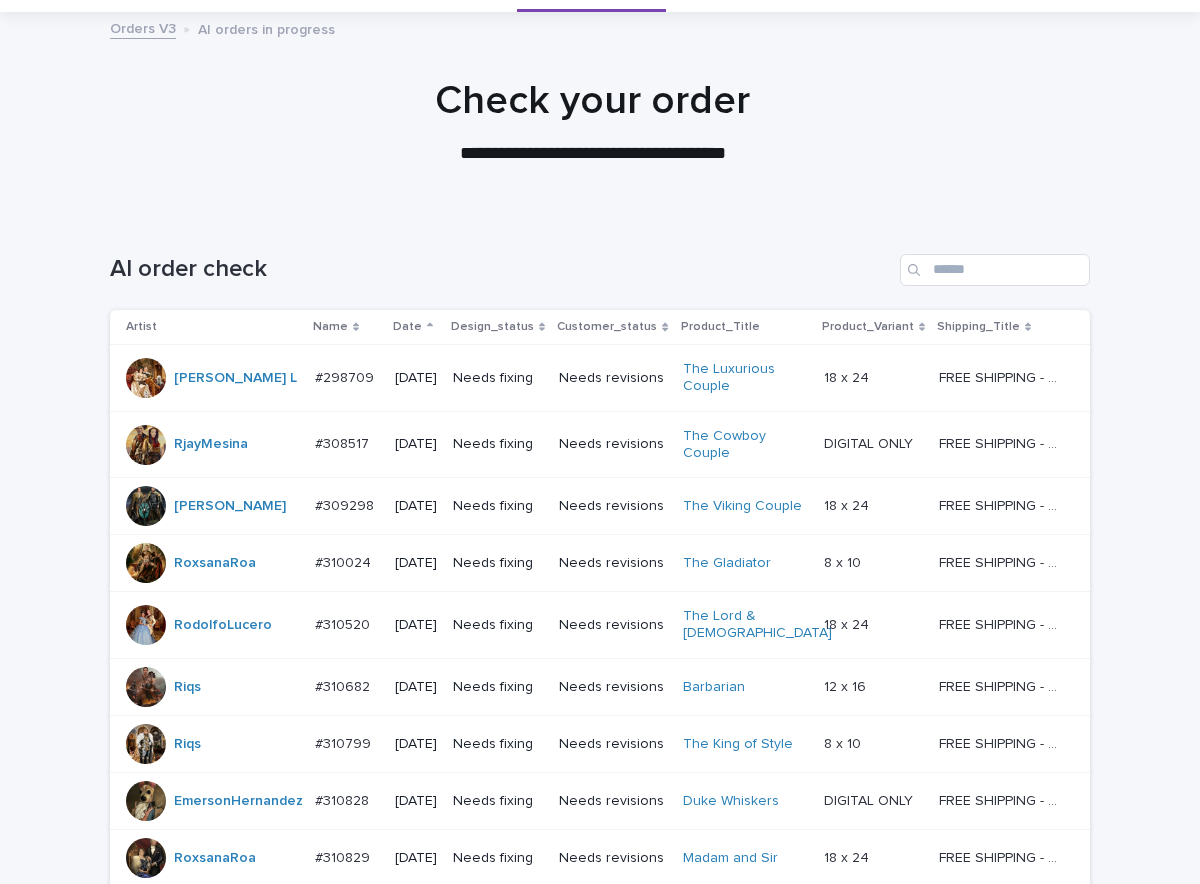 scroll, scrollTop: 100, scrollLeft: 0, axis: vertical 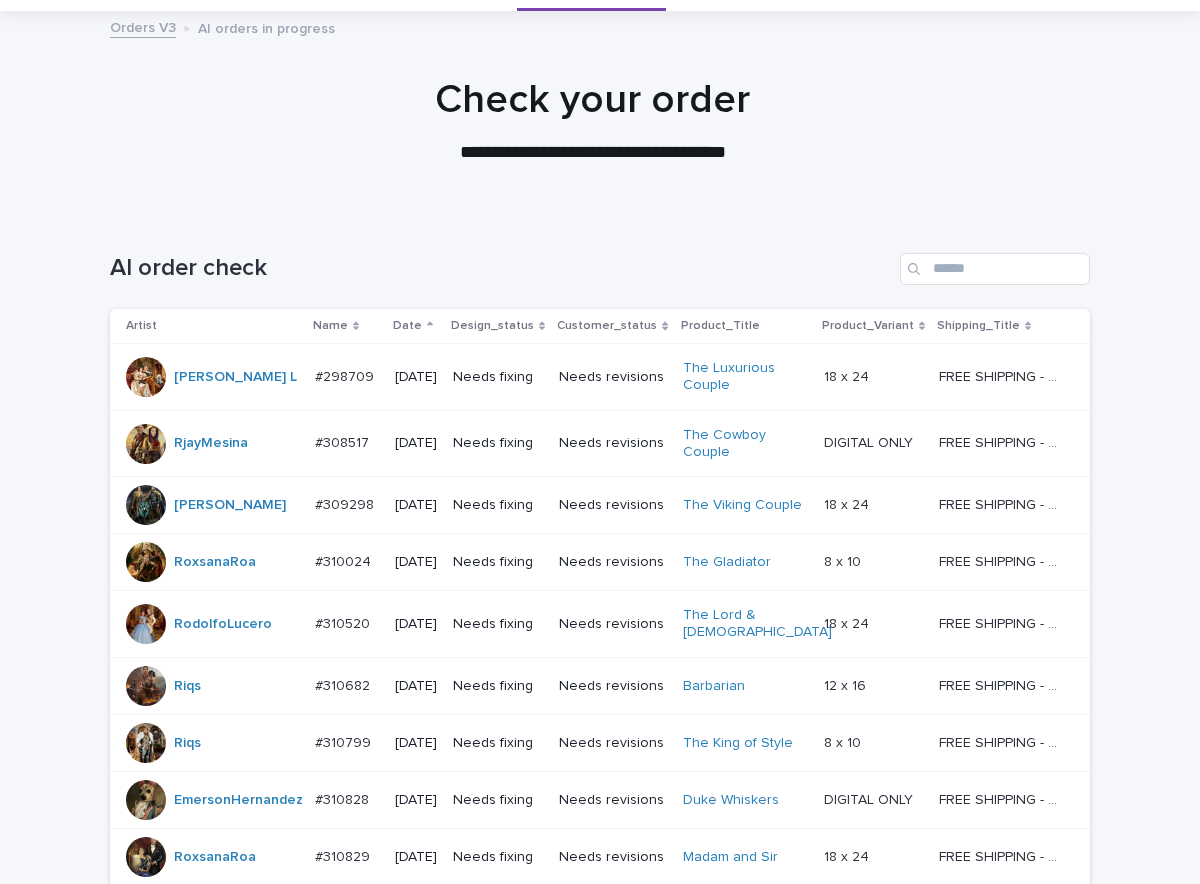 click on "Needs fixing" at bounding box center [498, 624] 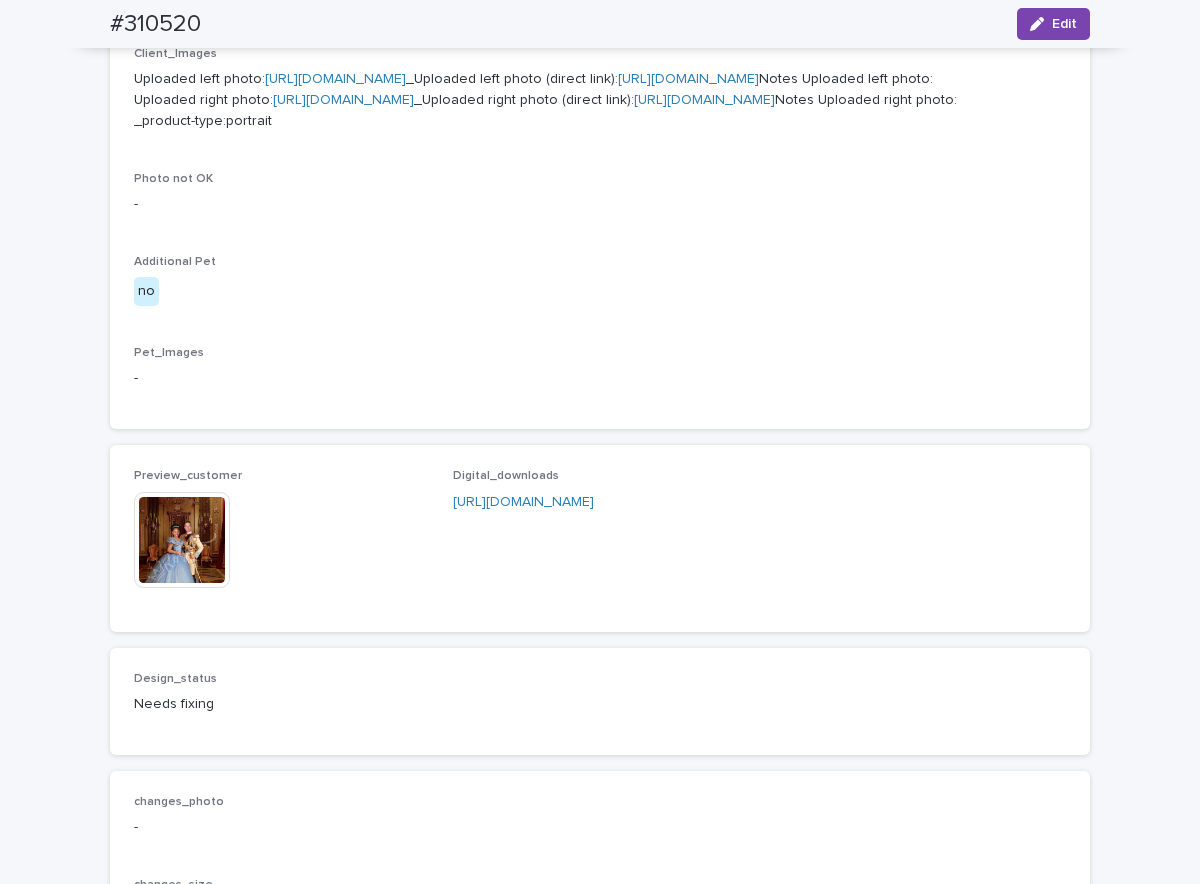 scroll, scrollTop: 1100, scrollLeft: 0, axis: vertical 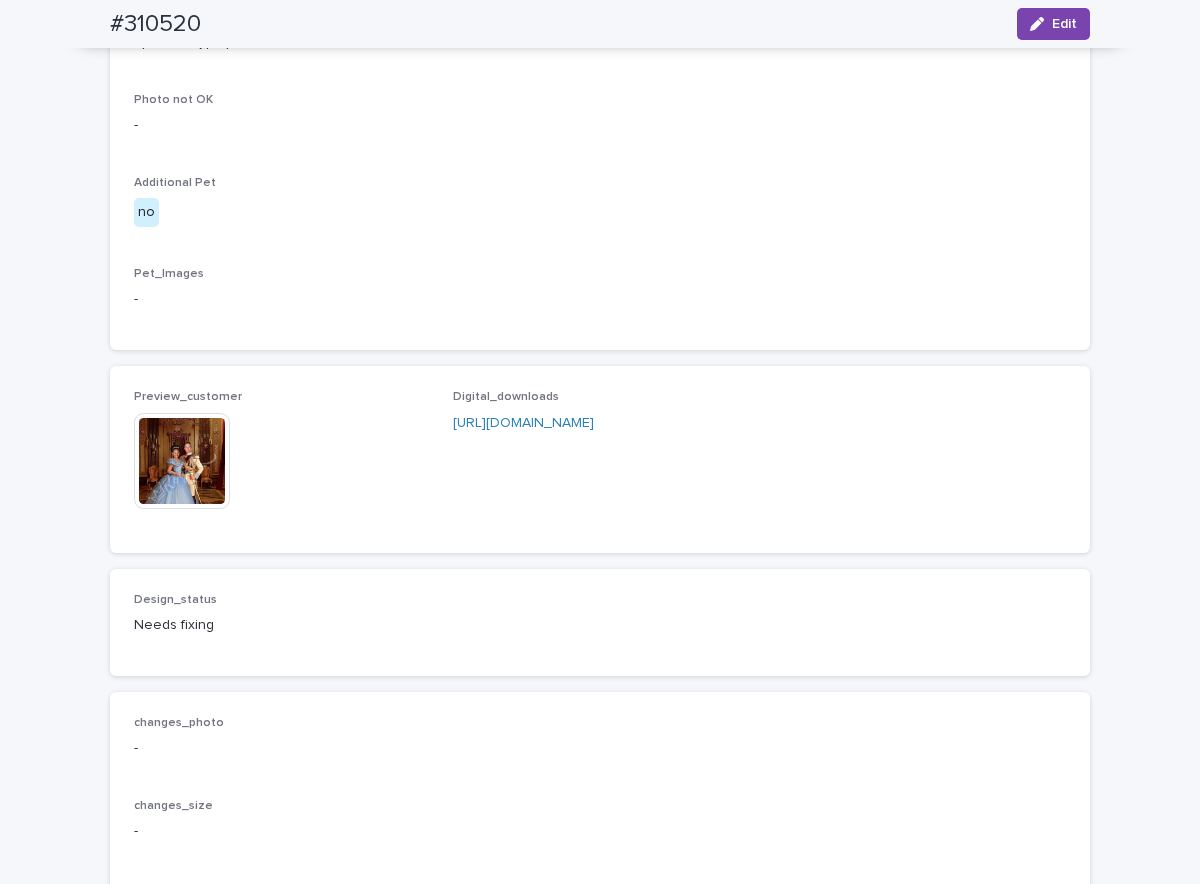 click at bounding box center (182, 461) 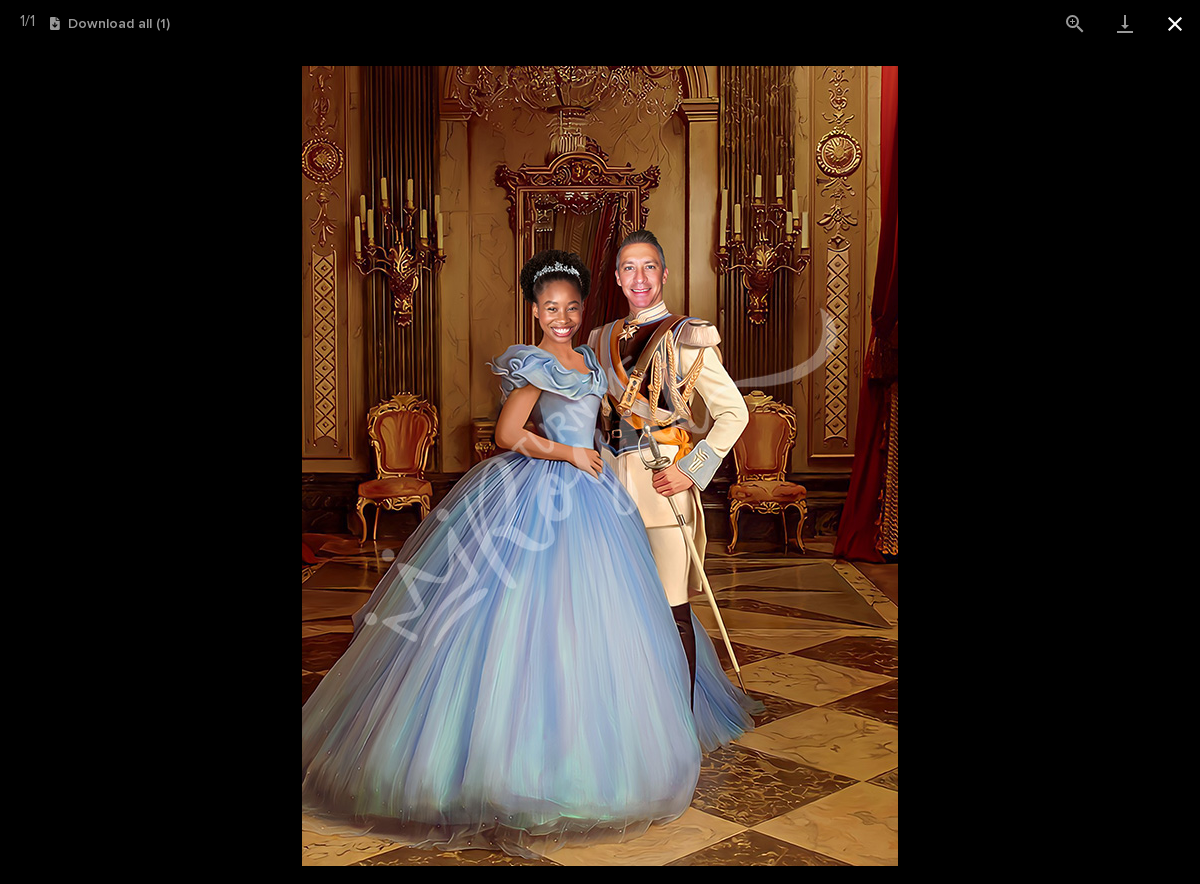 click at bounding box center [1175, 23] 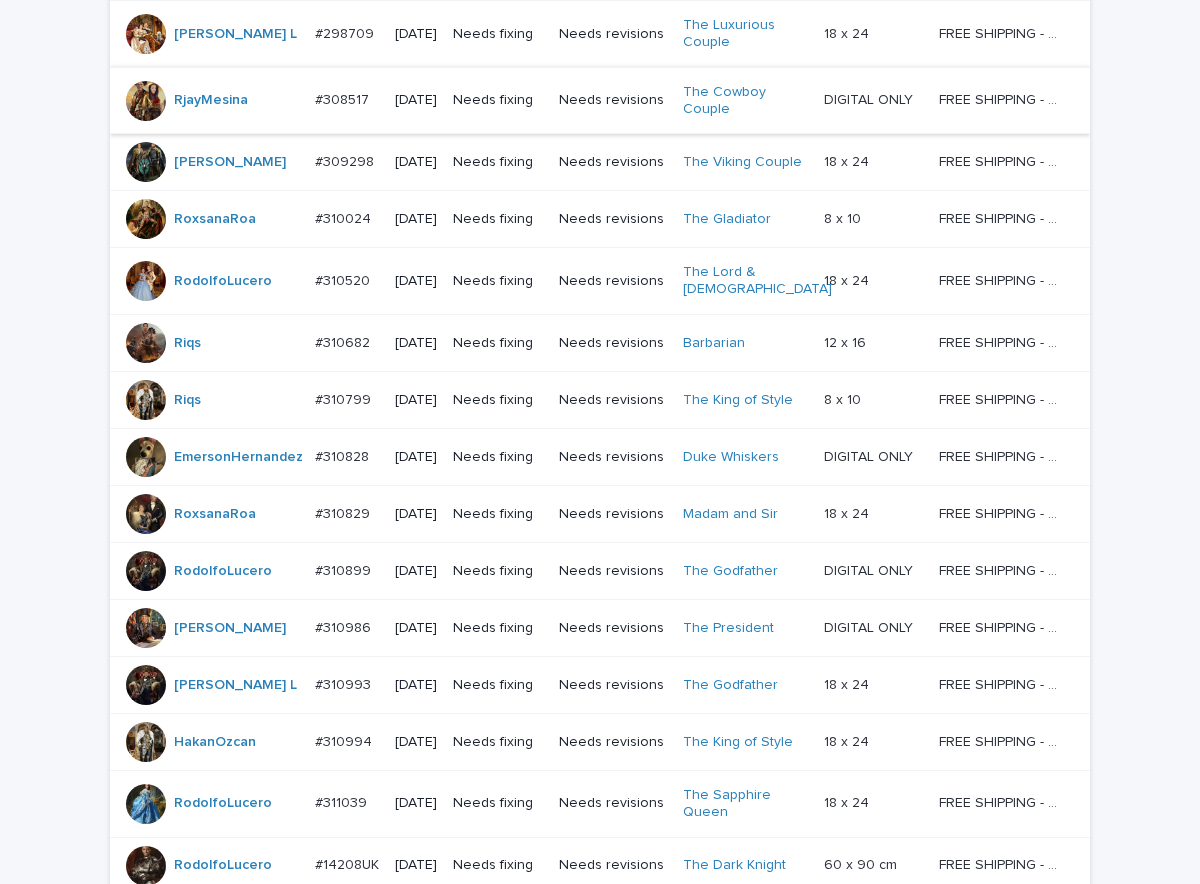 scroll, scrollTop: 464, scrollLeft: 0, axis: vertical 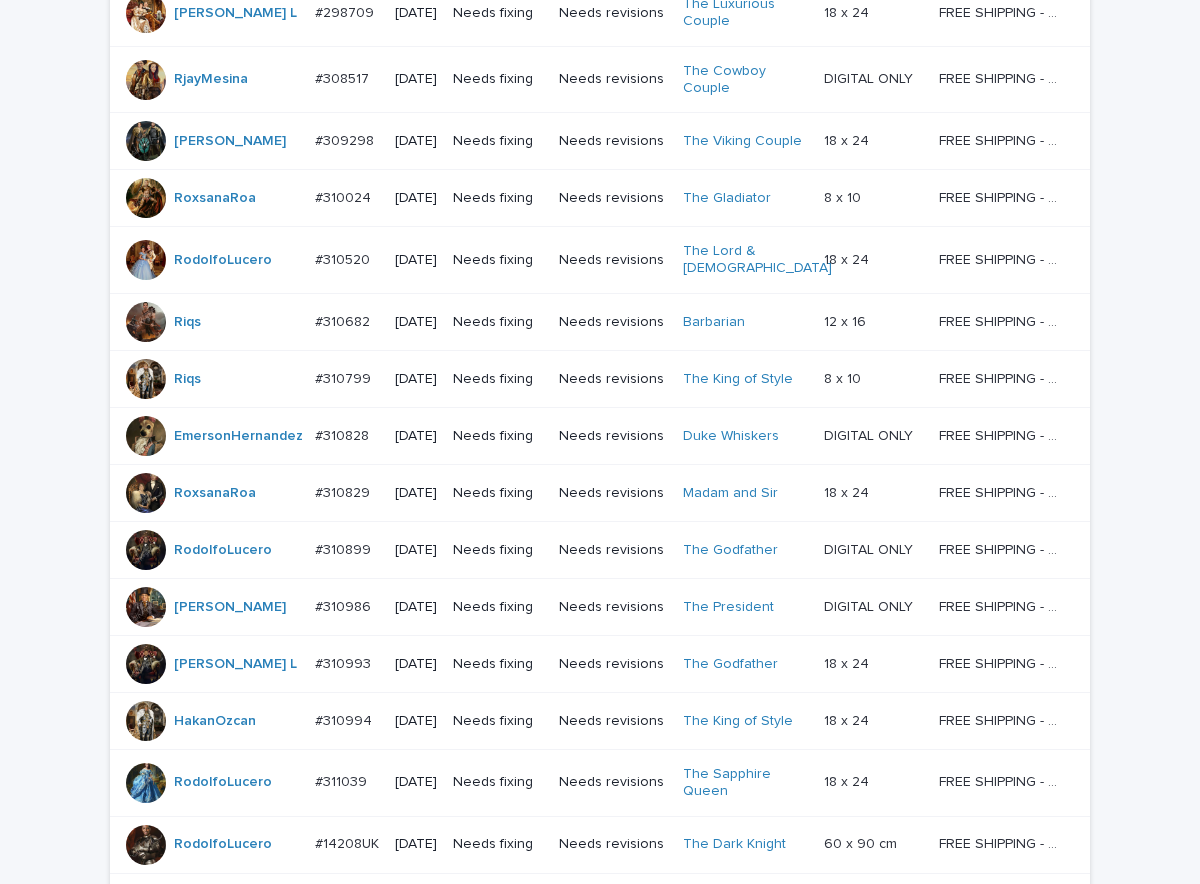 click on "Needs fixing" at bounding box center [498, 549] 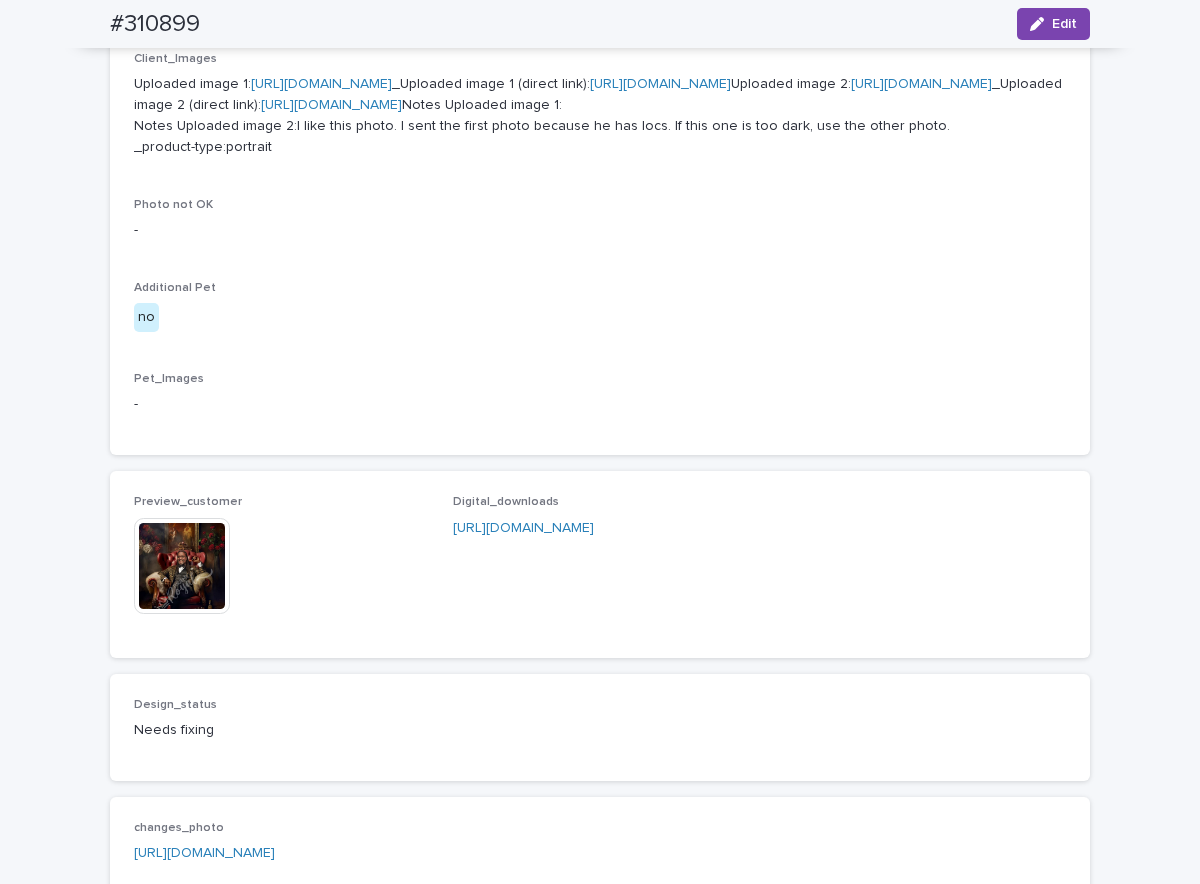 scroll, scrollTop: 1000, scrollLeft: 0, axis: vertical 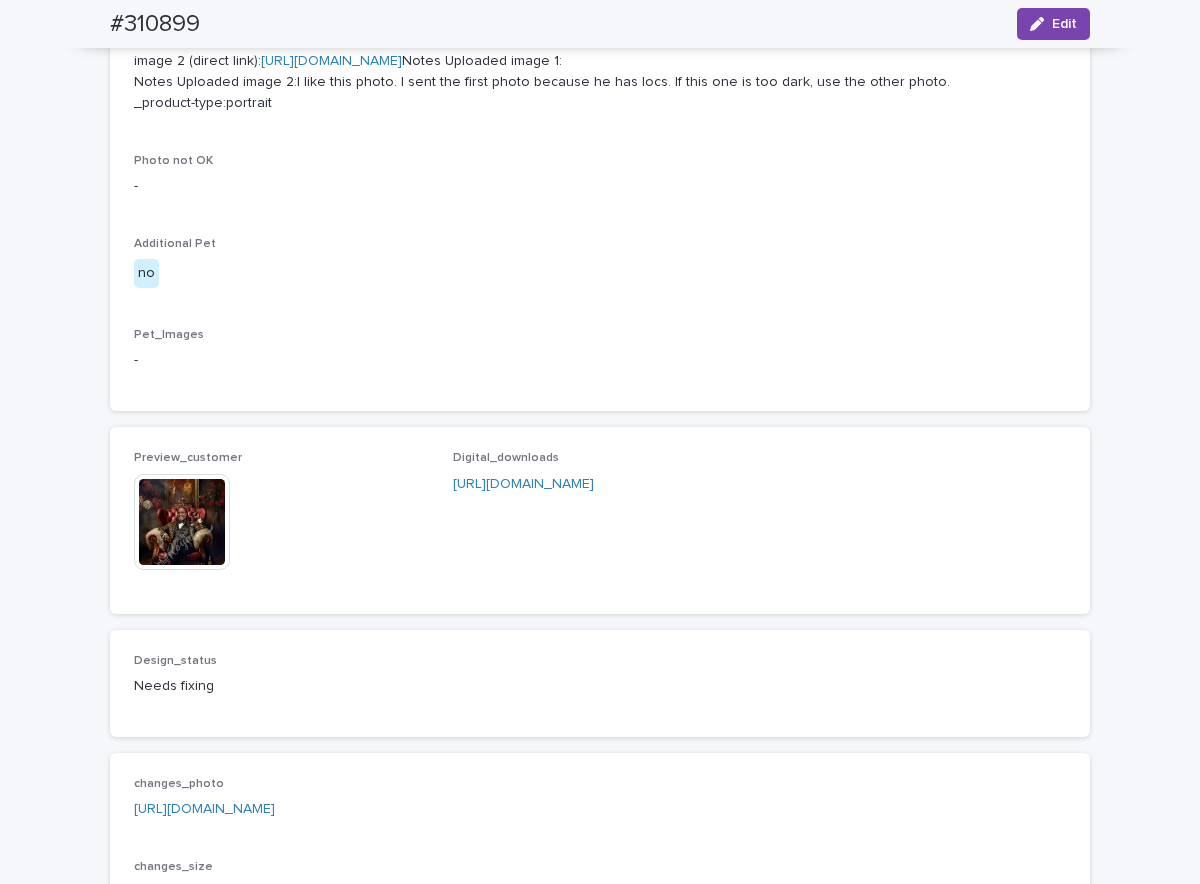 click at bounding box center (182, 522) 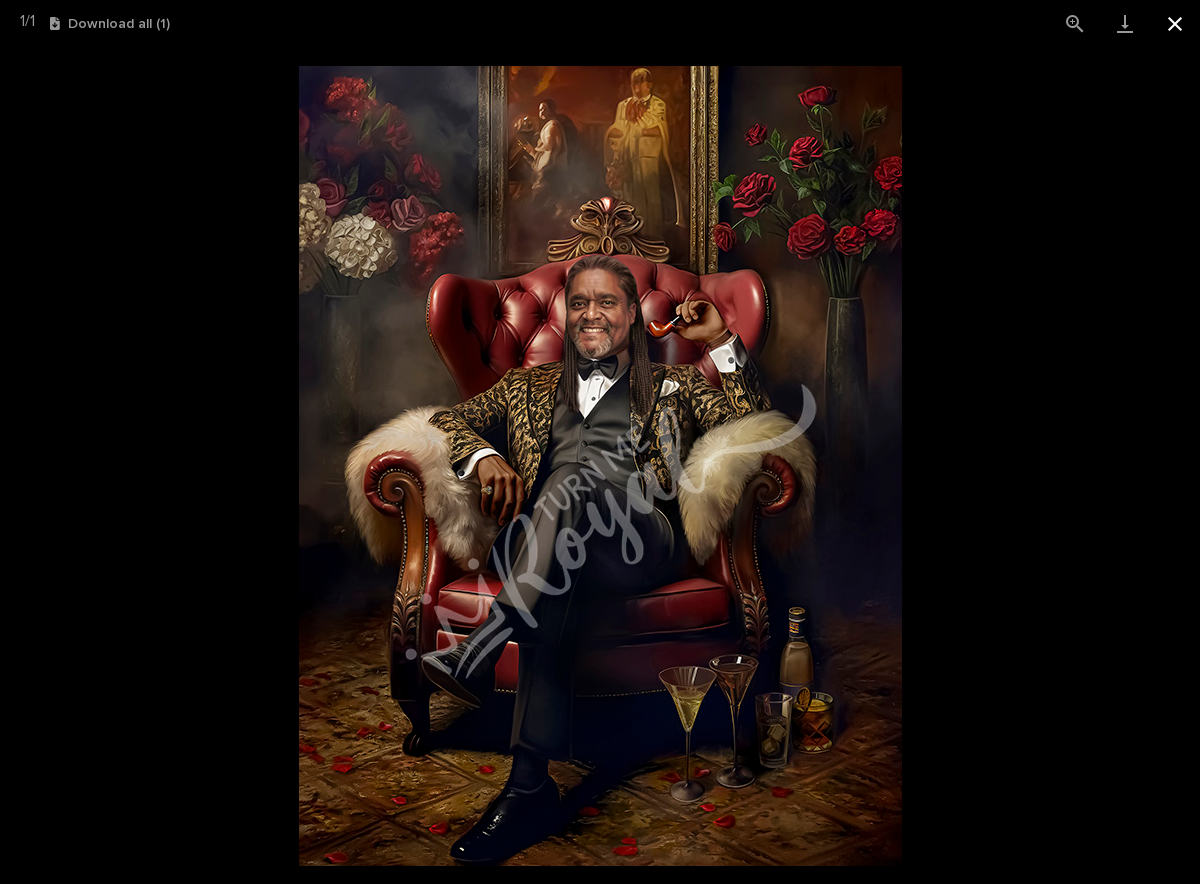 click at bounding box center [1175, 23] 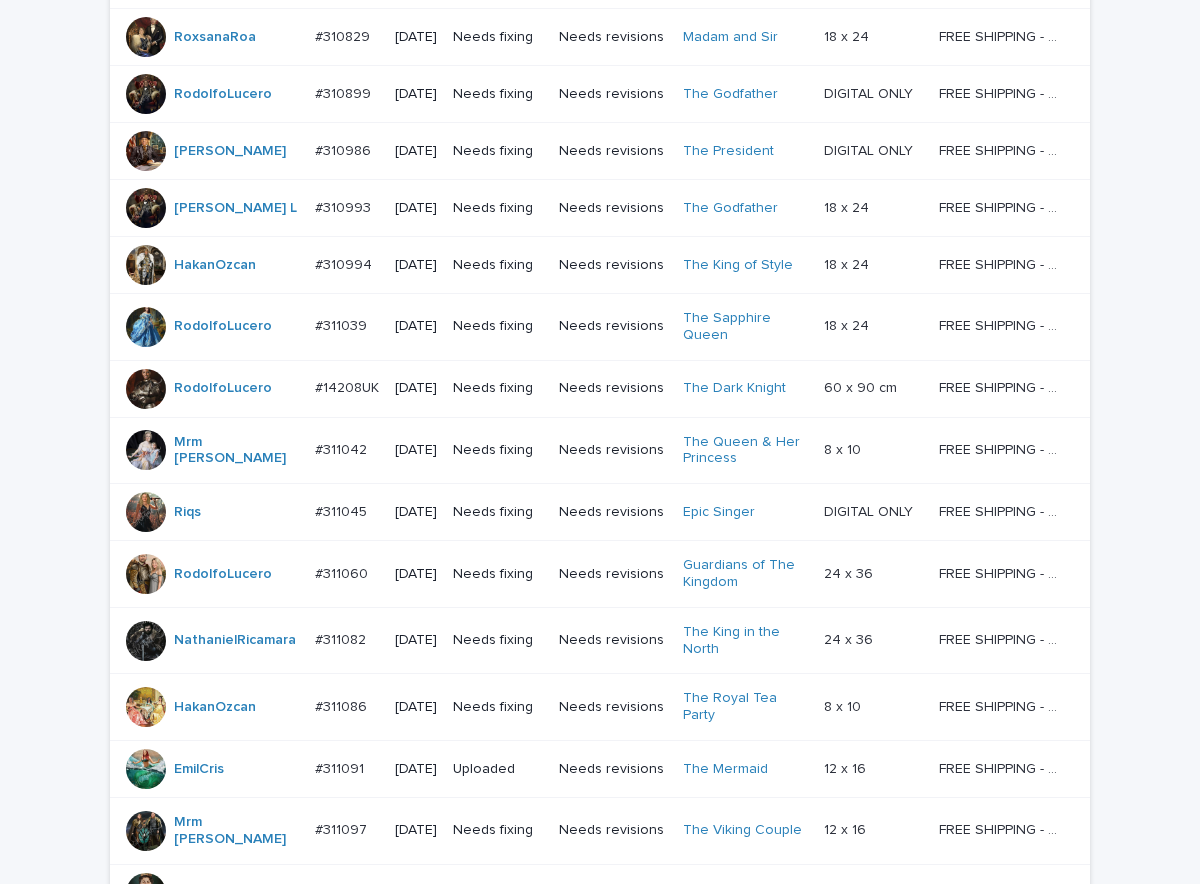 scroll, scrollTop: 964, scrollLeft: 0, axis: vertical 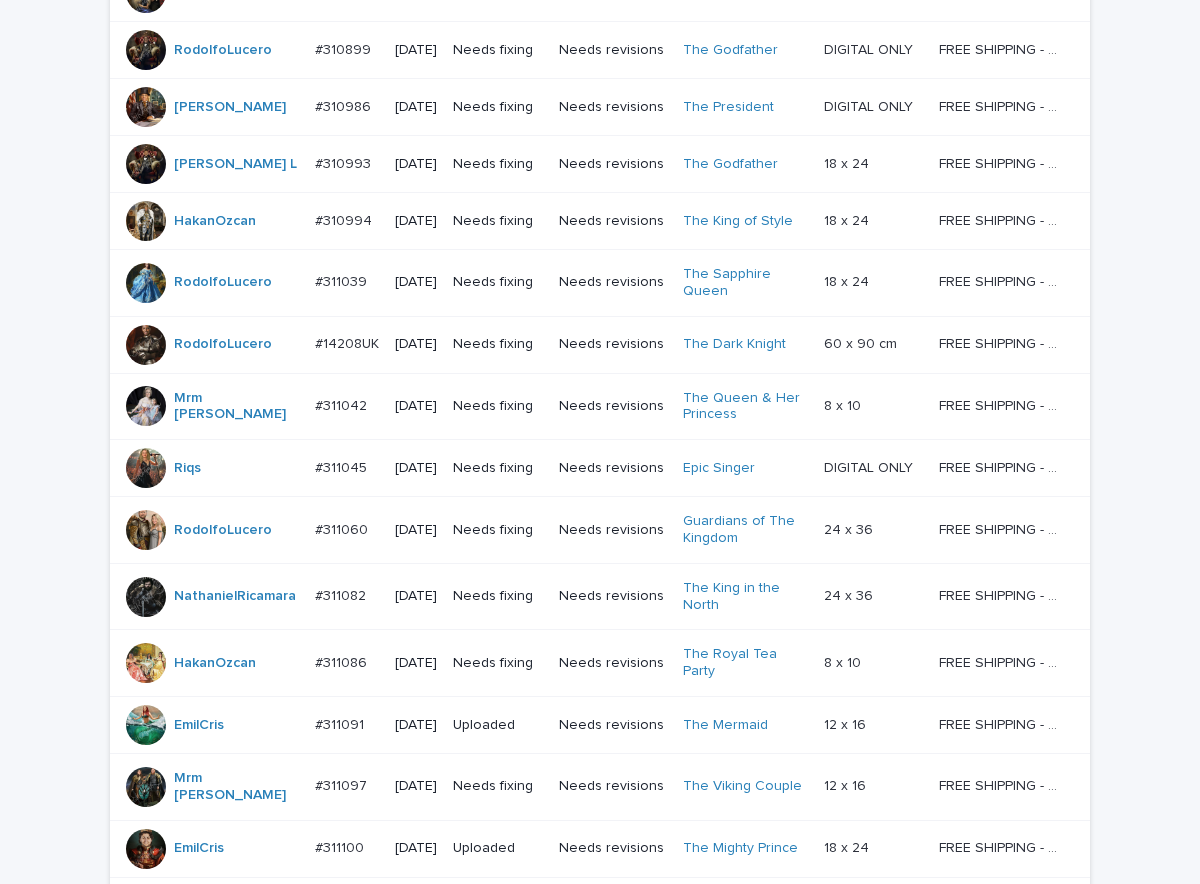 click on "Needs fixing" at bounding box center [498, 344] 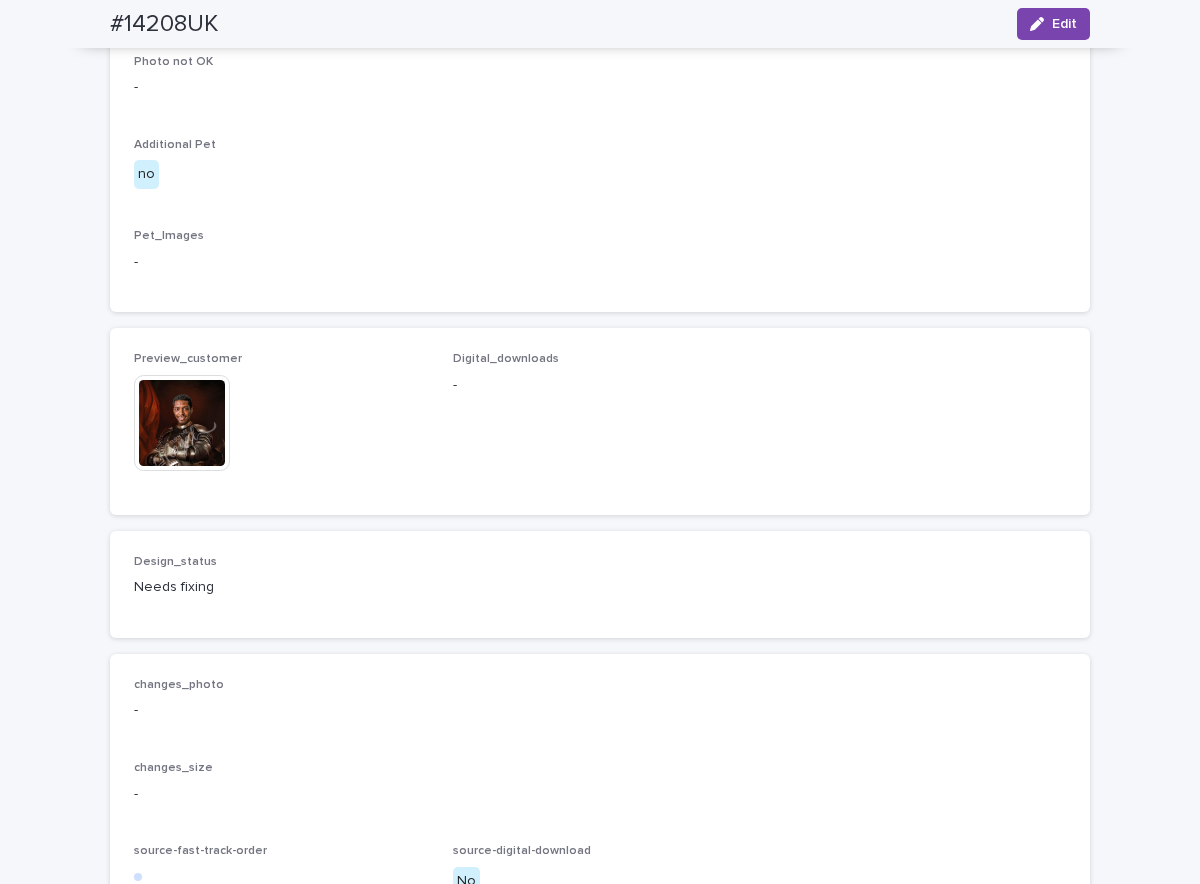 scroll, scrollTop: 1000, scrollLeft: 0, axis: vertical 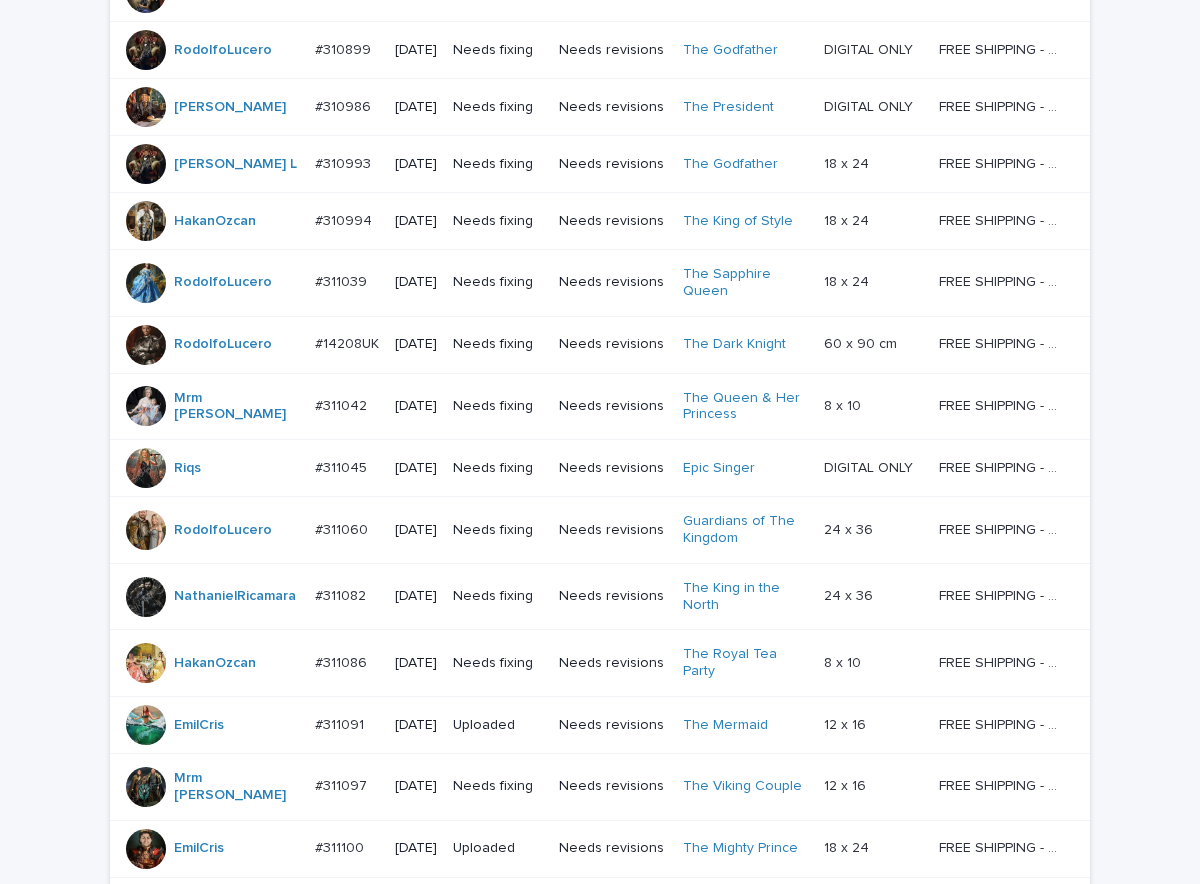 click on "Needs fixing" at bounding box center [498, 344] 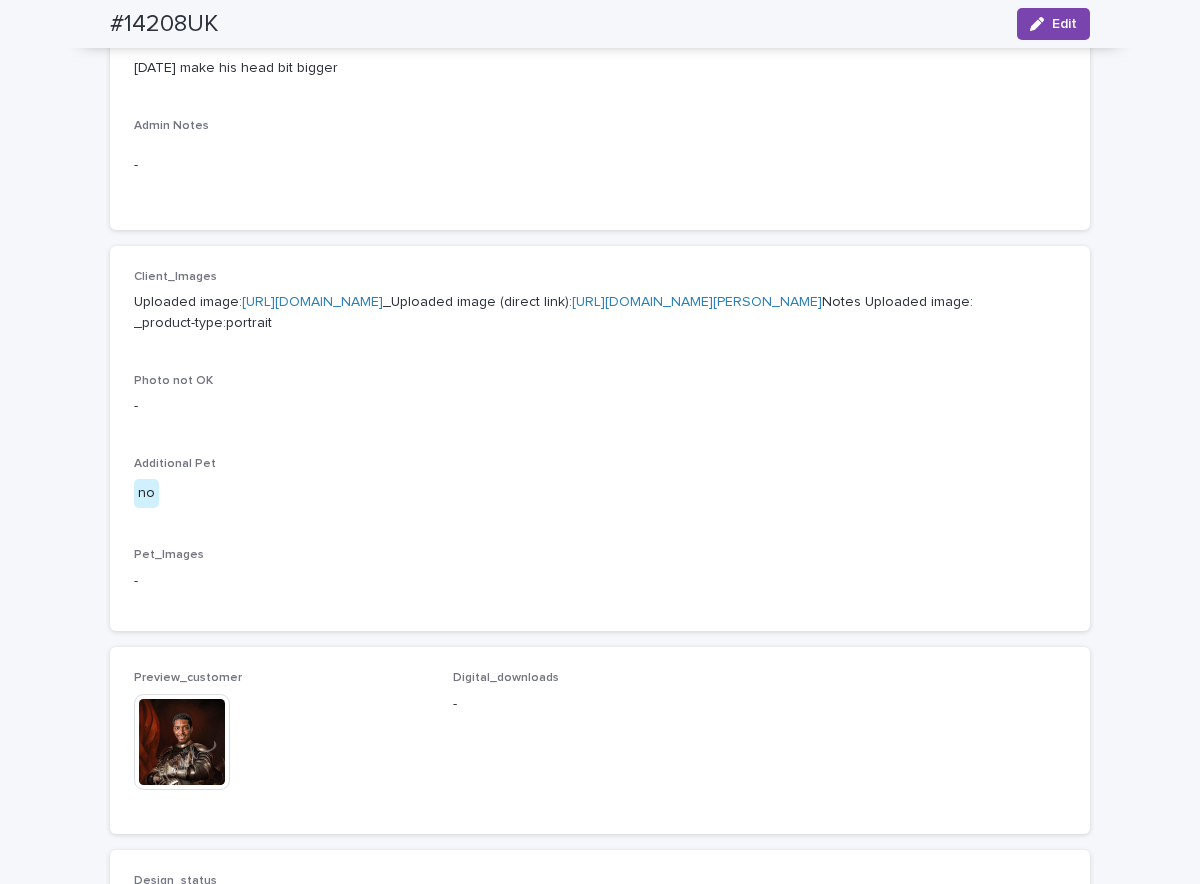 scroll, scrollTop: 964, scrollLeft: 0, axis: vertical 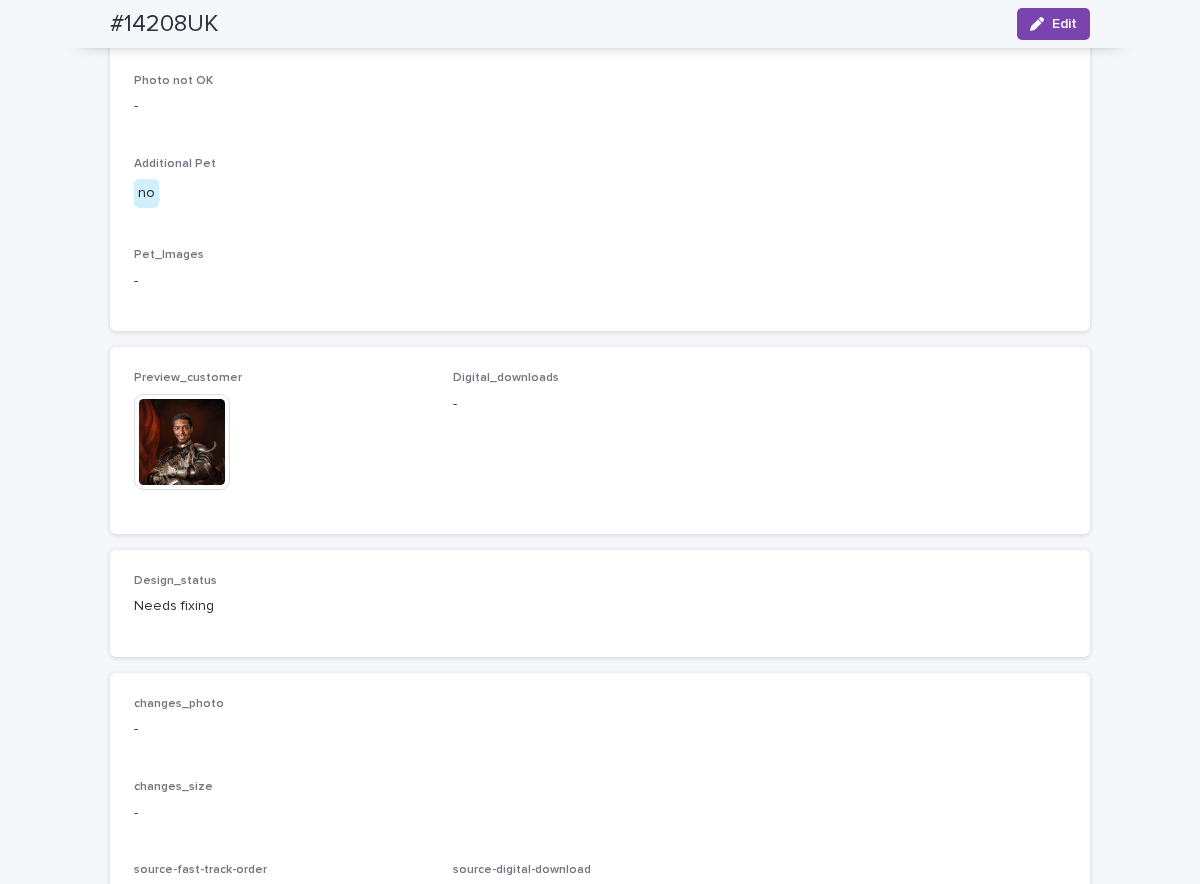click at bounding box center (182, 442) 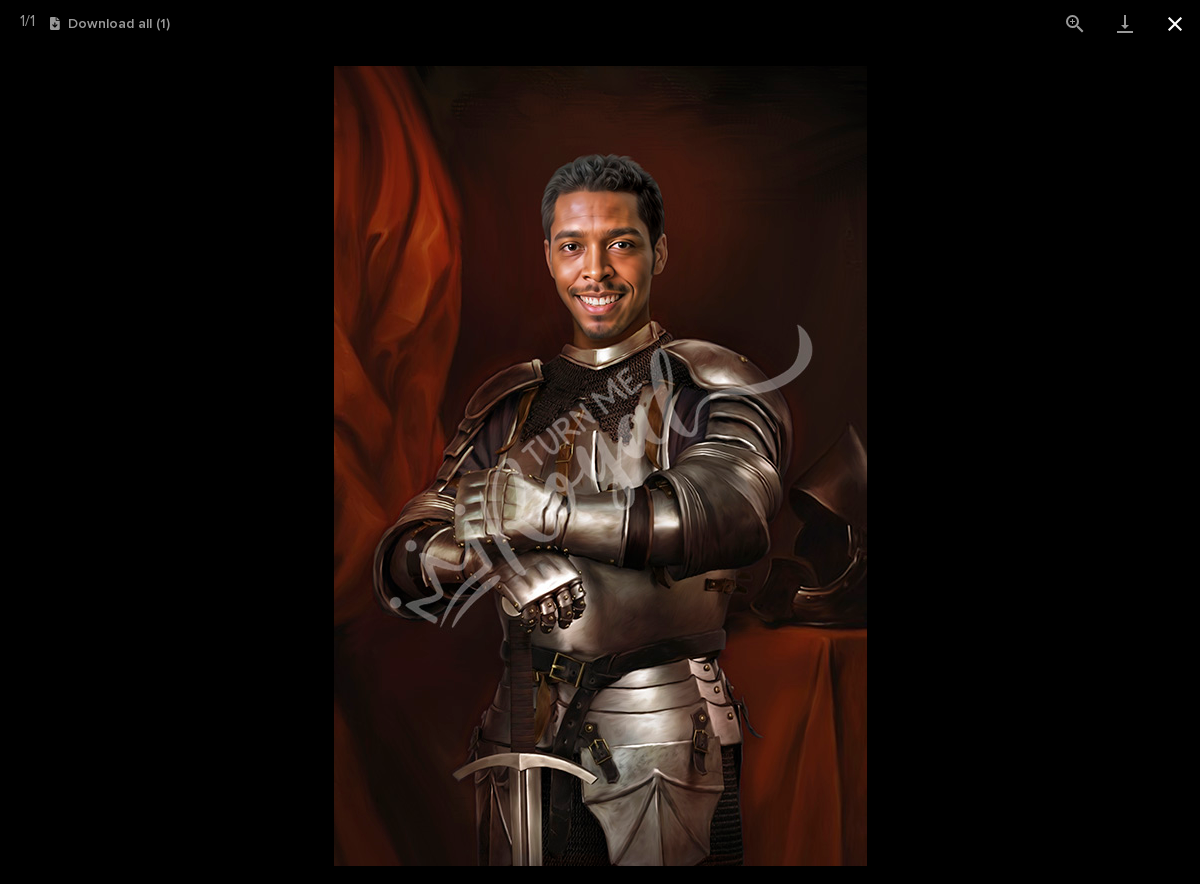 click at bounding box center [1175, 23] 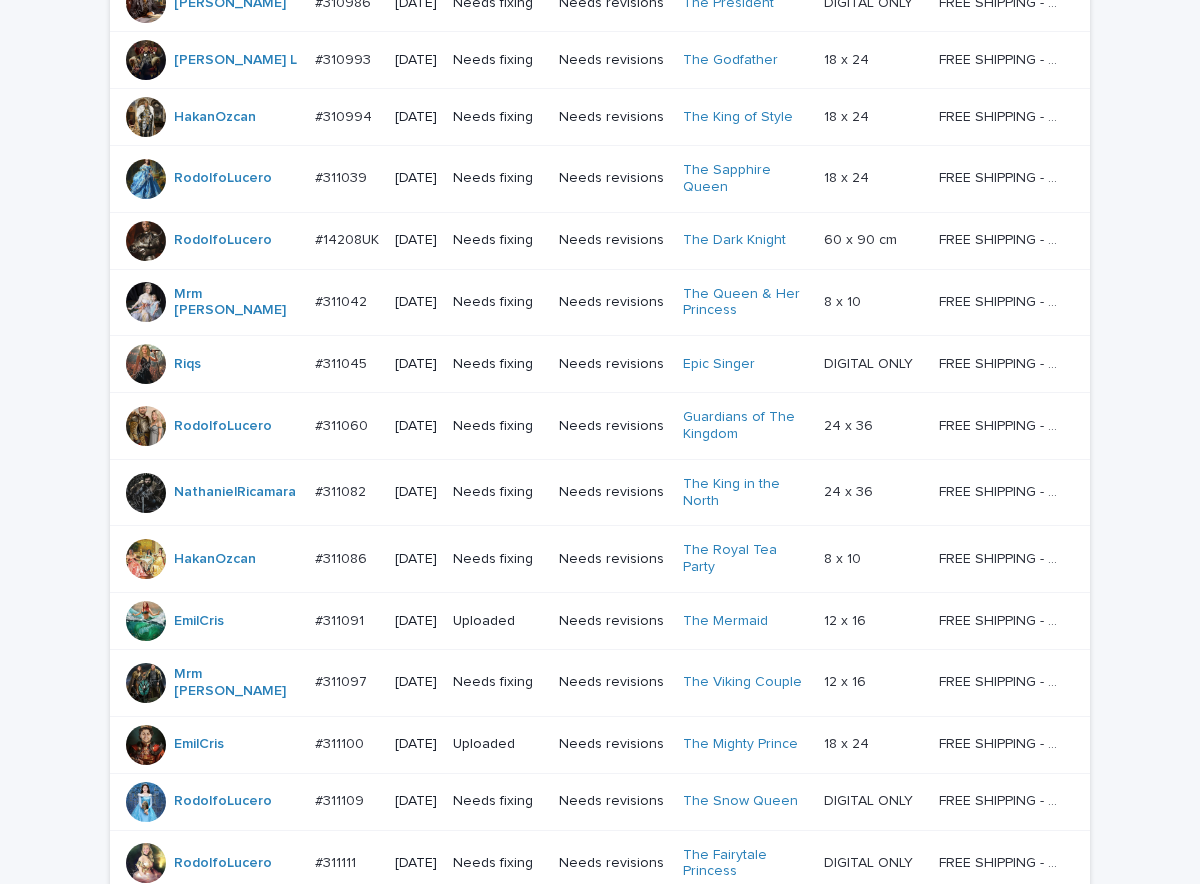 scroll, scrollTop: 1164, scrollLeft: 0, axis: vertical 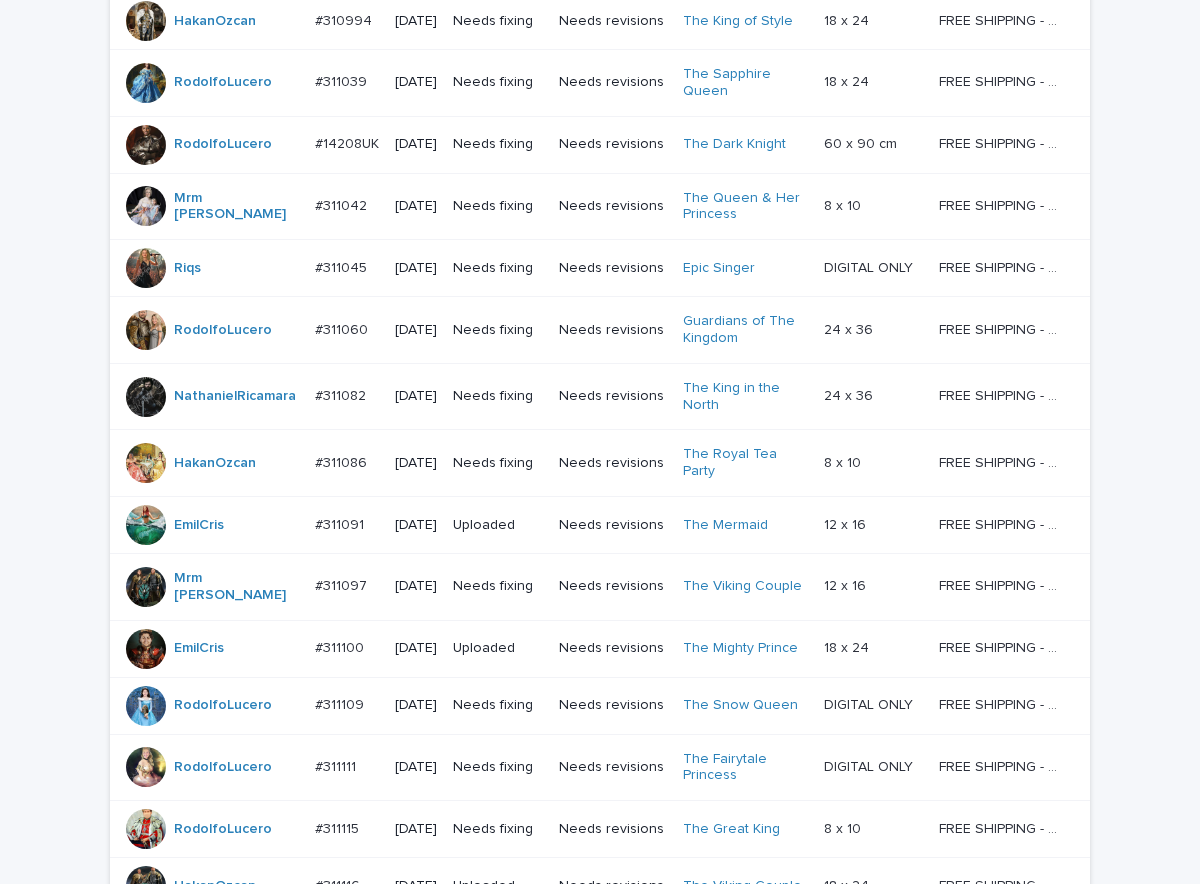 click on "Needs fixing" at bounding box center [498, 330] 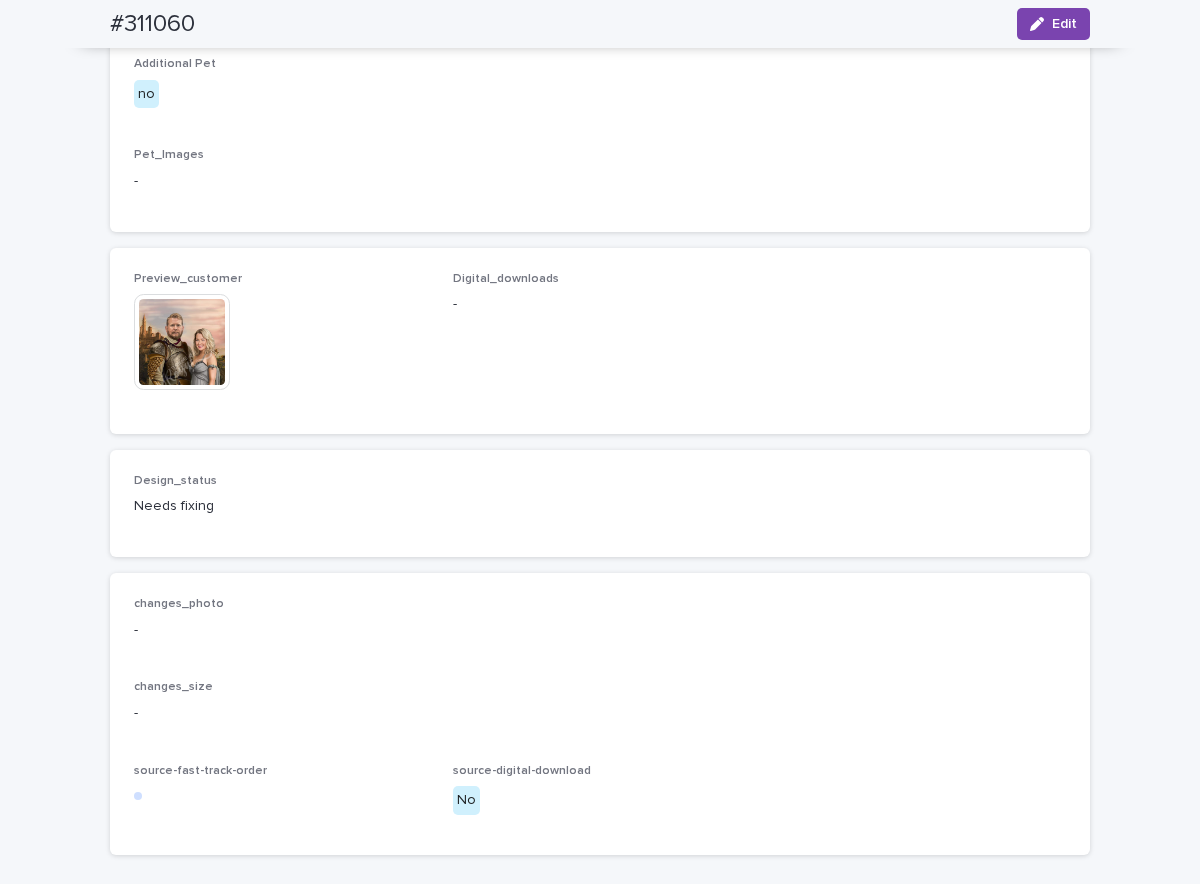 scroll, scrollTop: 1200, scrollLeft: 0, axis: vertical 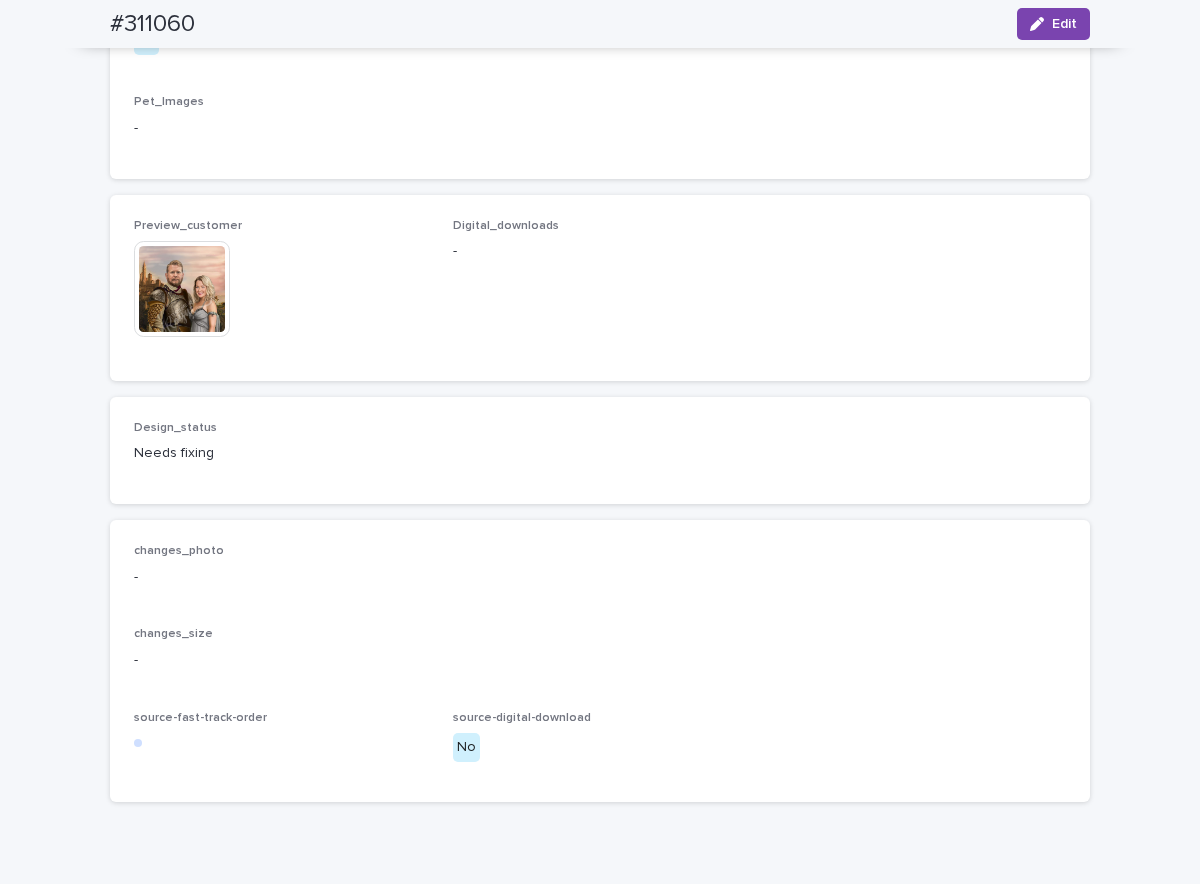 click at bounding box center [182, 289] 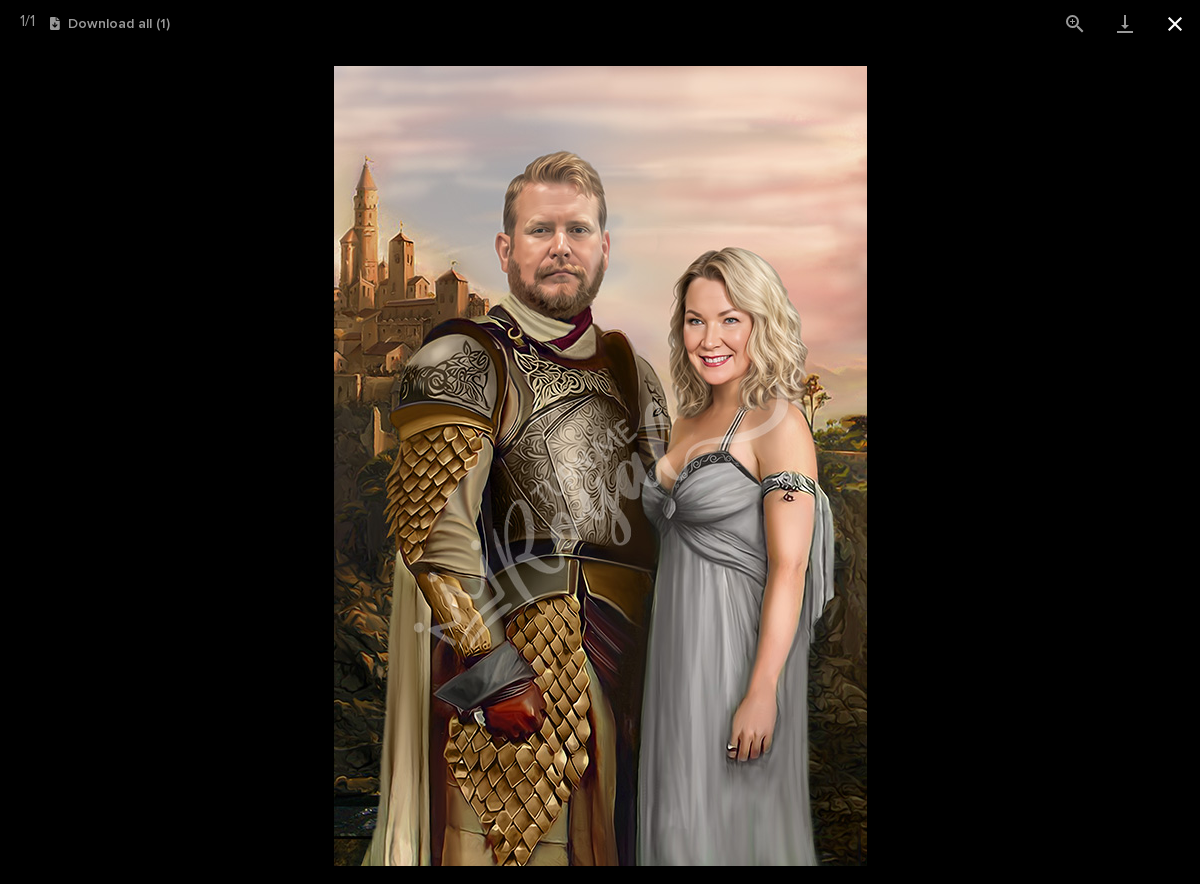click at bounding box center [1175, 23] 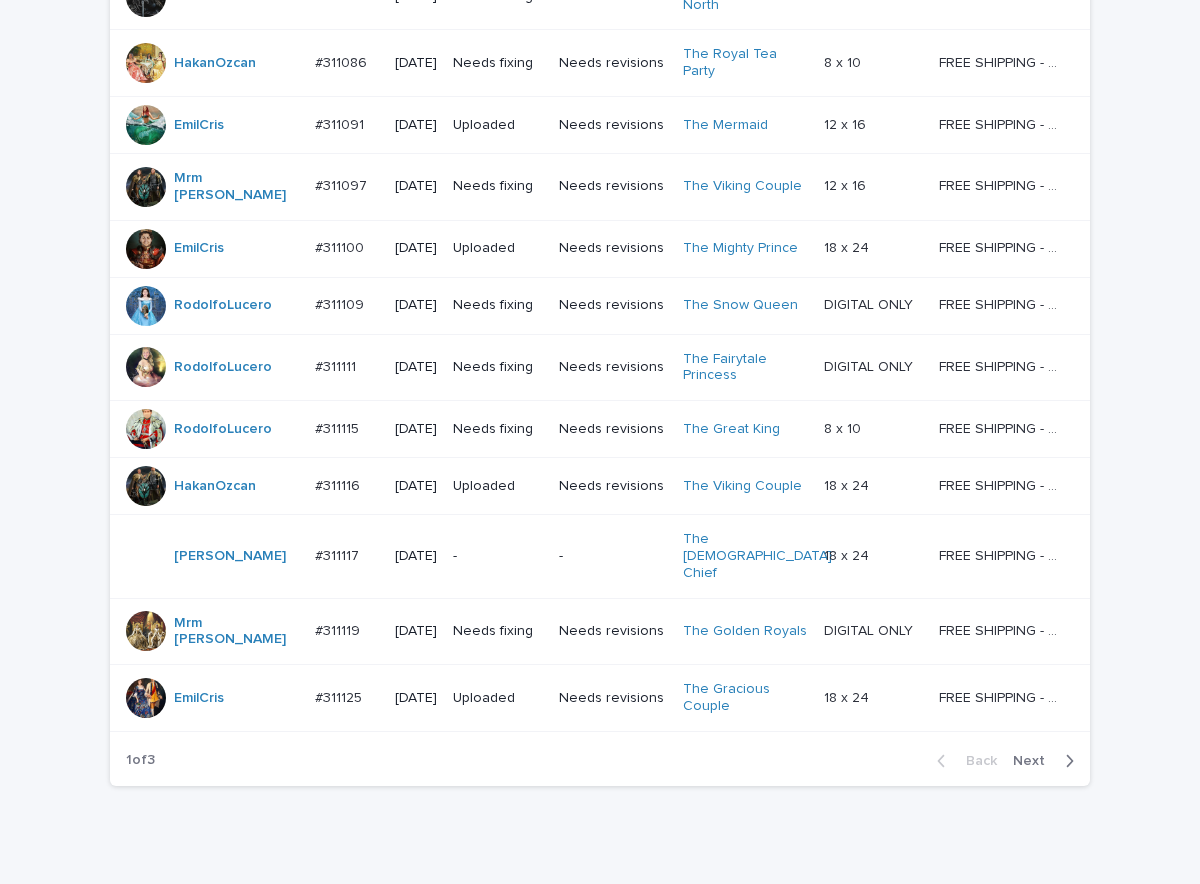 scroll, scrollTop: 1664, scrollLeft: 0, axis: vertical 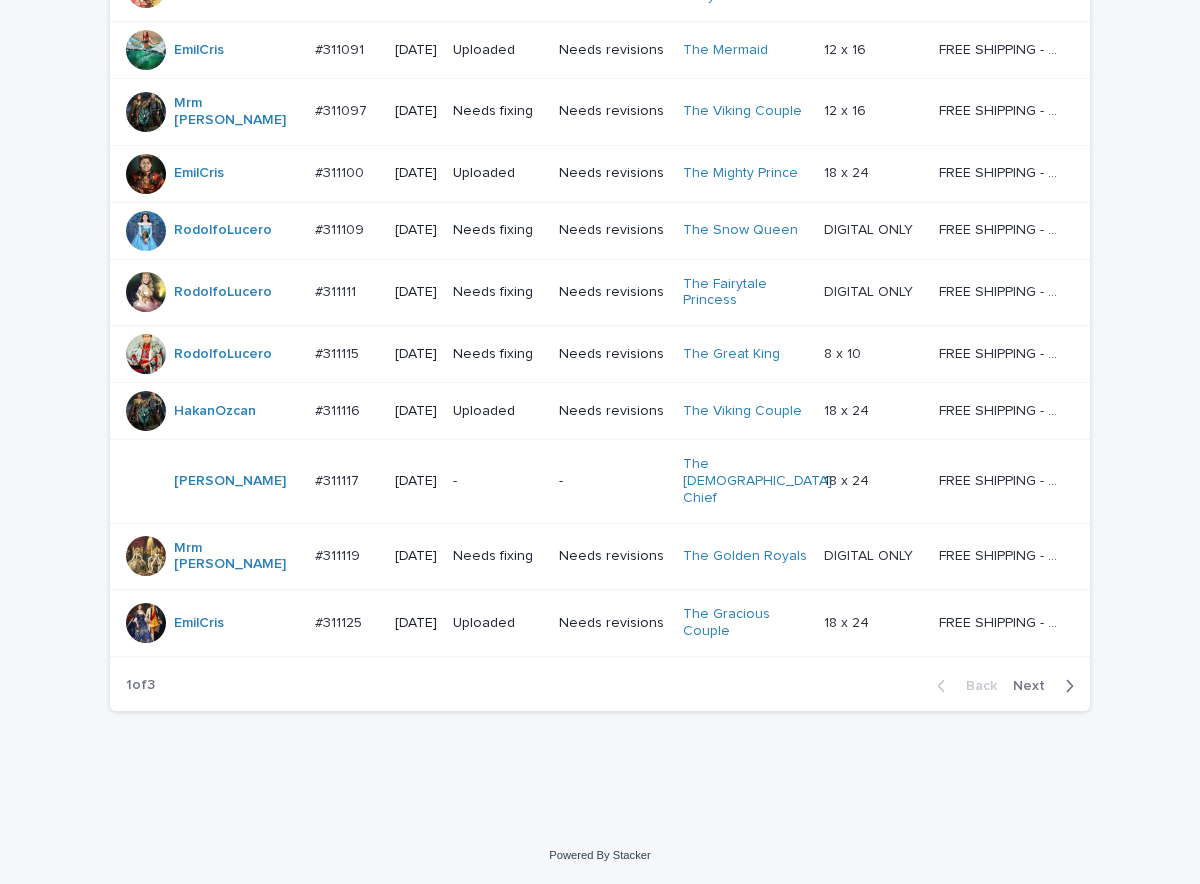 click on "Needs fixing" at bounding box center [498, 230] 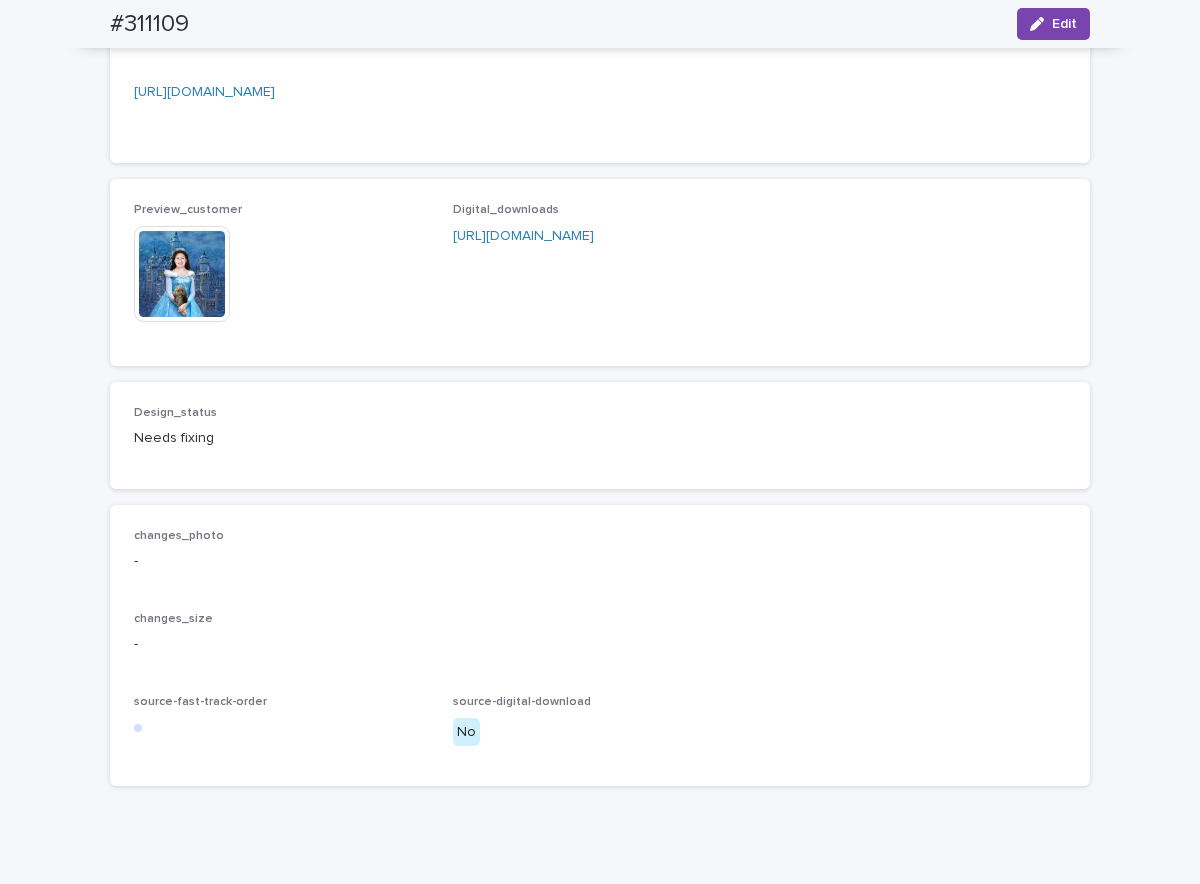 scroll, scrollTop: 1300, scrollLeft: 0, axis: vertical 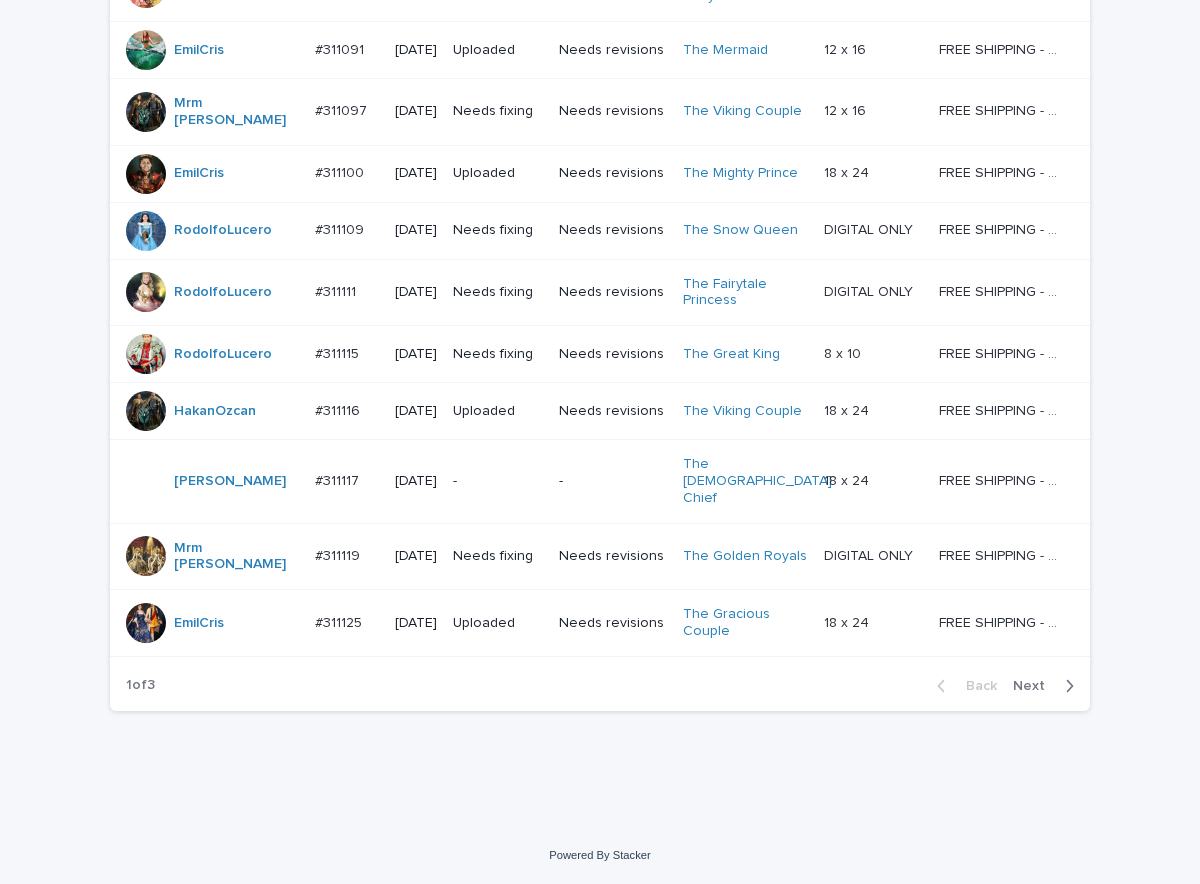 click on "Next" at bounding box center [1035, 686] 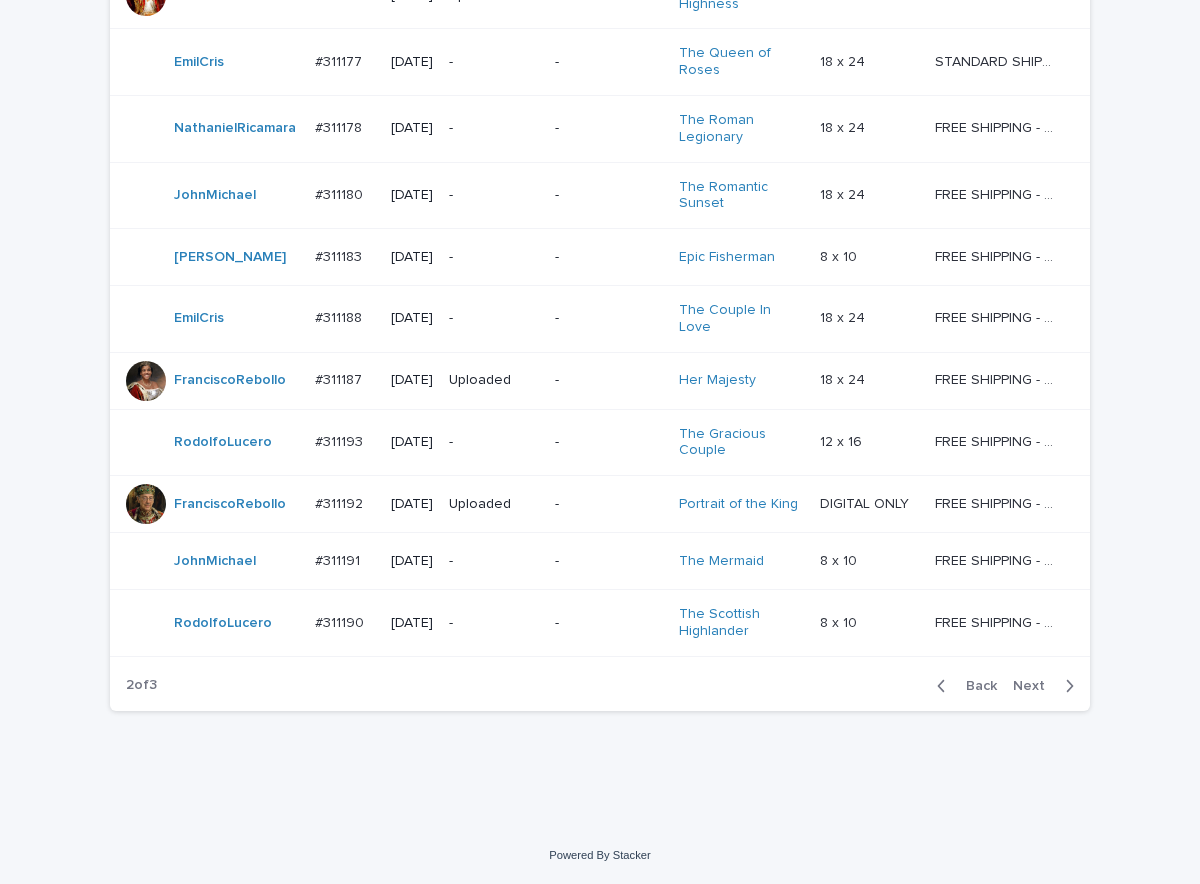 scroll, scrollTop: 1785, scrollLeft: 0, axis: vertical 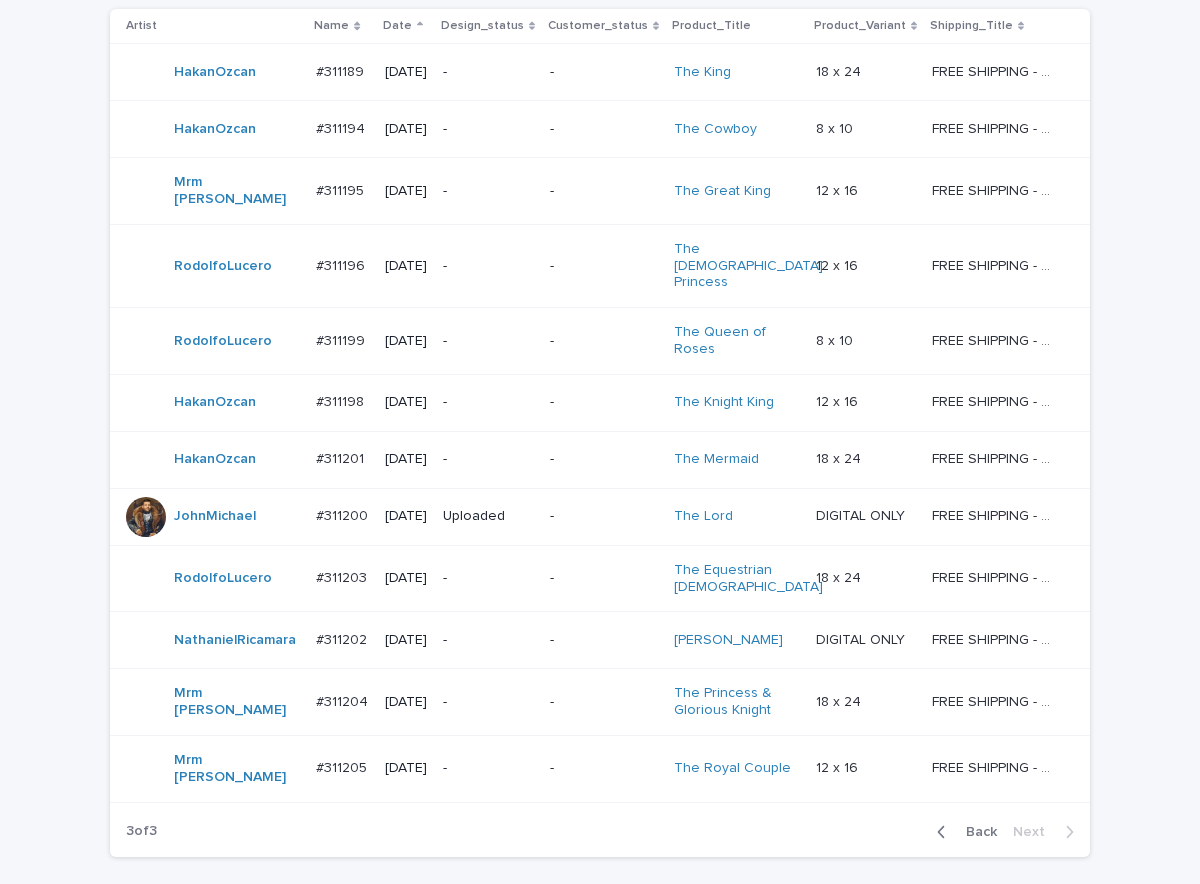 click on "Back" at bounding box center (975, 832) 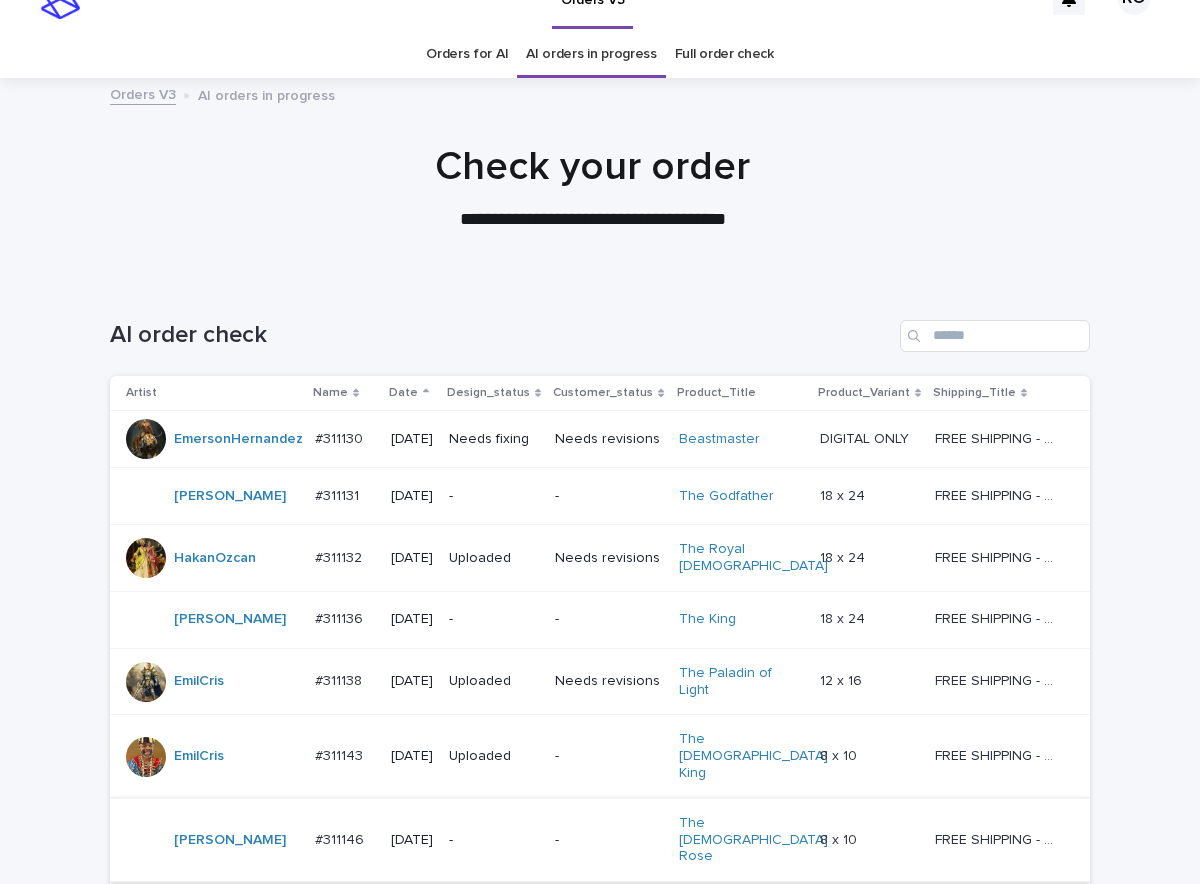 scroll, scrollTop: 0, scrollLeft: 0, axis: both 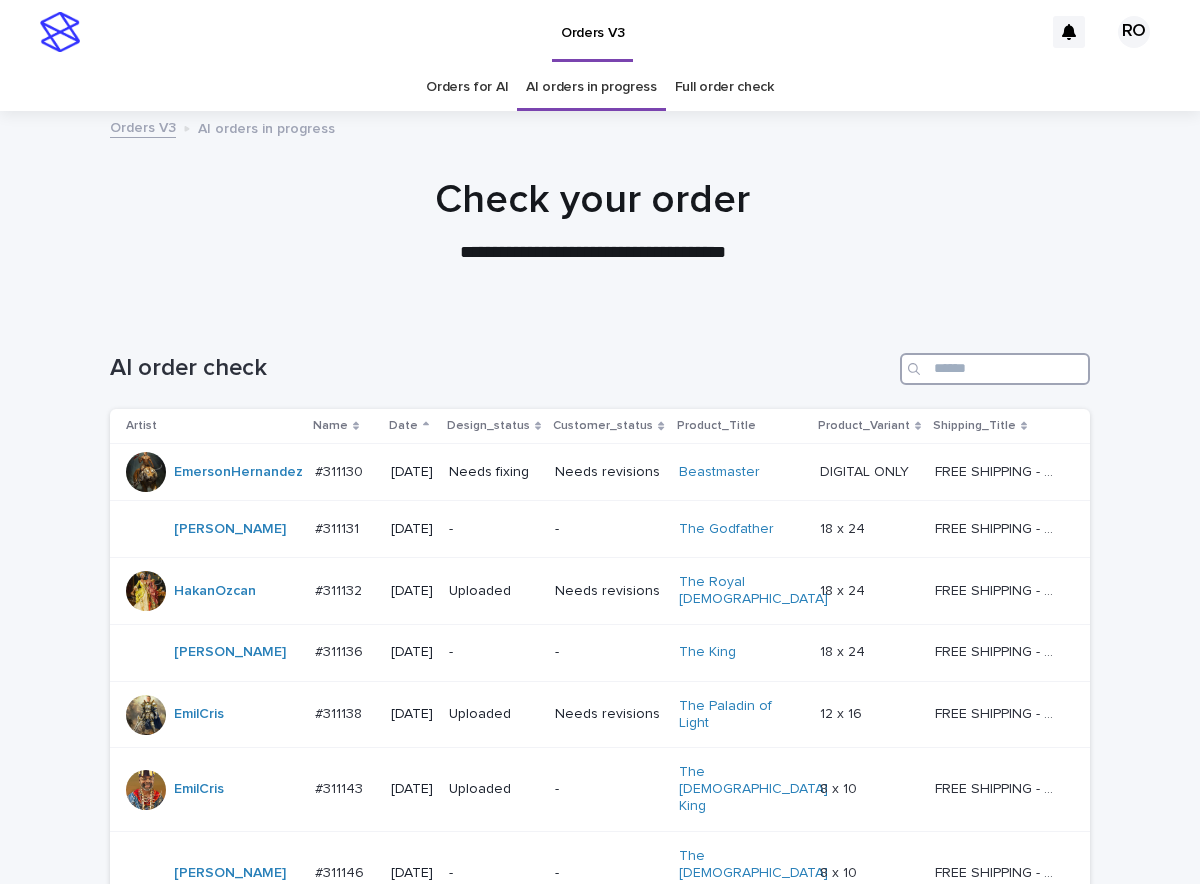 click at bounding box center [995, 369] 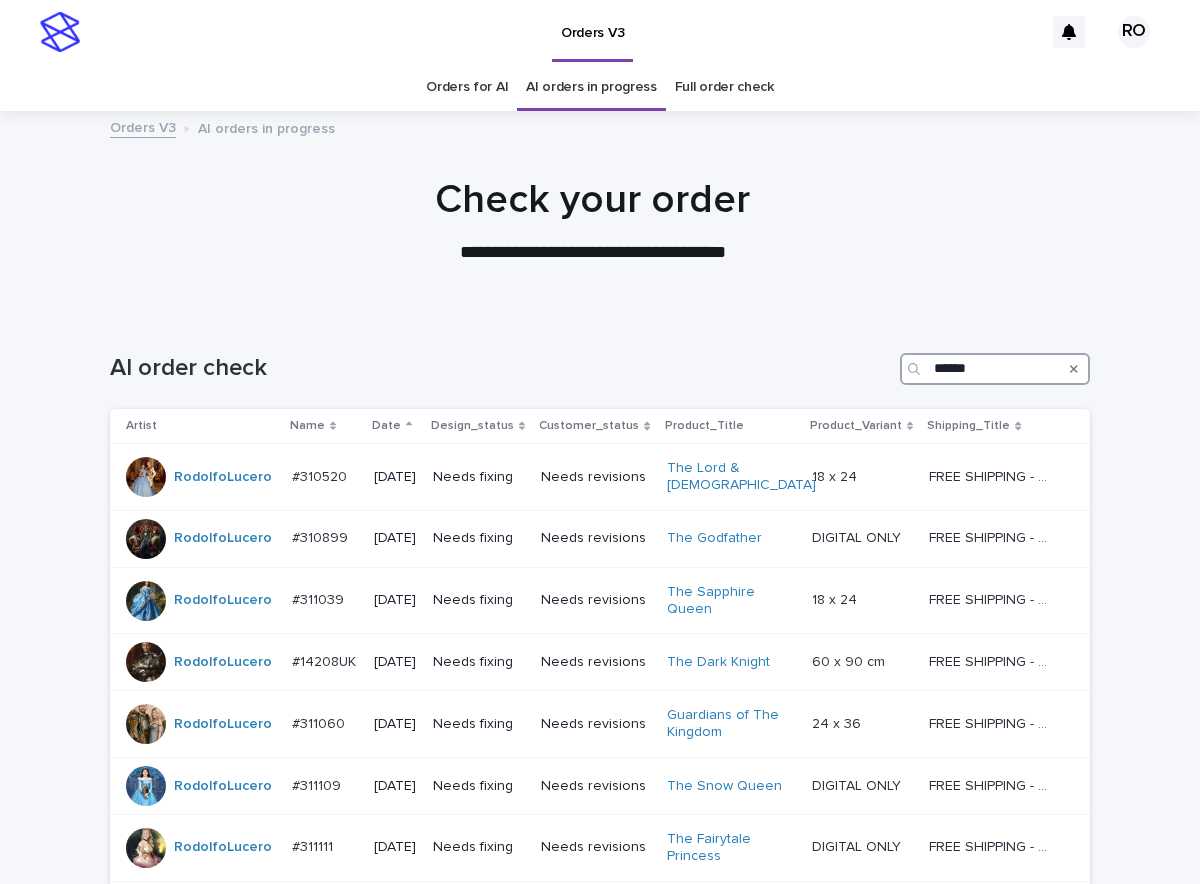 scroll, scrollTop: 100, scrollLeft: 0, axis: vertical 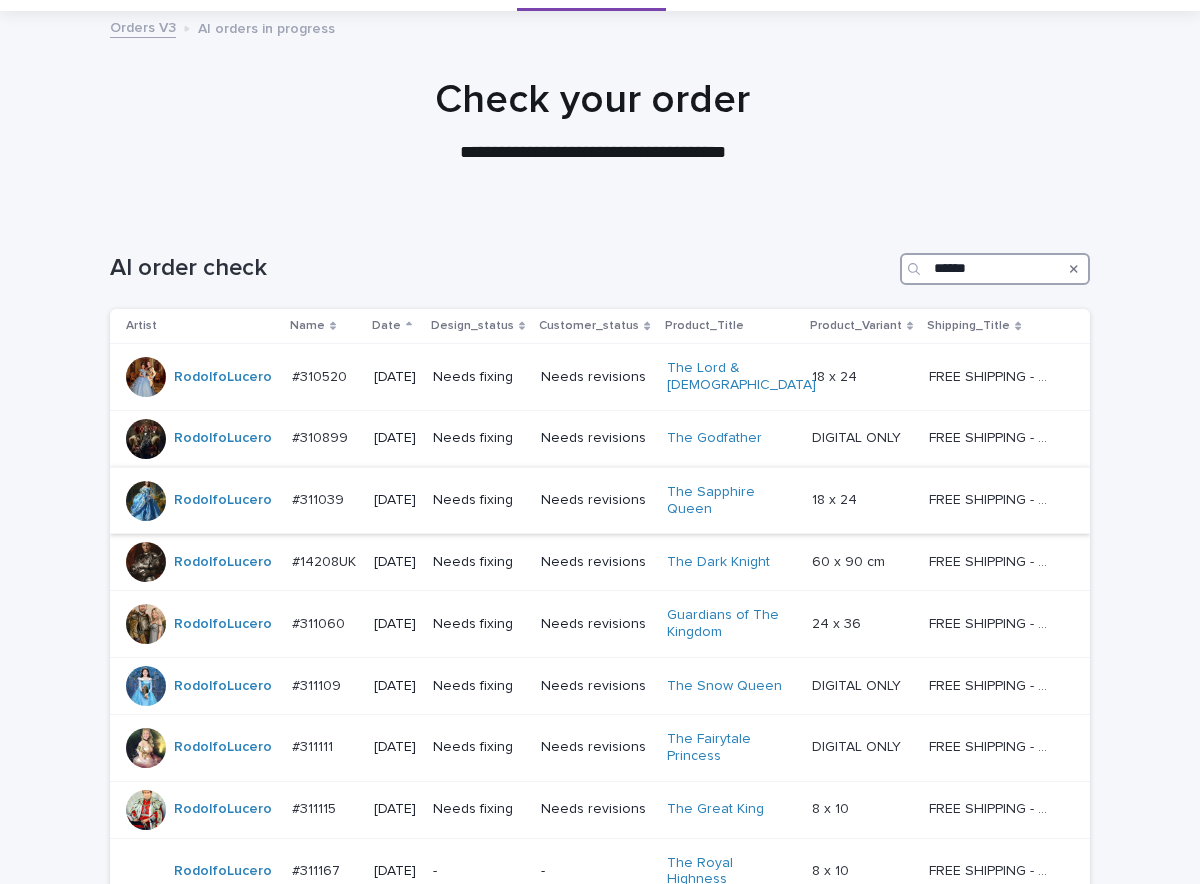 type on "******" 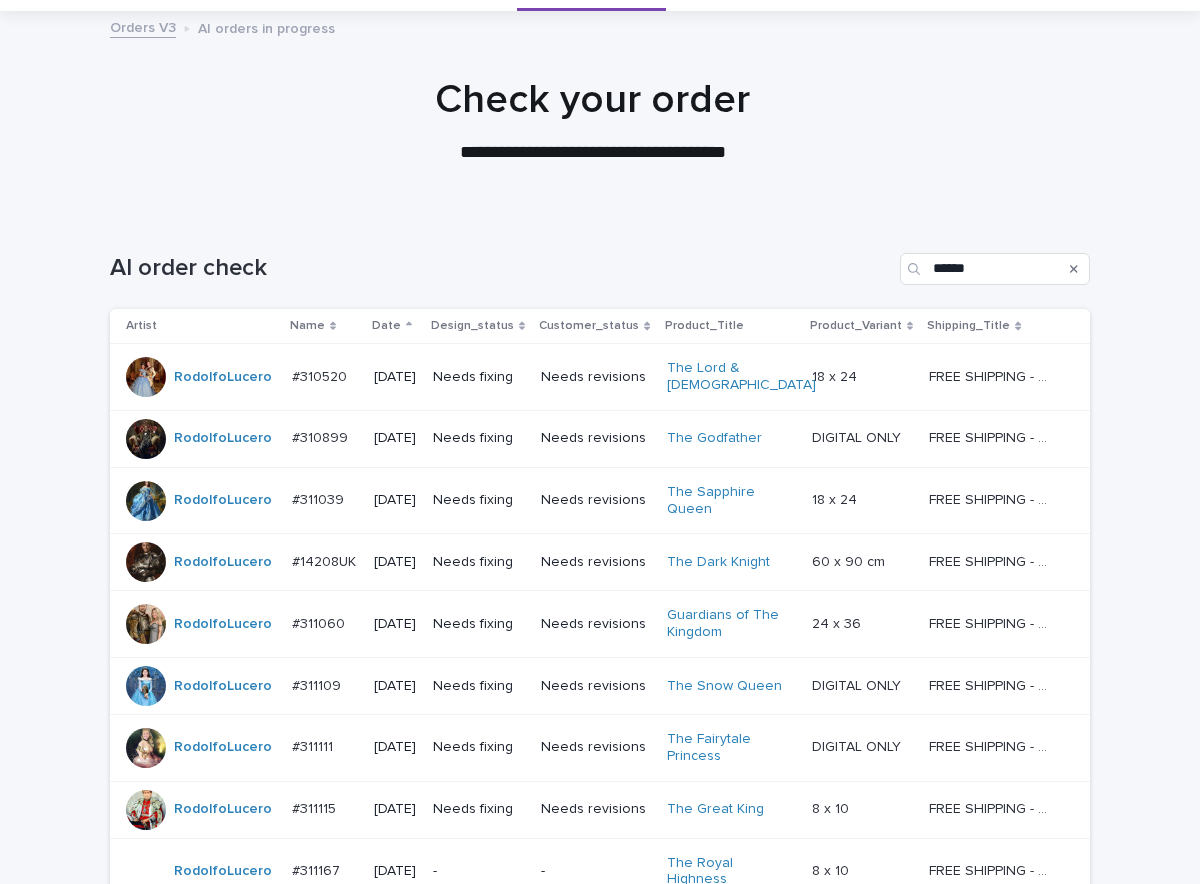 click on "Needs fixing" at bounding box center (479, 500) 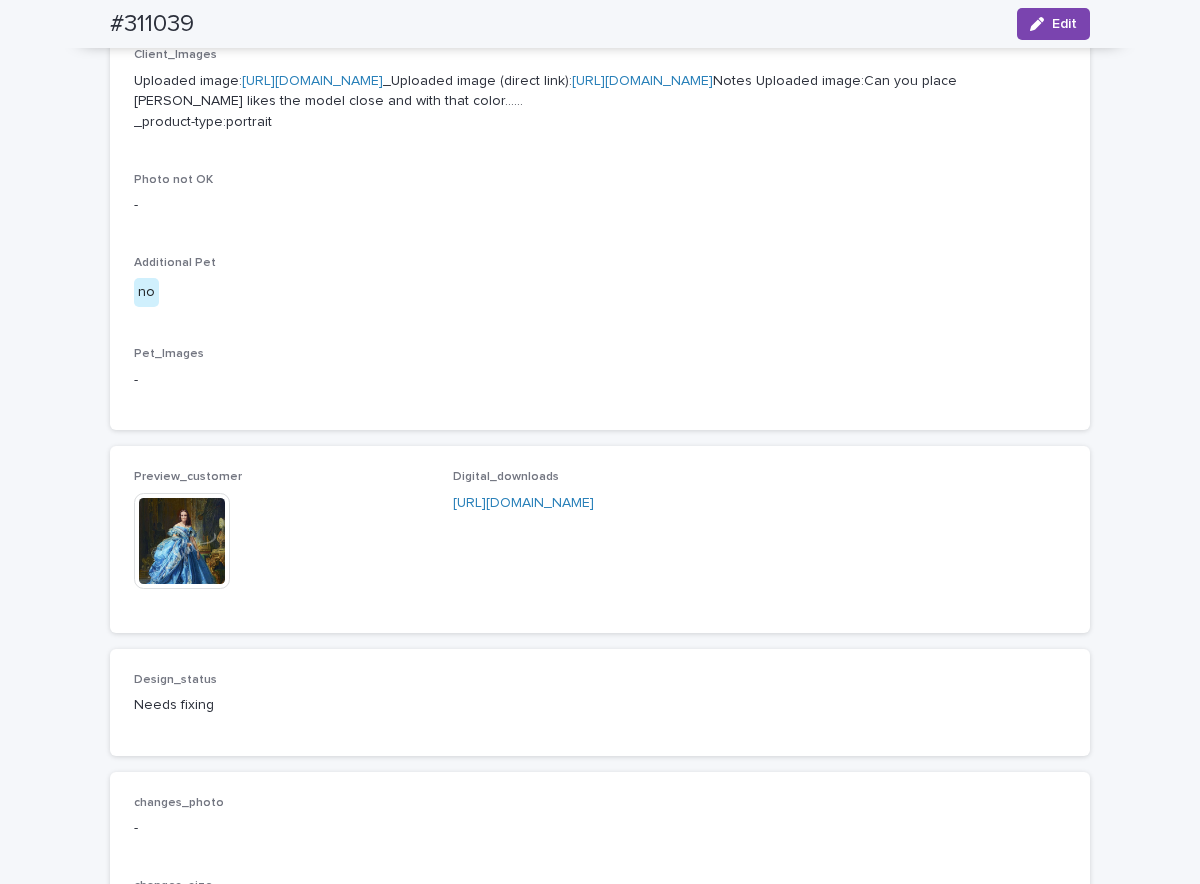scroll, scrollTop: 900, scrollLeft: 0, axis: vertical 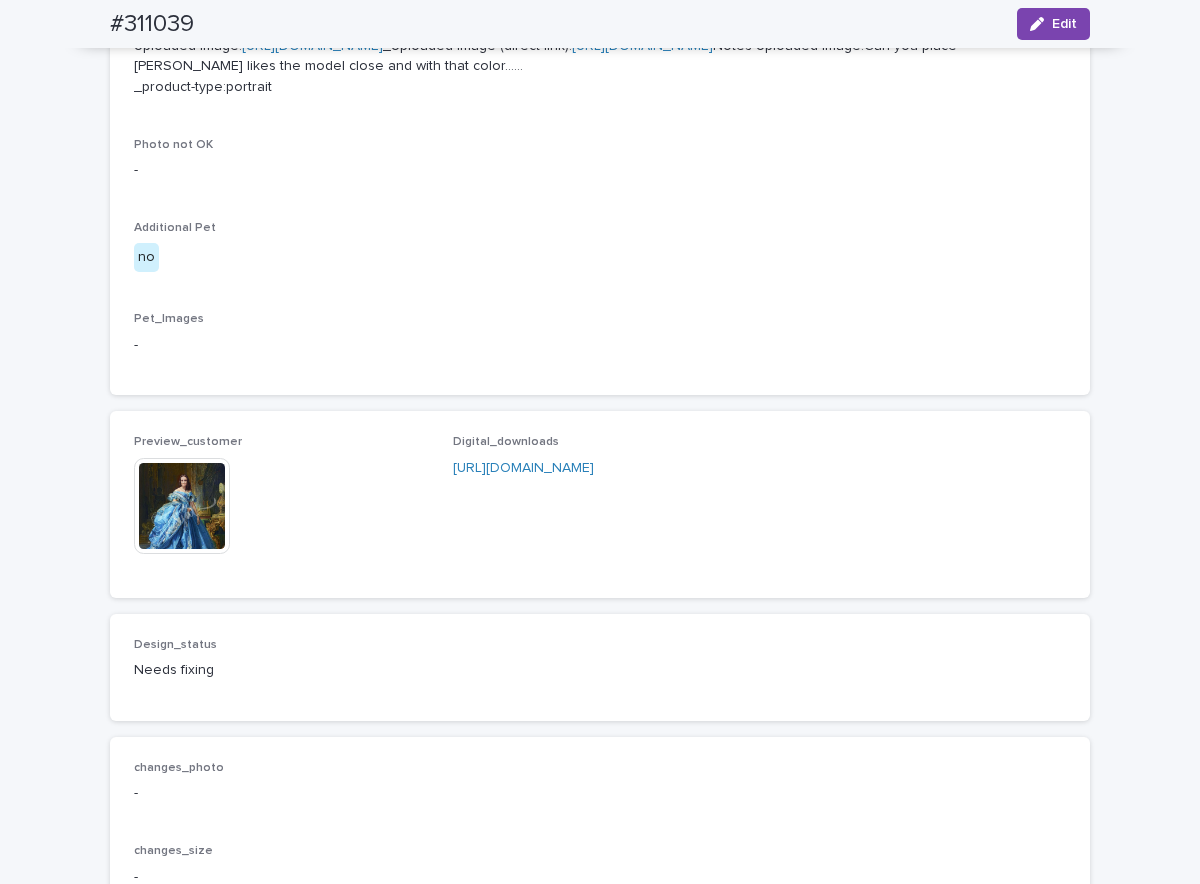 click at bounding box center (182, 506) 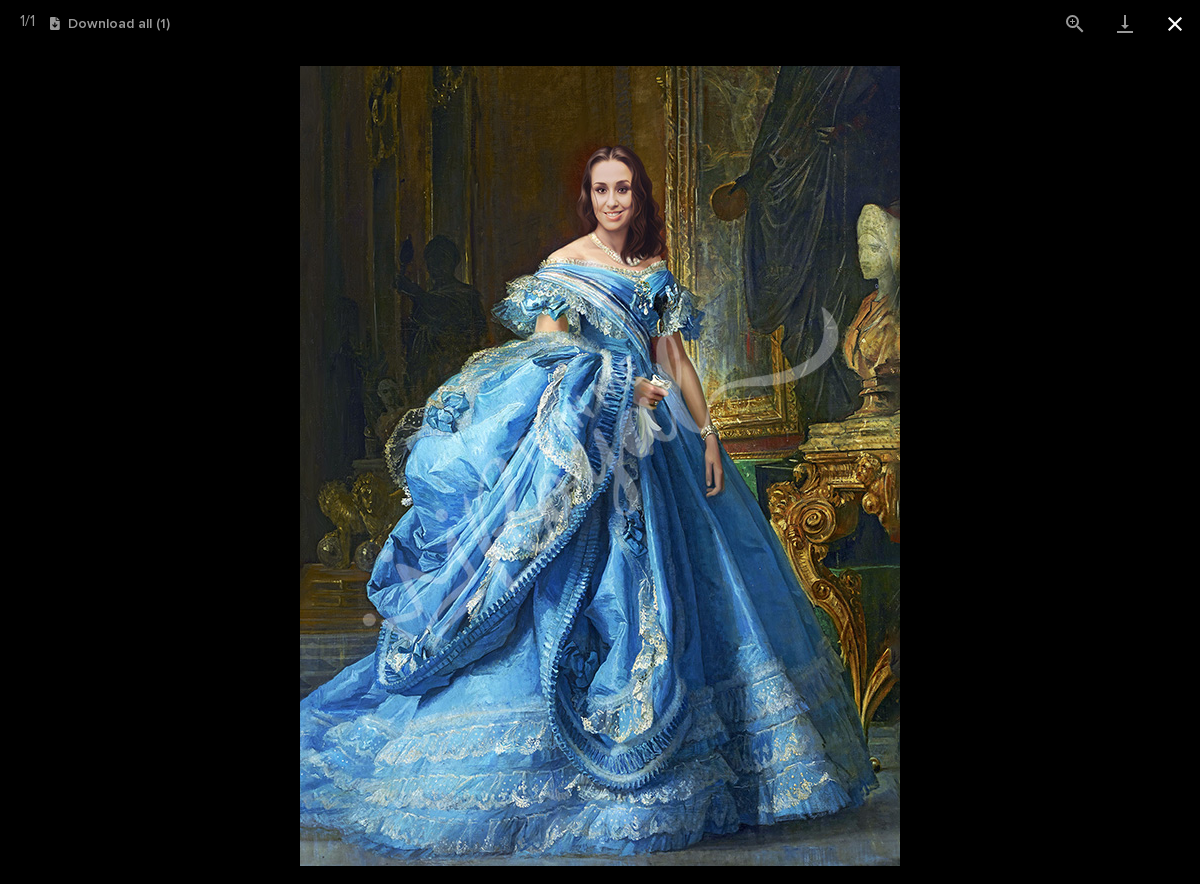 click at bounding box center (1175, 23) 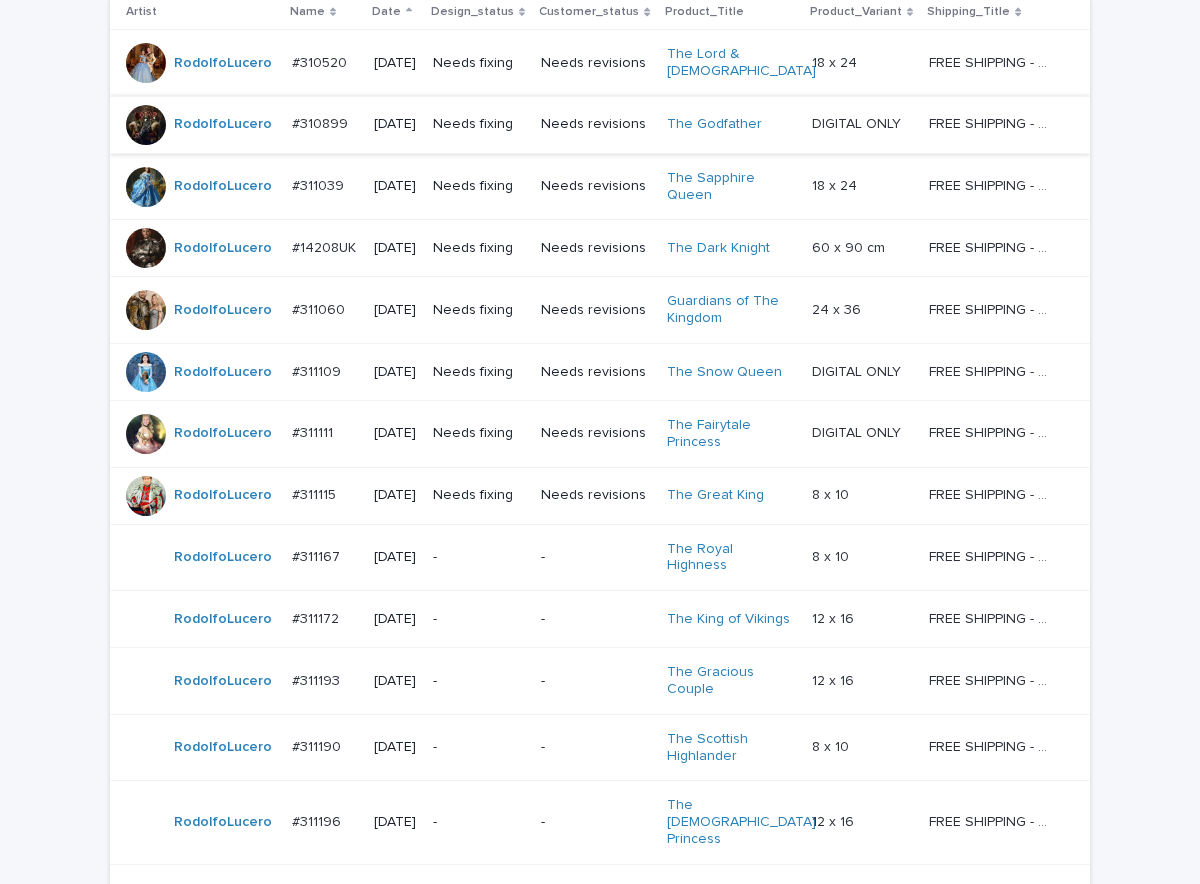 scroll, scrollTop: 464, scrollLeft: 0, axis: vertical 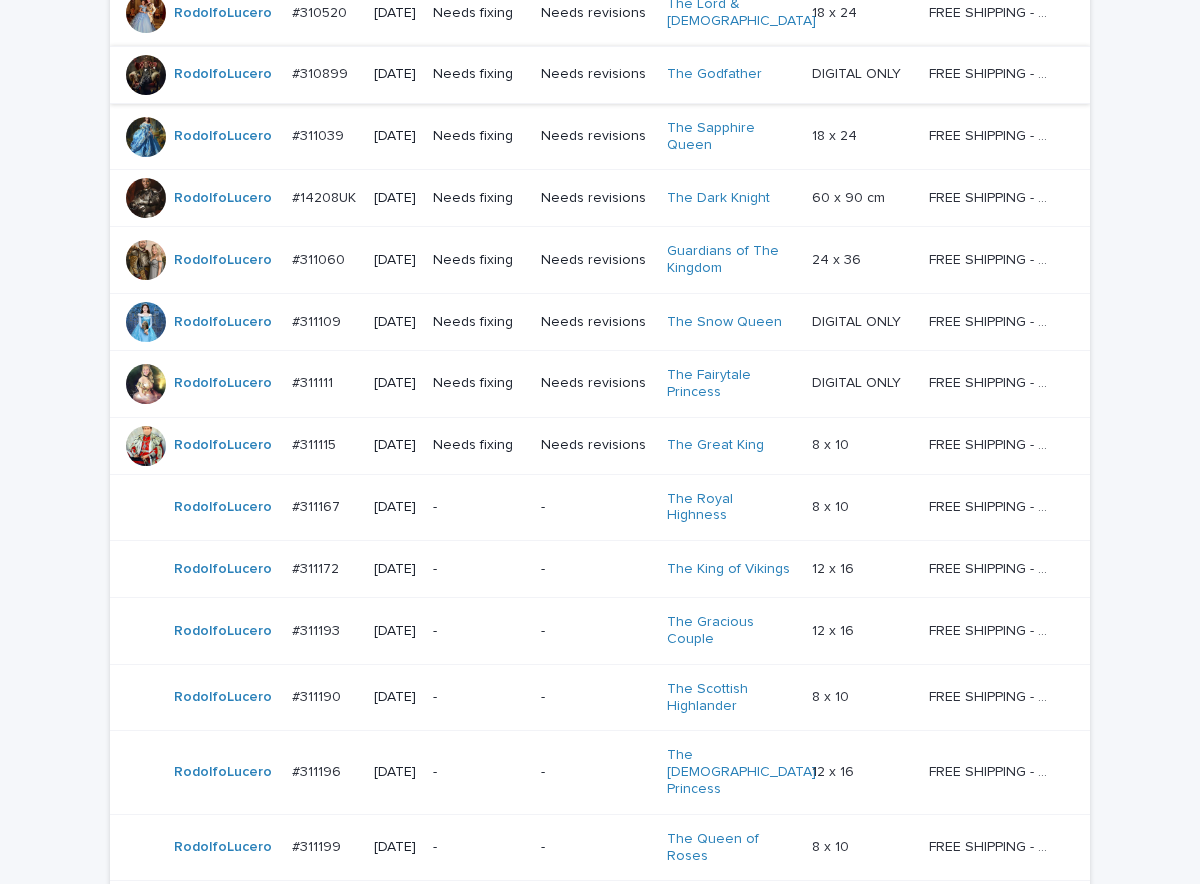 click on "Needs revisions" at bounding box center (596, 383) 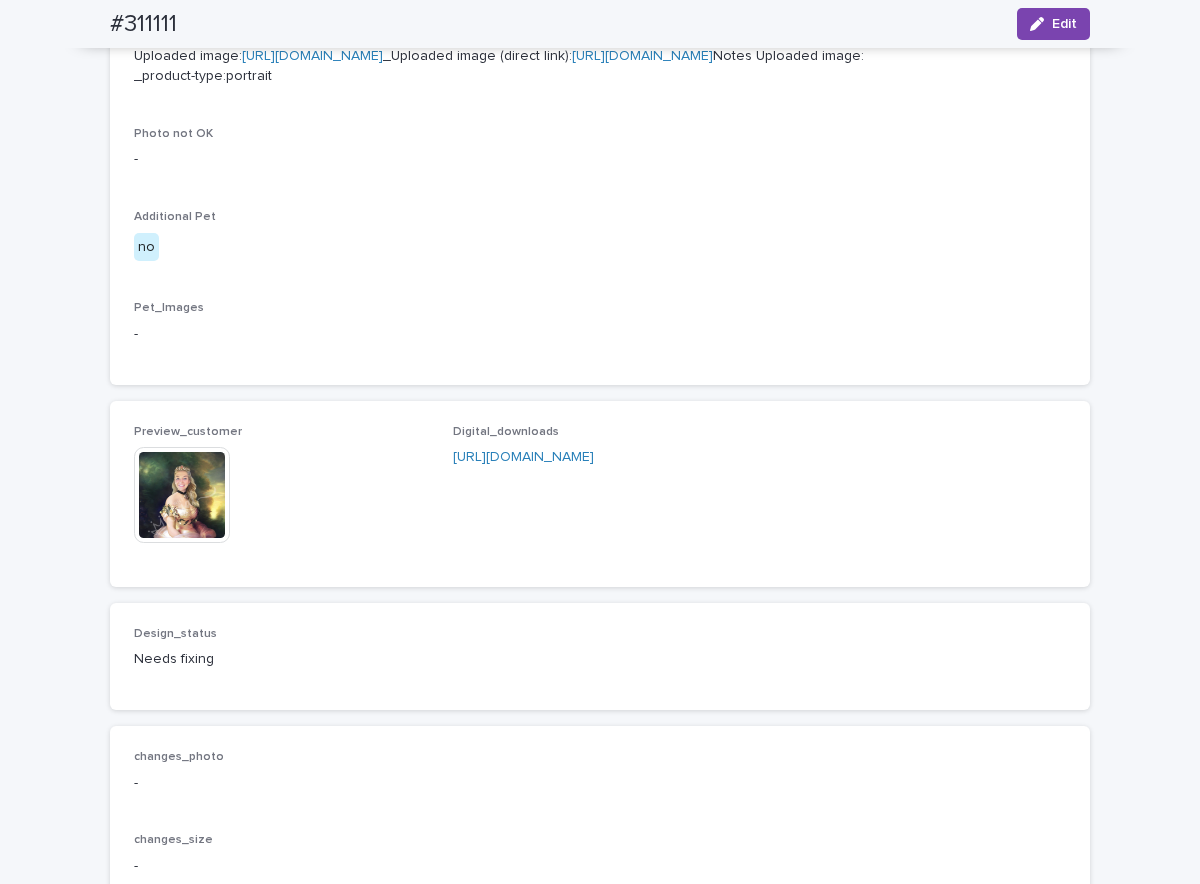 scroll, scrollTop: 900, scrollLeft: 0, axis: vertical 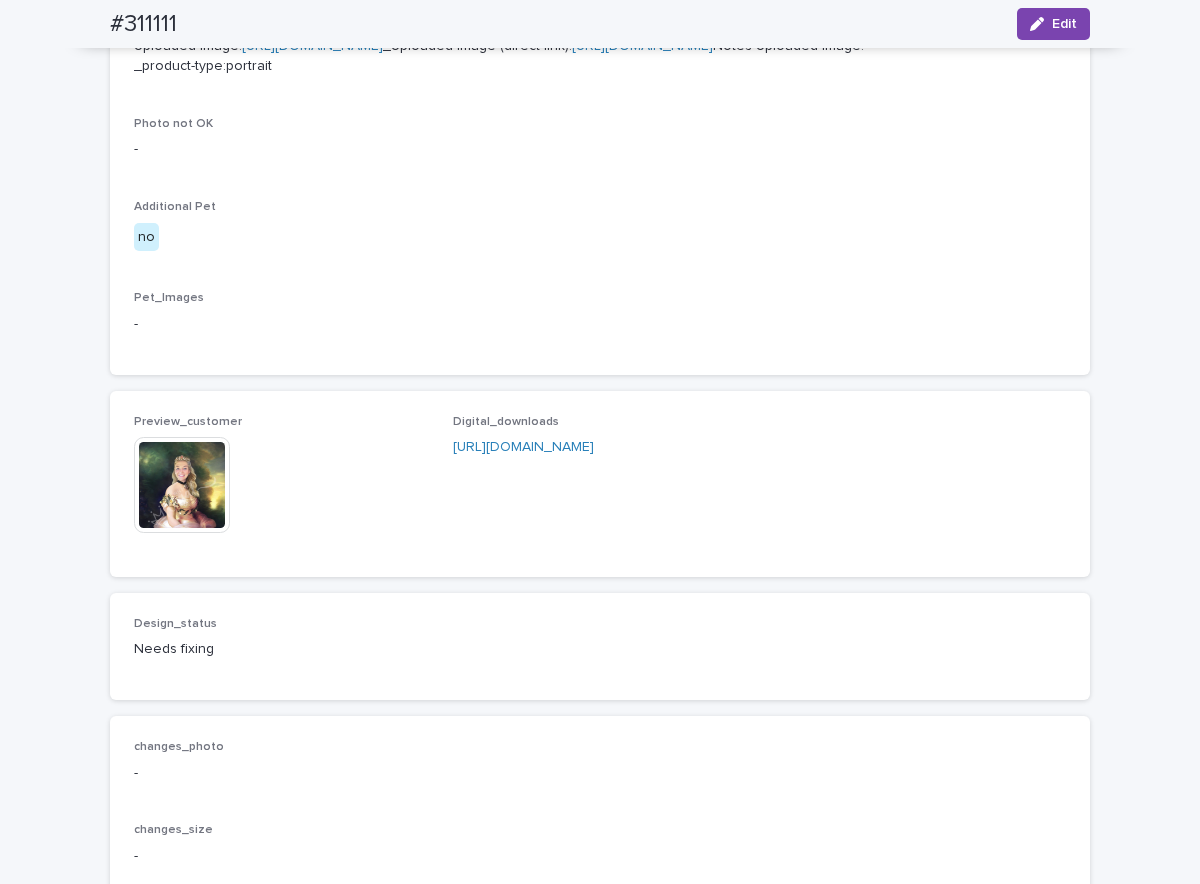 click at bounding box center (182, 485) 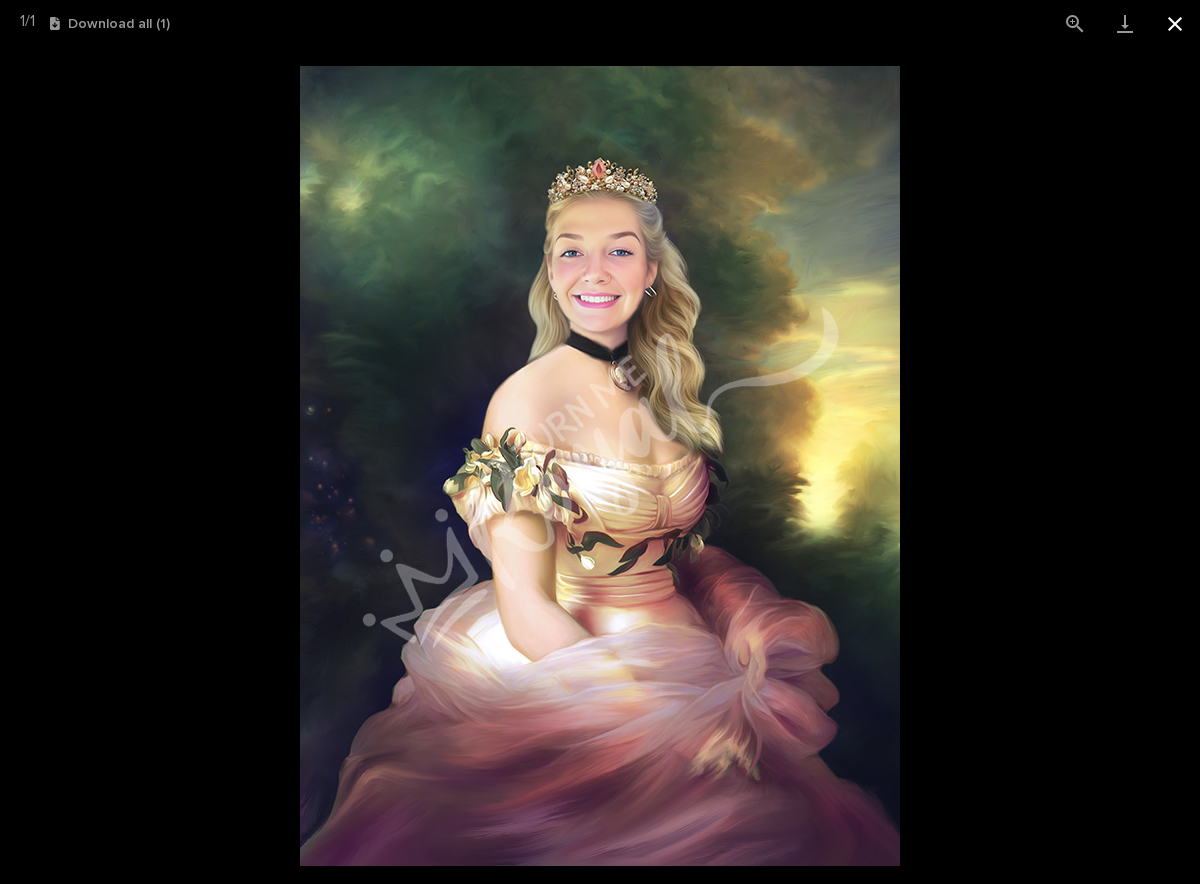 click at bounding box center (1175, 23) 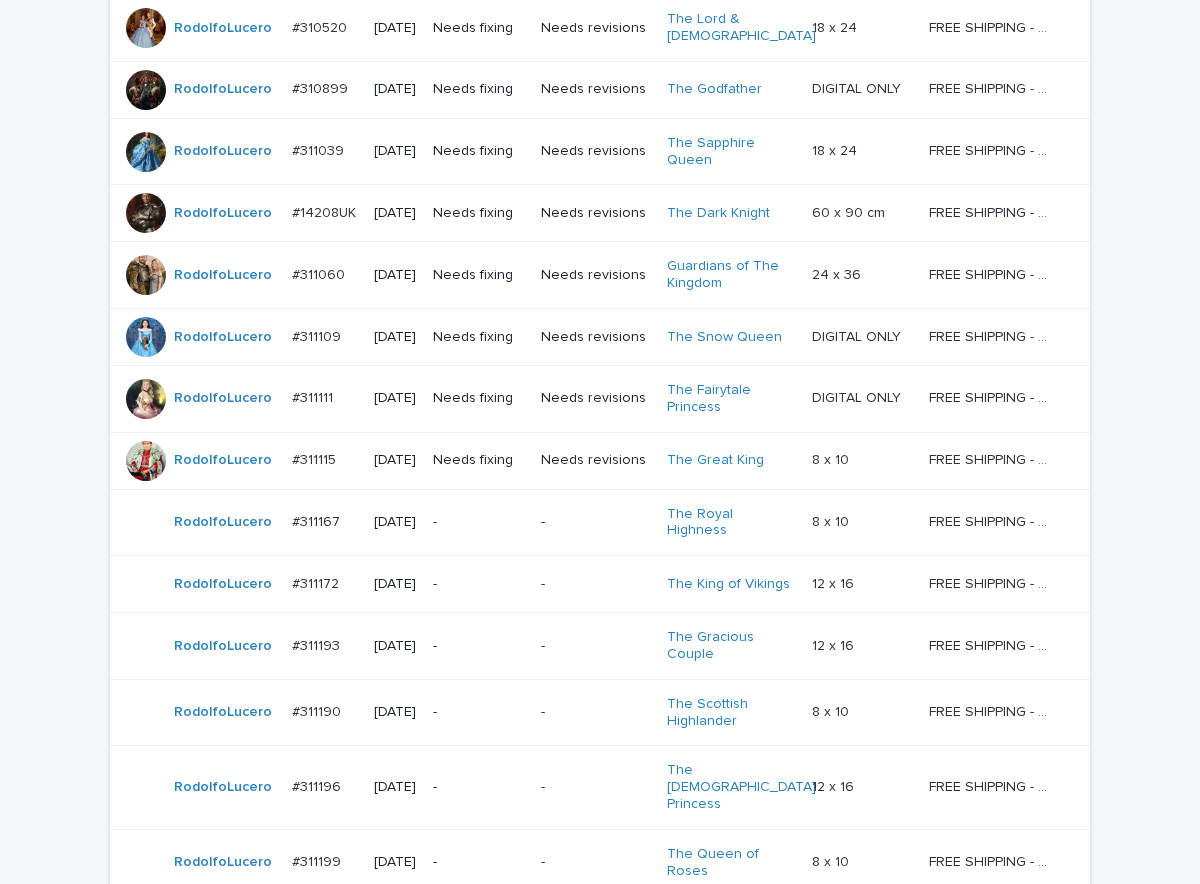 scroll, scrollTop: 464, scrollLeft: 0, axis: vertical 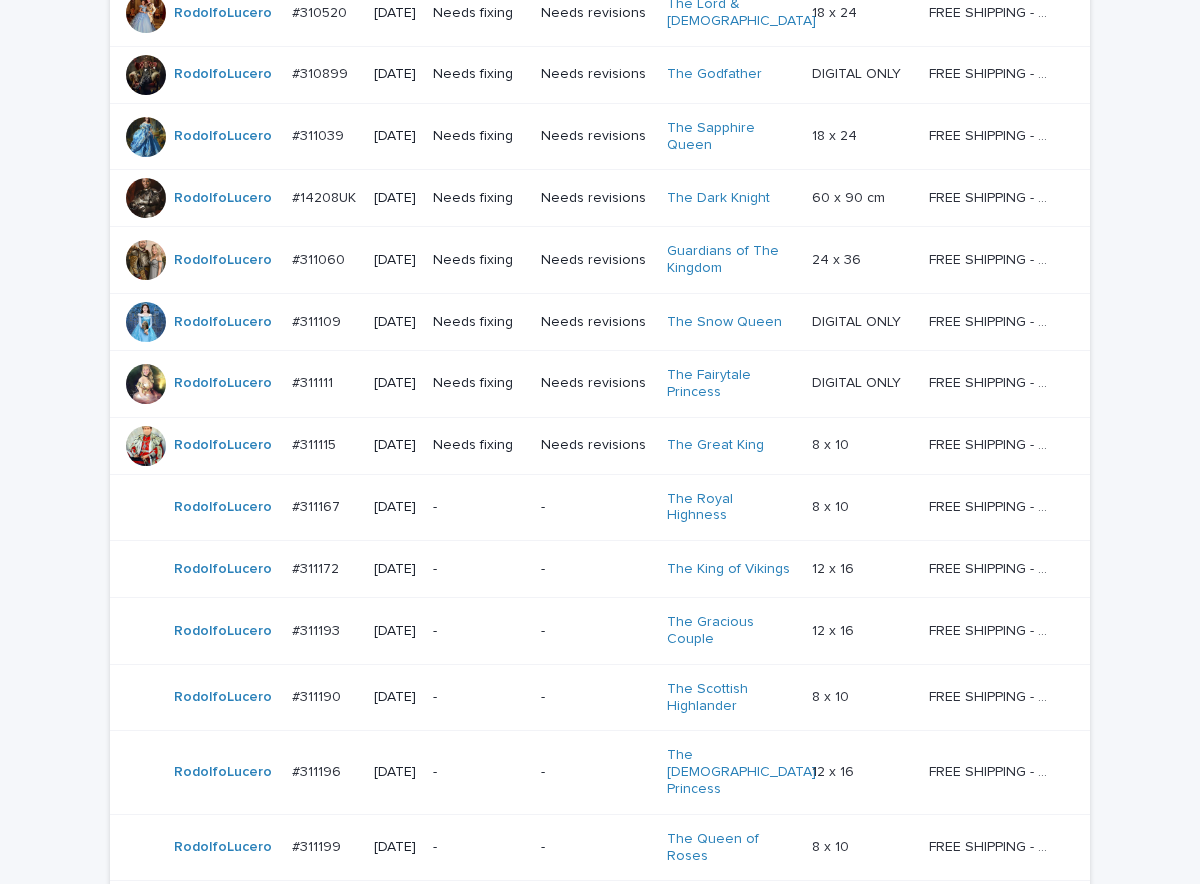 click on "Needs fixing" at bounding box center (479, 445) 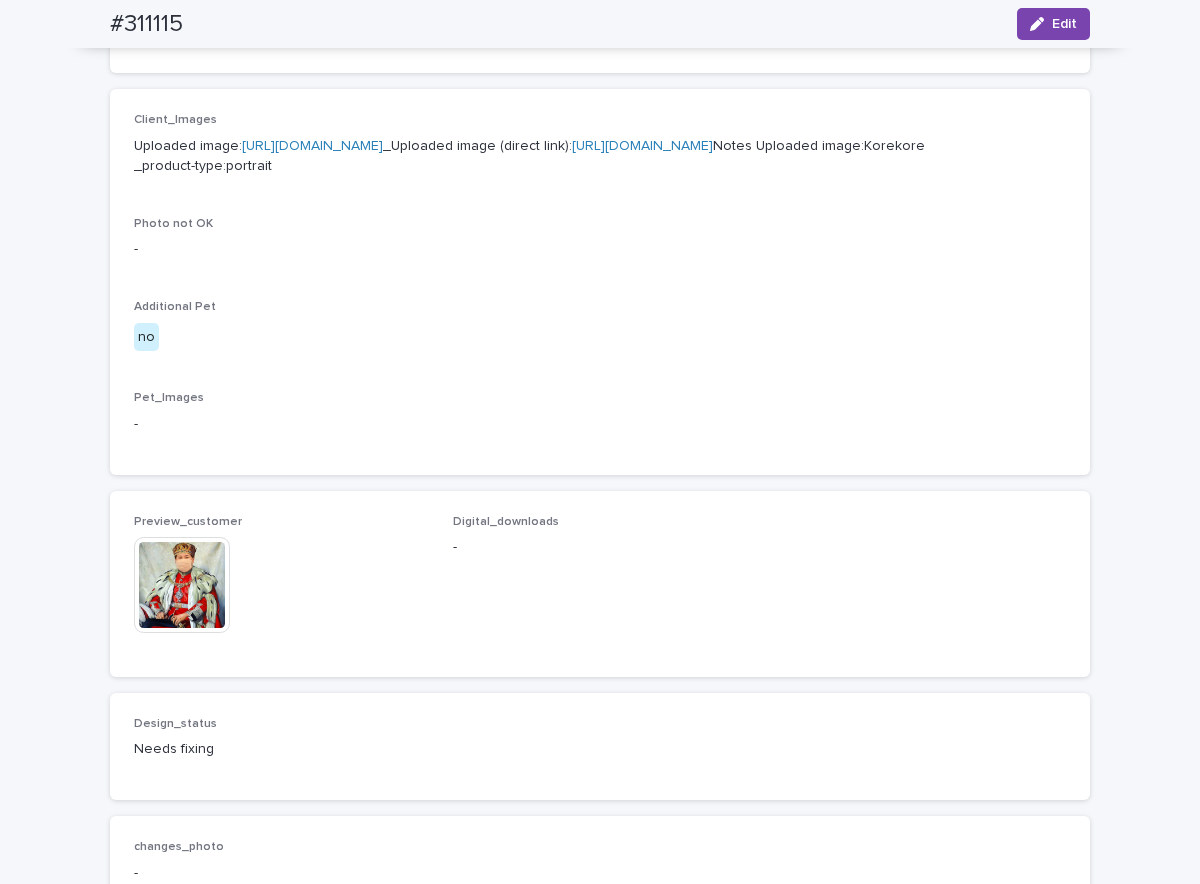 scroll, scrollTop: 900, scrollLeft: 0, axis: vertical 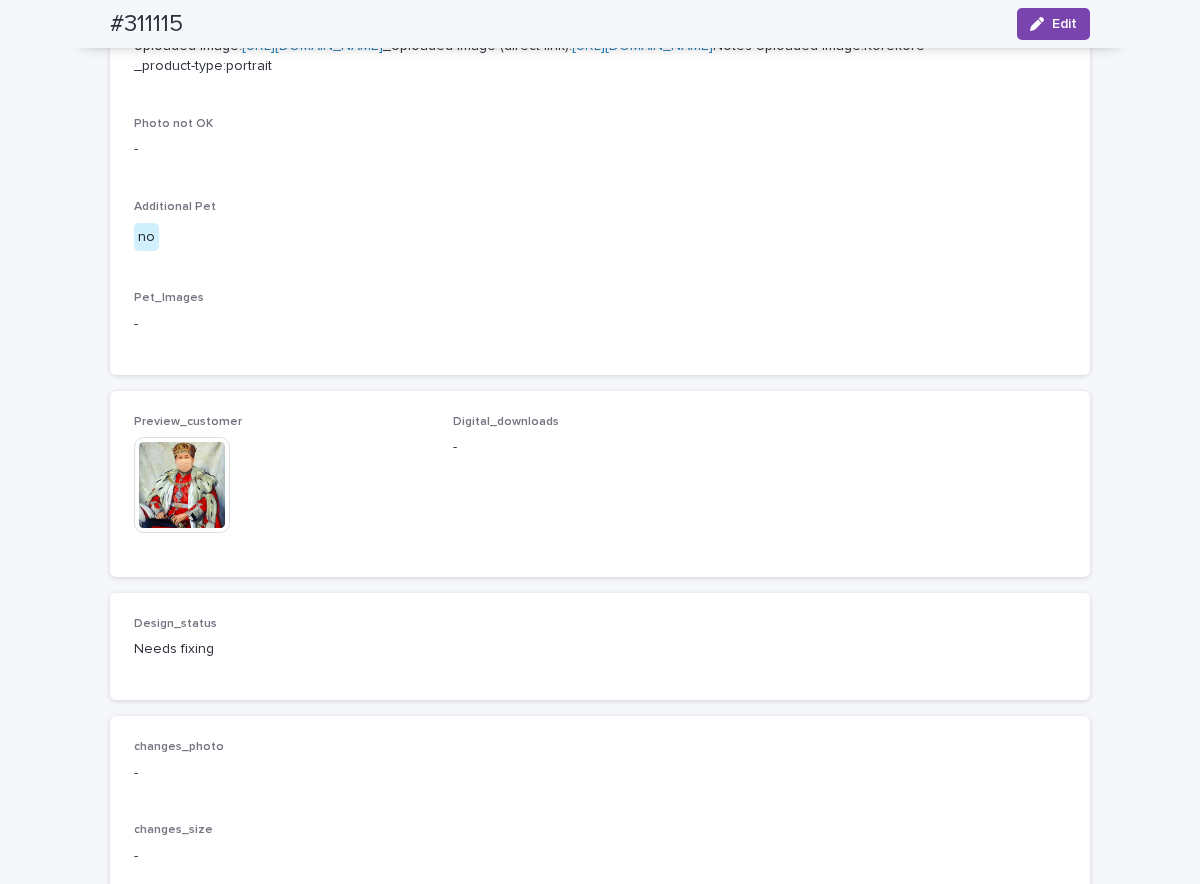 click at bounding box center (182, 485) 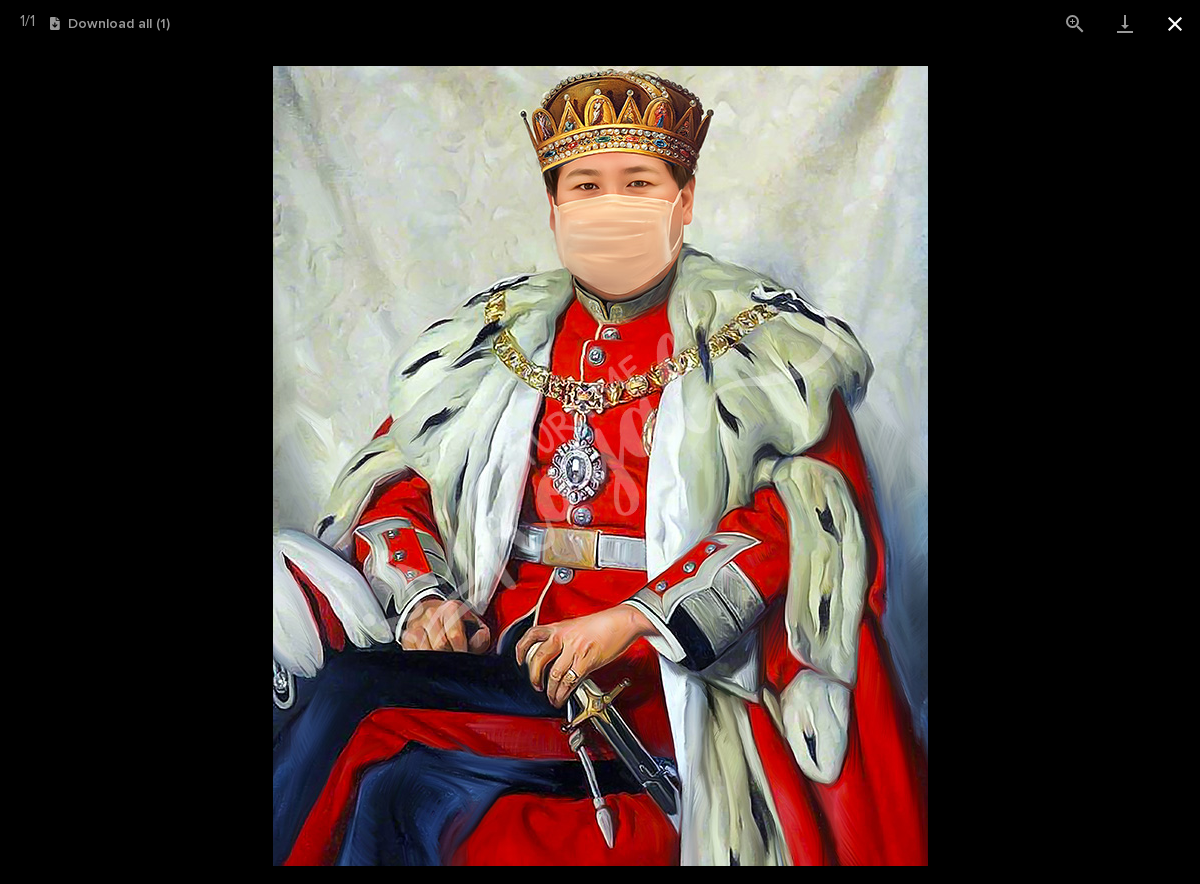 click at bounding box center [1175, 23] 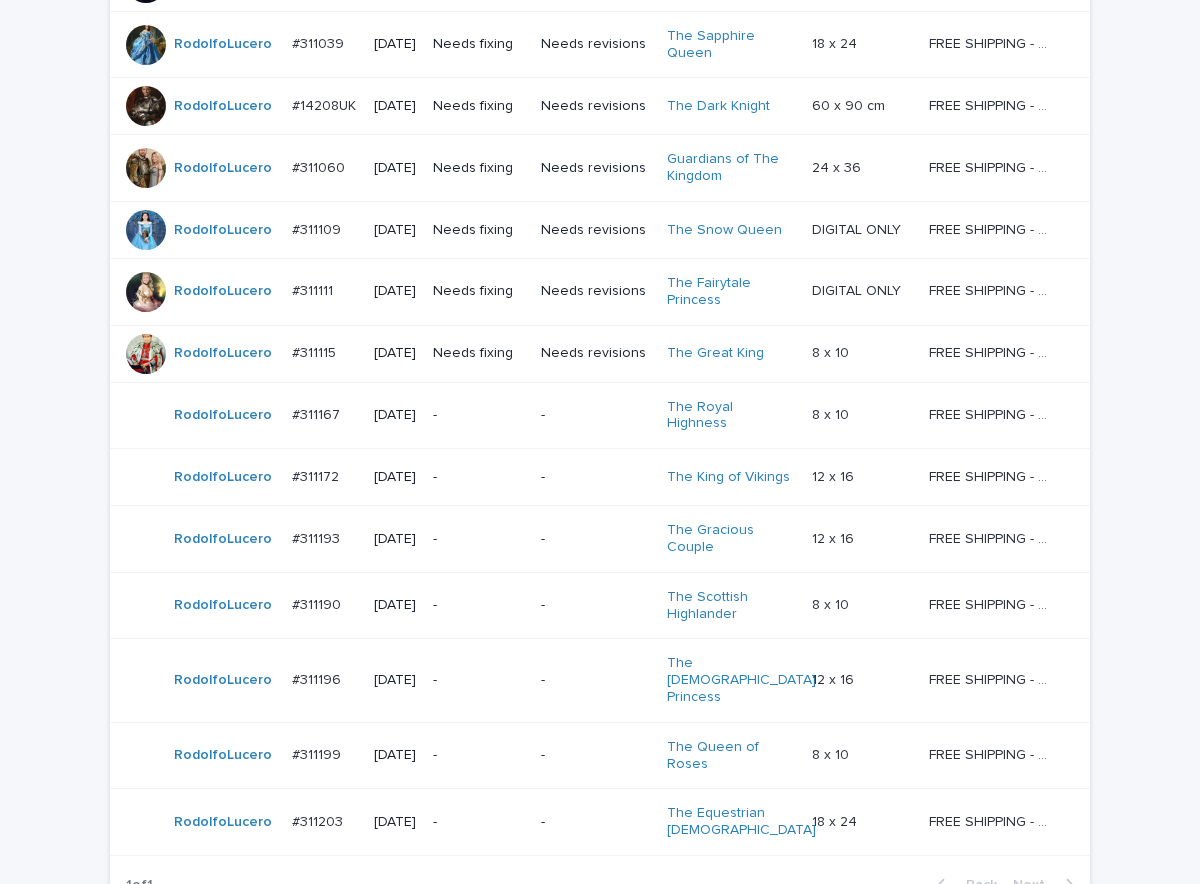 scroll, scrollTop: 564, scrollLeft: 0, axis: vertical 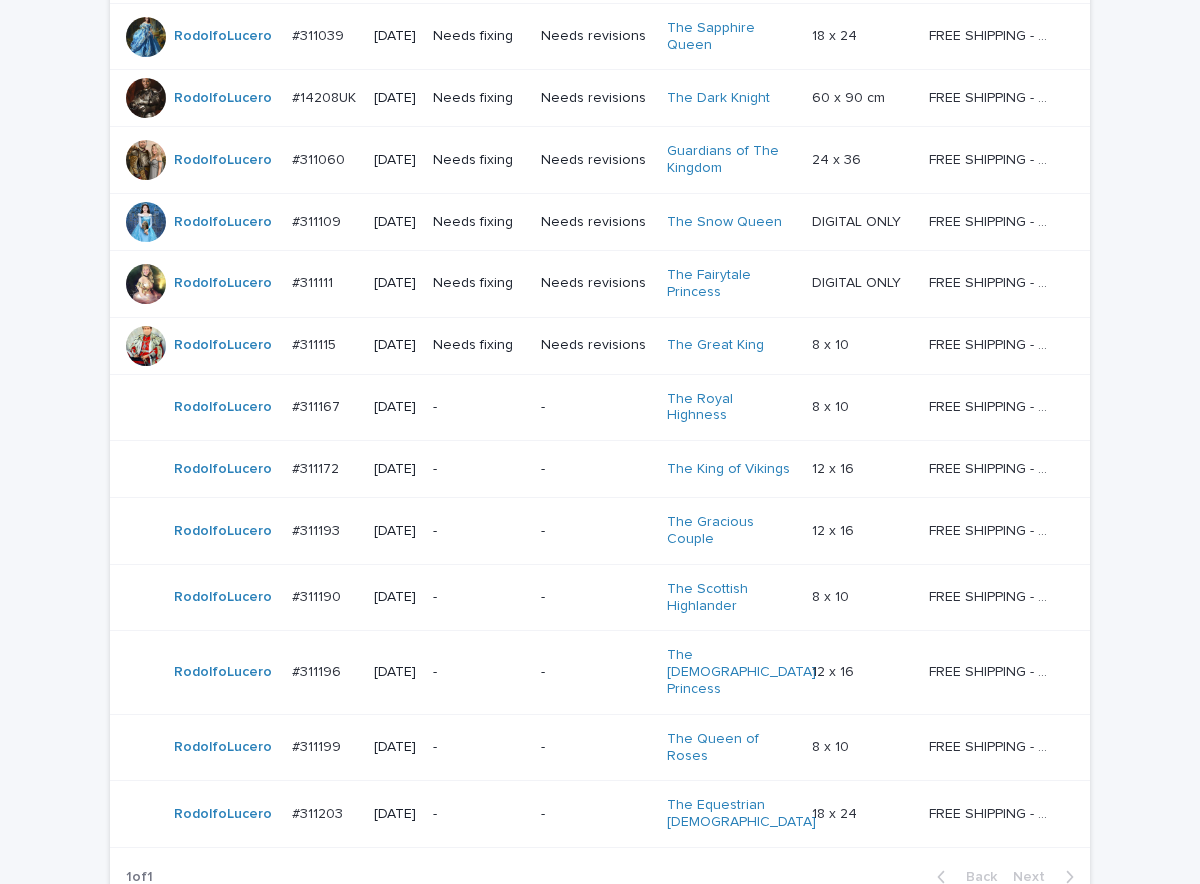 click on "-" at bounding box center [479, 407] 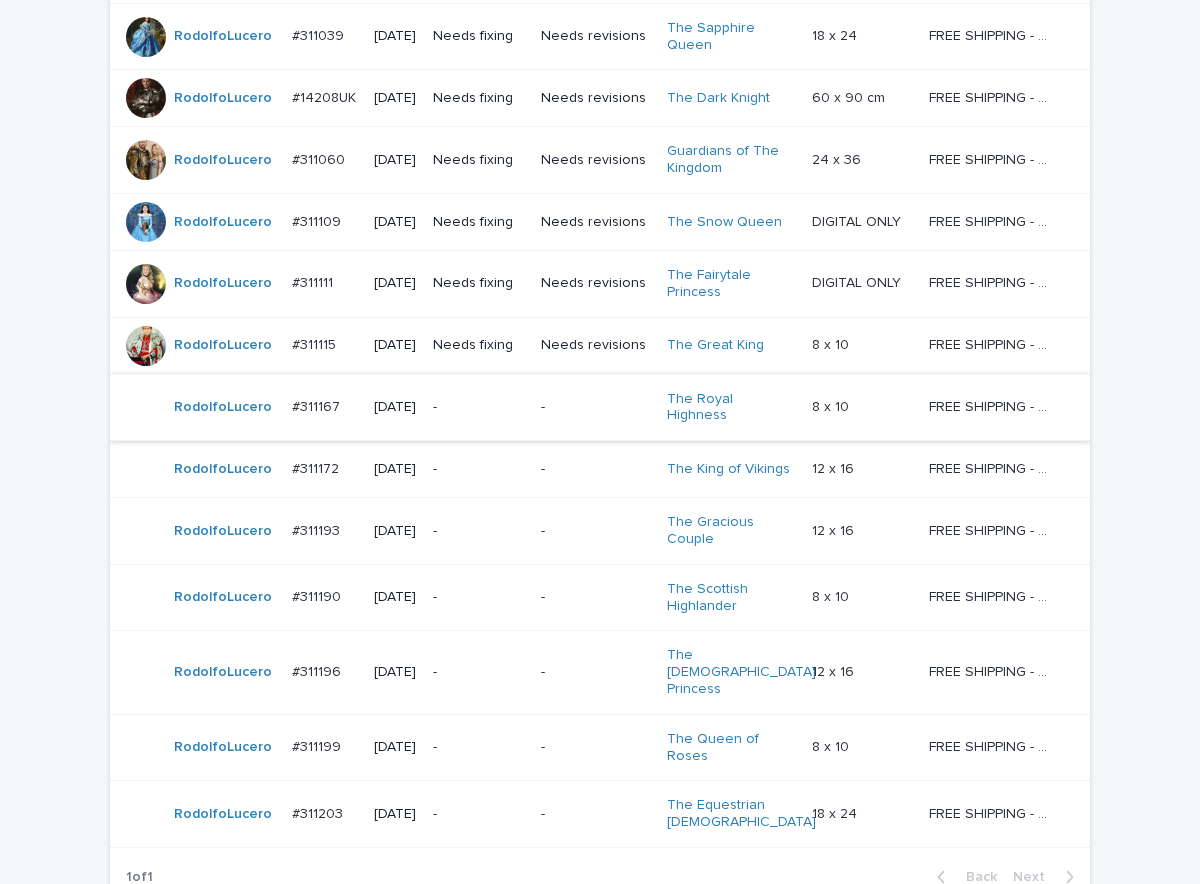 scroll, scrollTop: 0, scrollLeft: 0, axis: both 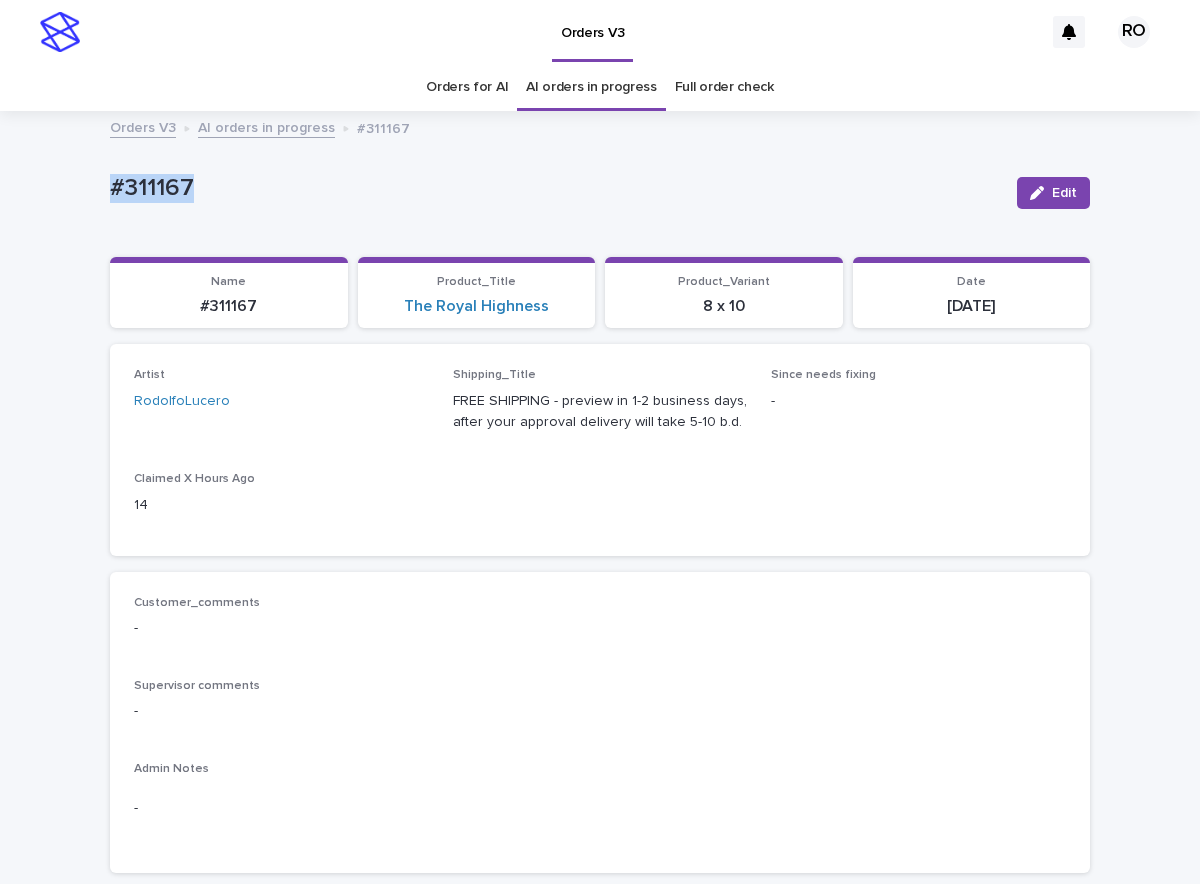 drag, startPoint x: 191, startPoint y: 188, endPoint x: 119, endPoint y: 197, distance: 72.56032 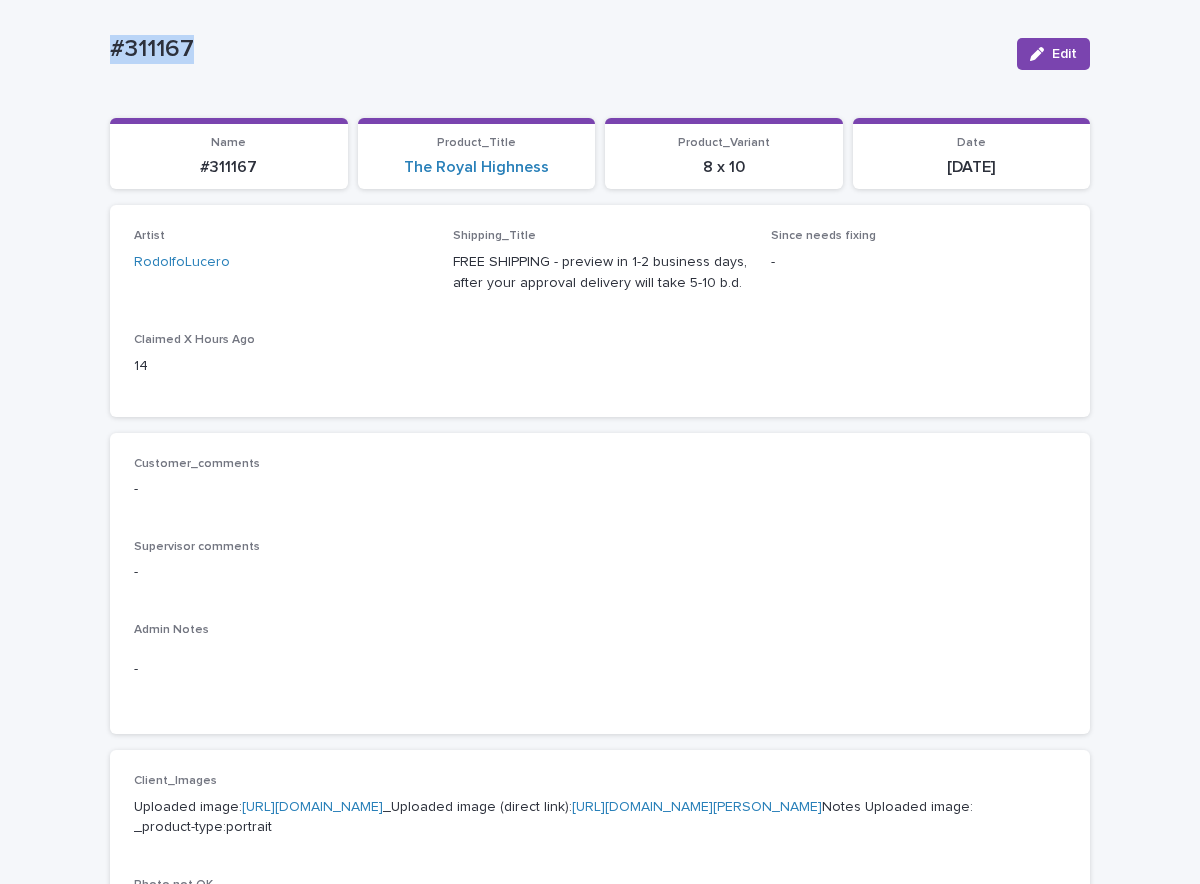 scroll, scrollTop: 300, scrollLeft: 0, axis: vertical 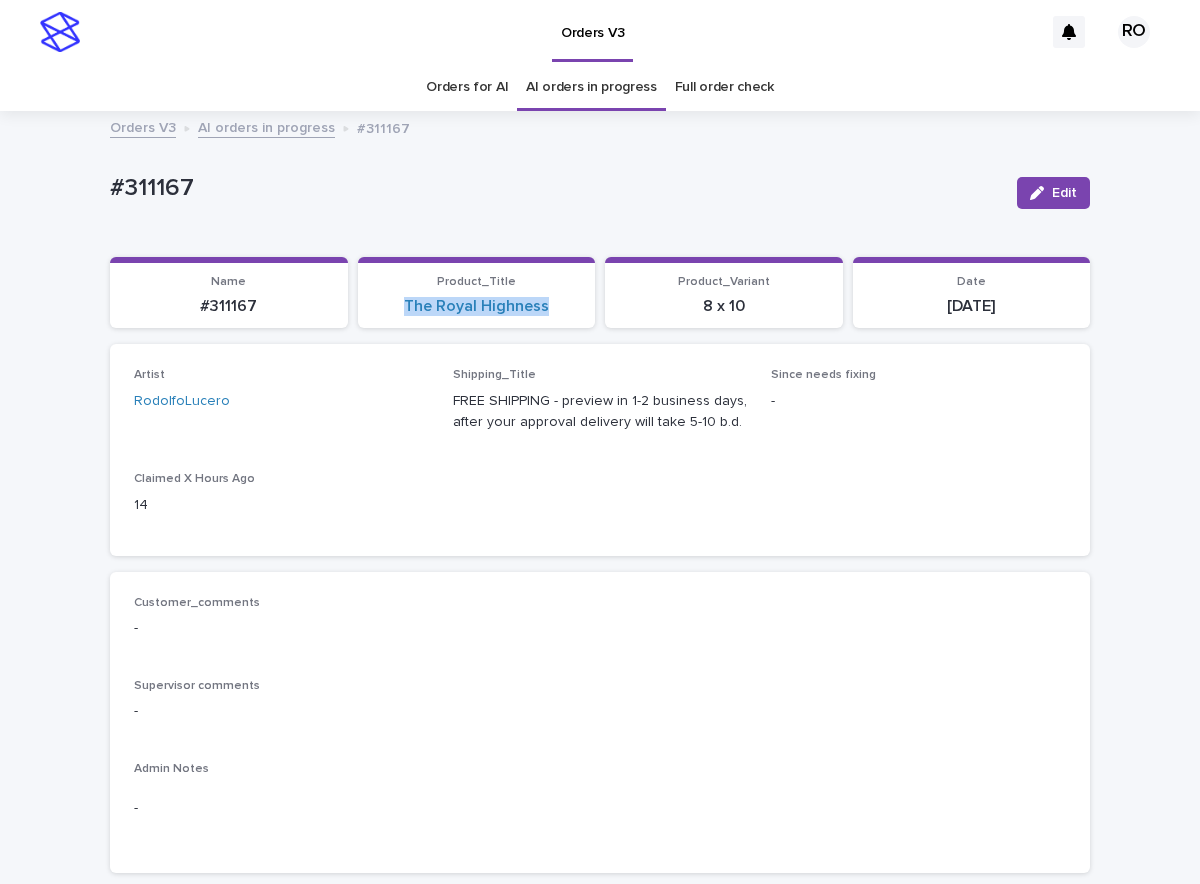 drag, startPoint x: 546, startPoint y: 321, endPoint x: 347, endPoint y: 341, distance: 200.0025 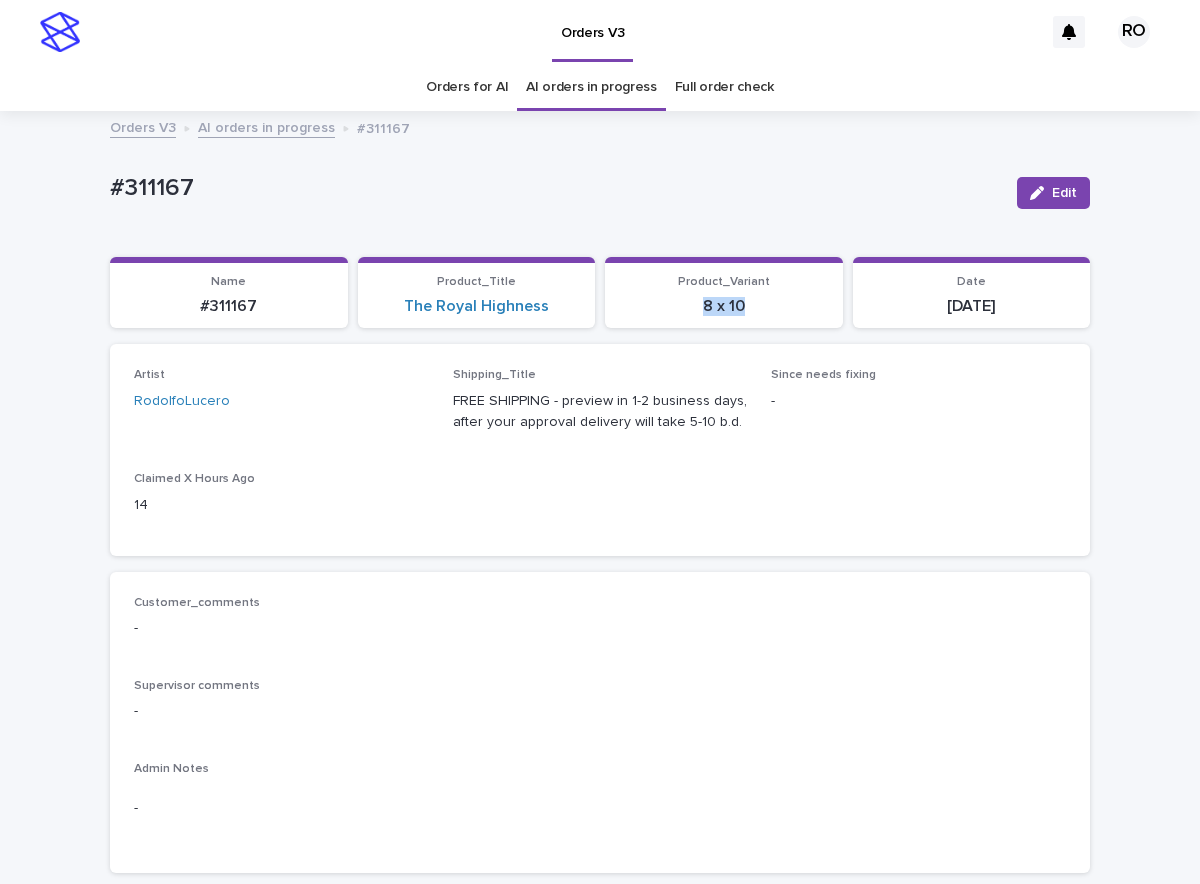 drag, startPoint x: 768, startPoint y: 311, endPoint x: 597, endPoint y: 350, distance: 175.39099 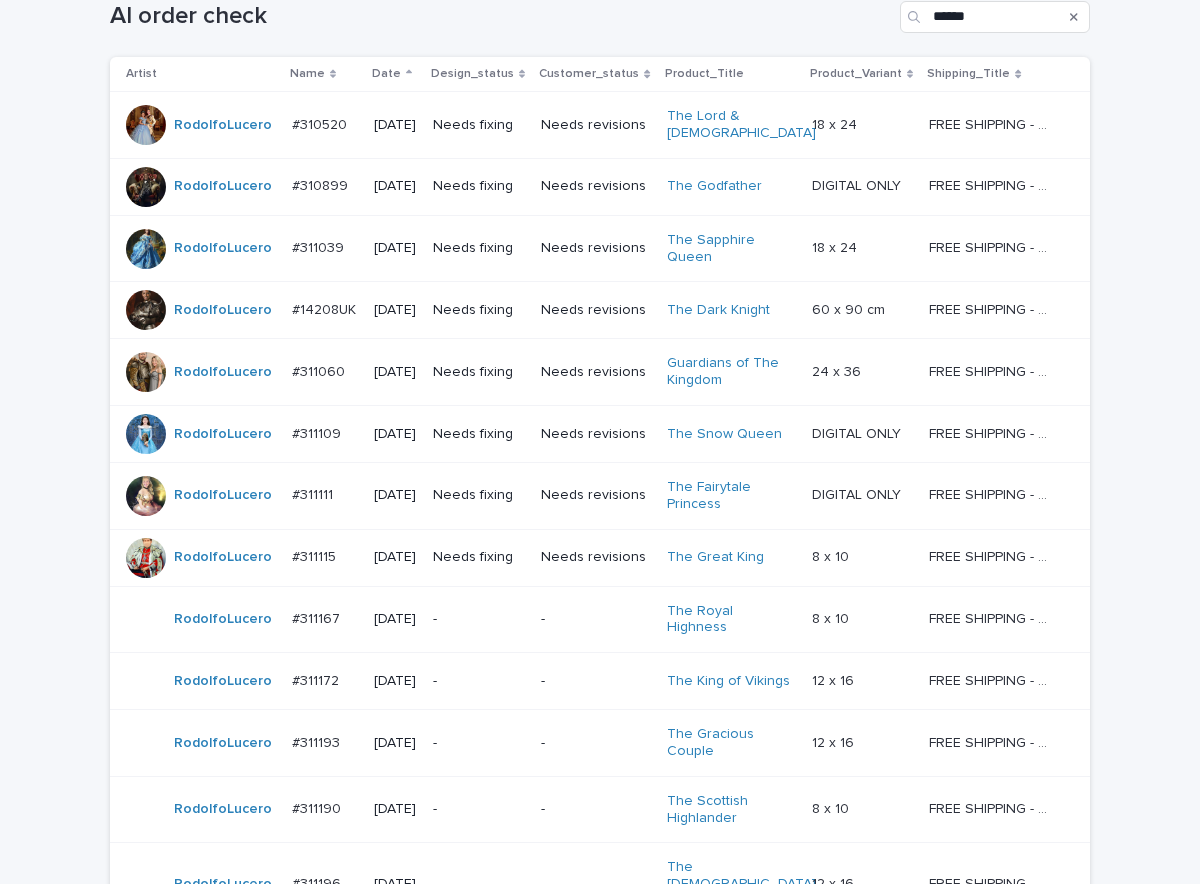 scroll, scrollTop: 709, scrollLeft: 0, axis: vertical 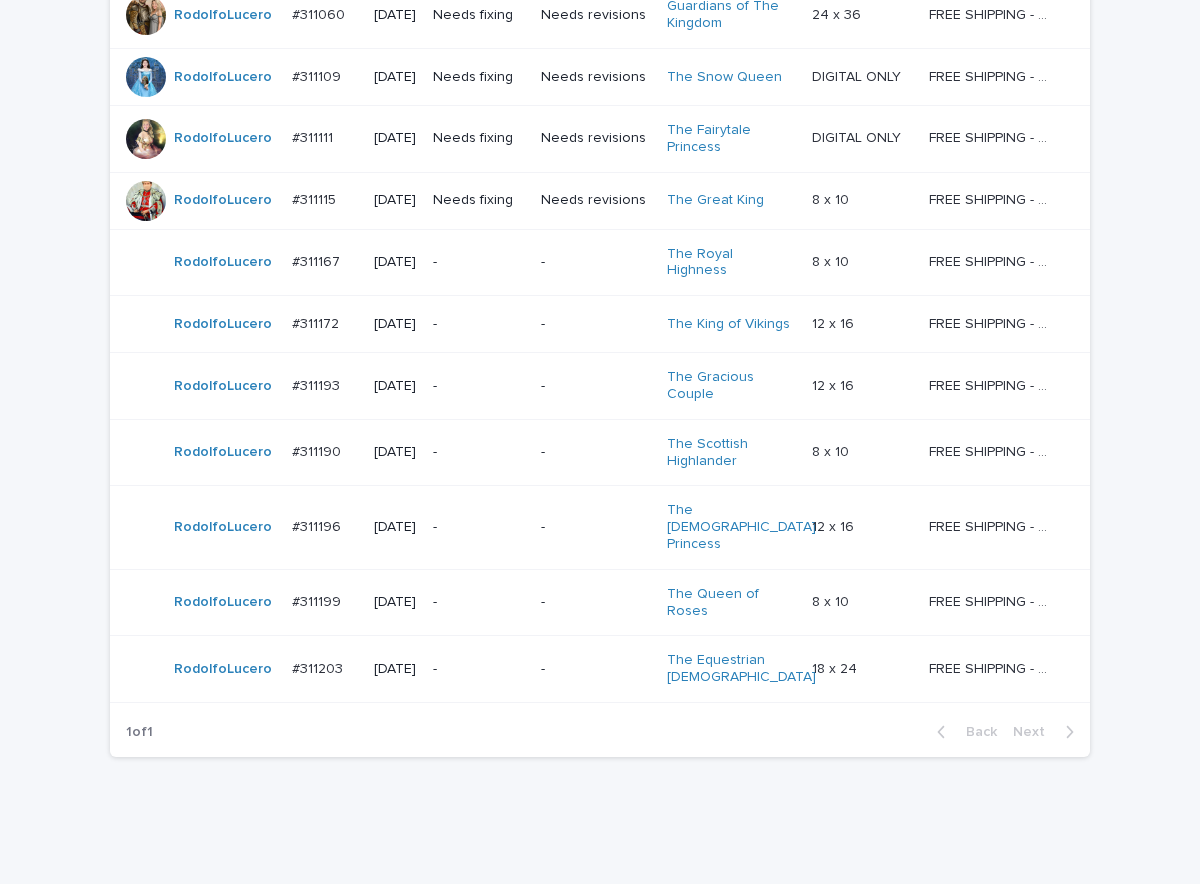 click on "-" at bounding box center [596, 324] 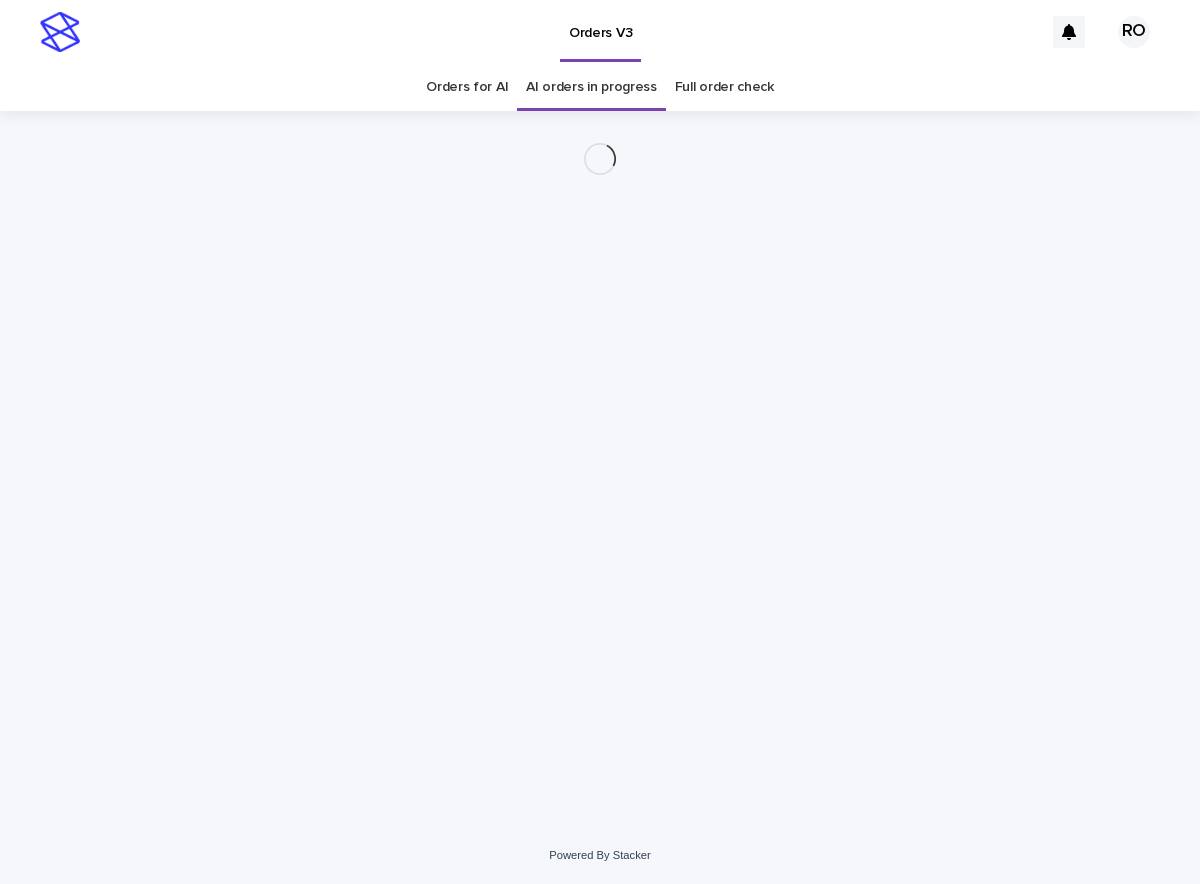 scroll, scrollTop: 0, scrollLeft: 0, axis: both 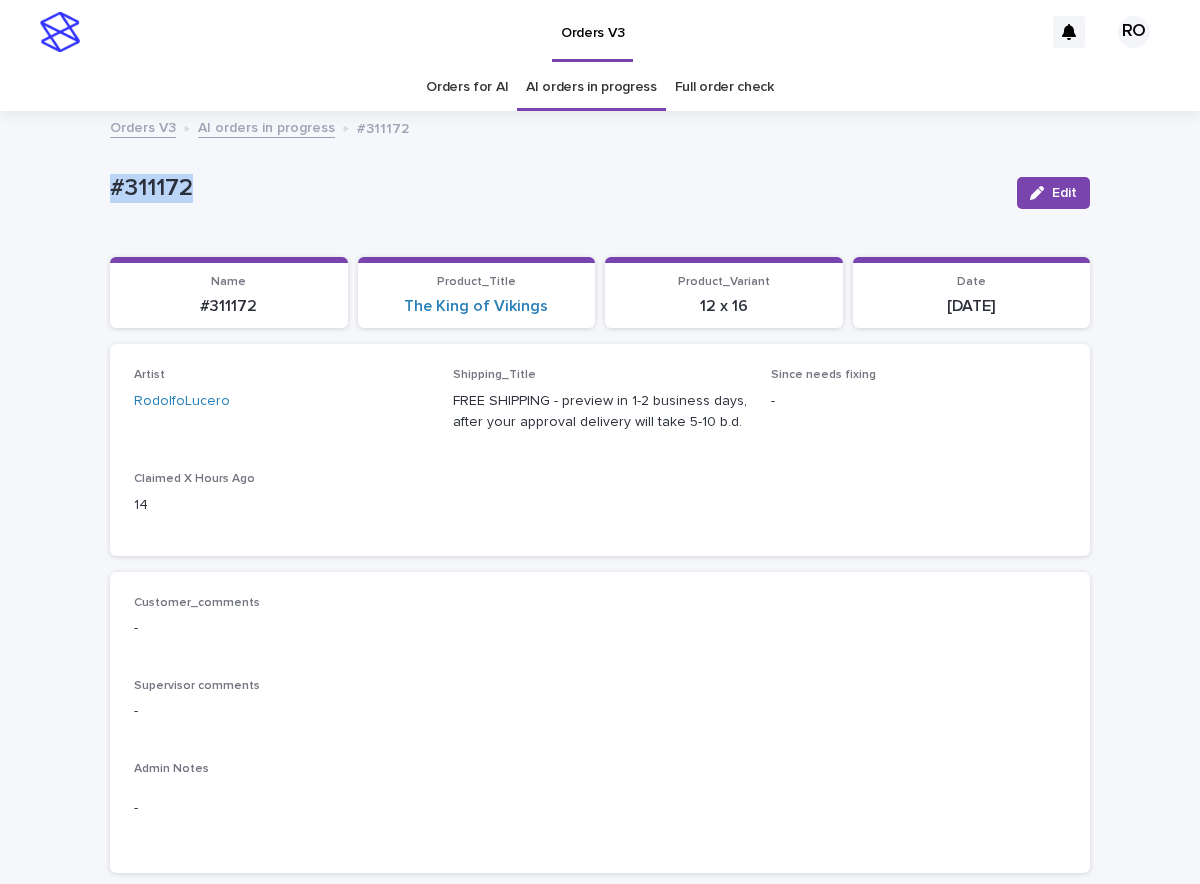 drag, startPoint x: 169, startPoint y: 190, endPoint x: 113, endPoint y: 197, distance: 56.435802 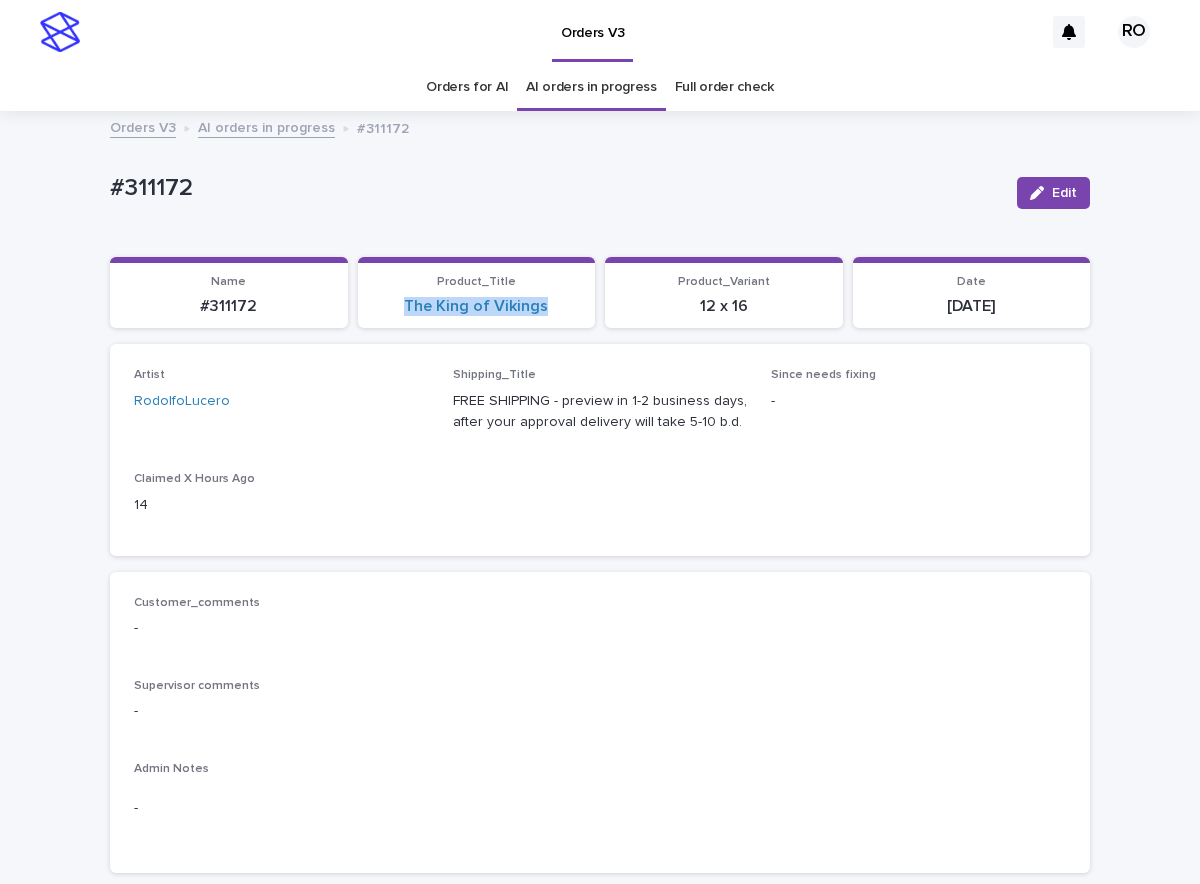 drag, startPoint x: 547, startPoint y: 316, endPoint x: 348, endPoint y: 339, distance: 200.32474 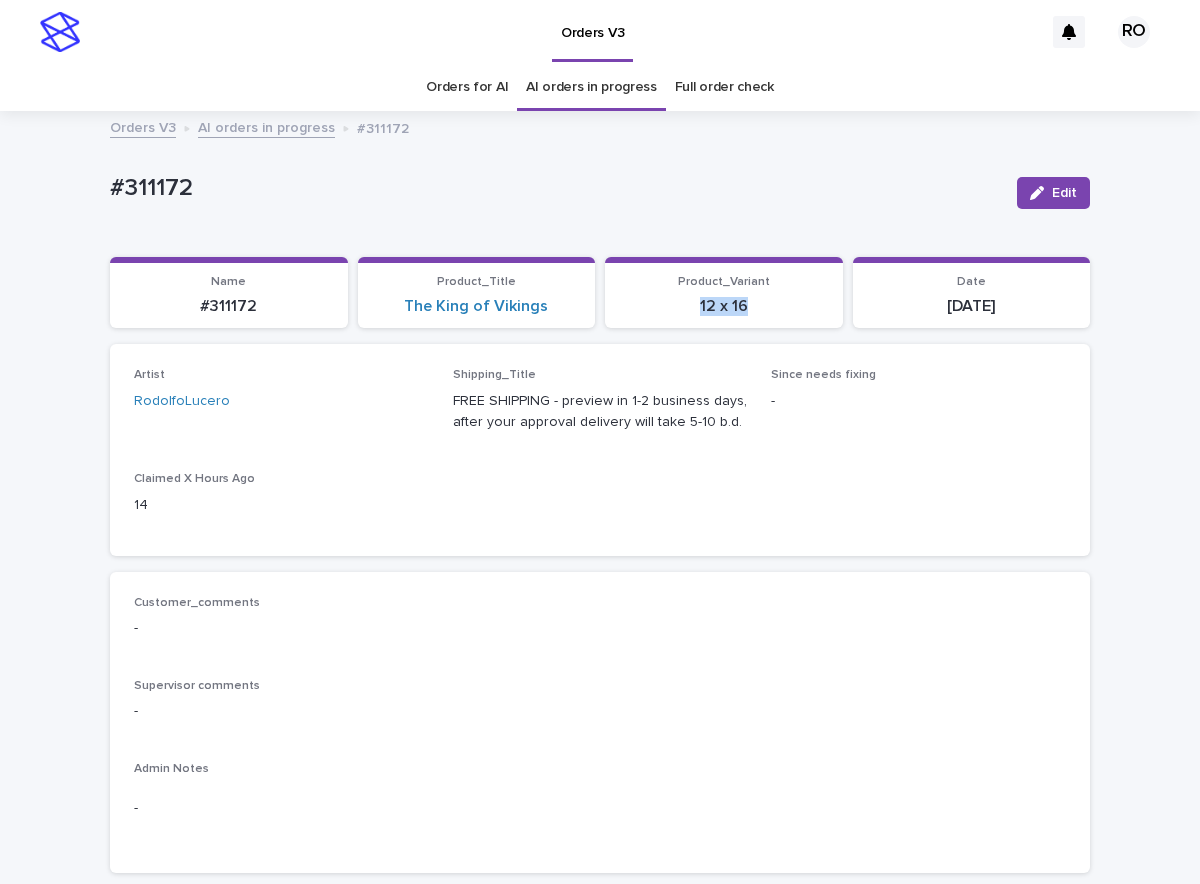 drag, startPoint x: 784, startPoint y: 322, endPoint x: 524, endPoint y: 367, distance: 263.8655 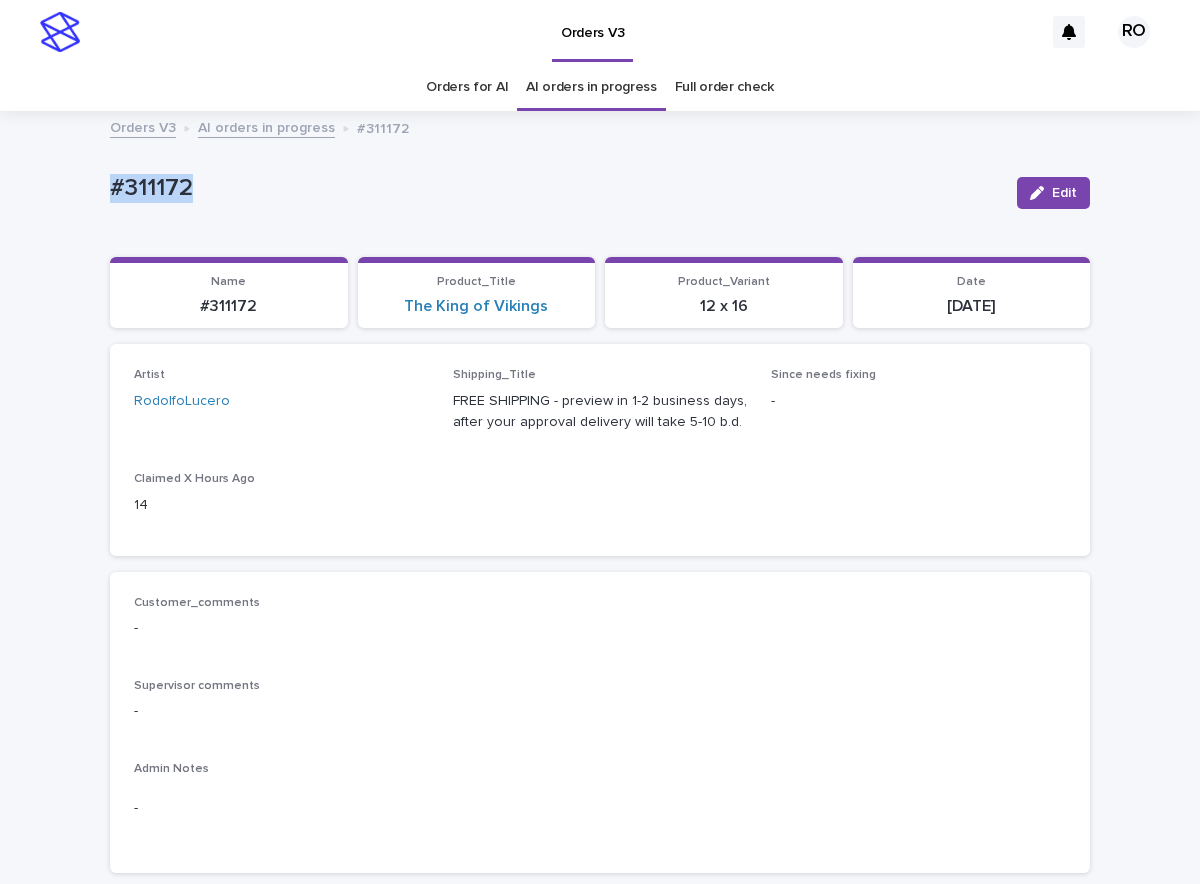drag, startPoint x: 219, startPoint y: 188, endPoint x: 83, endPoint y: 196, distance: 136.23509 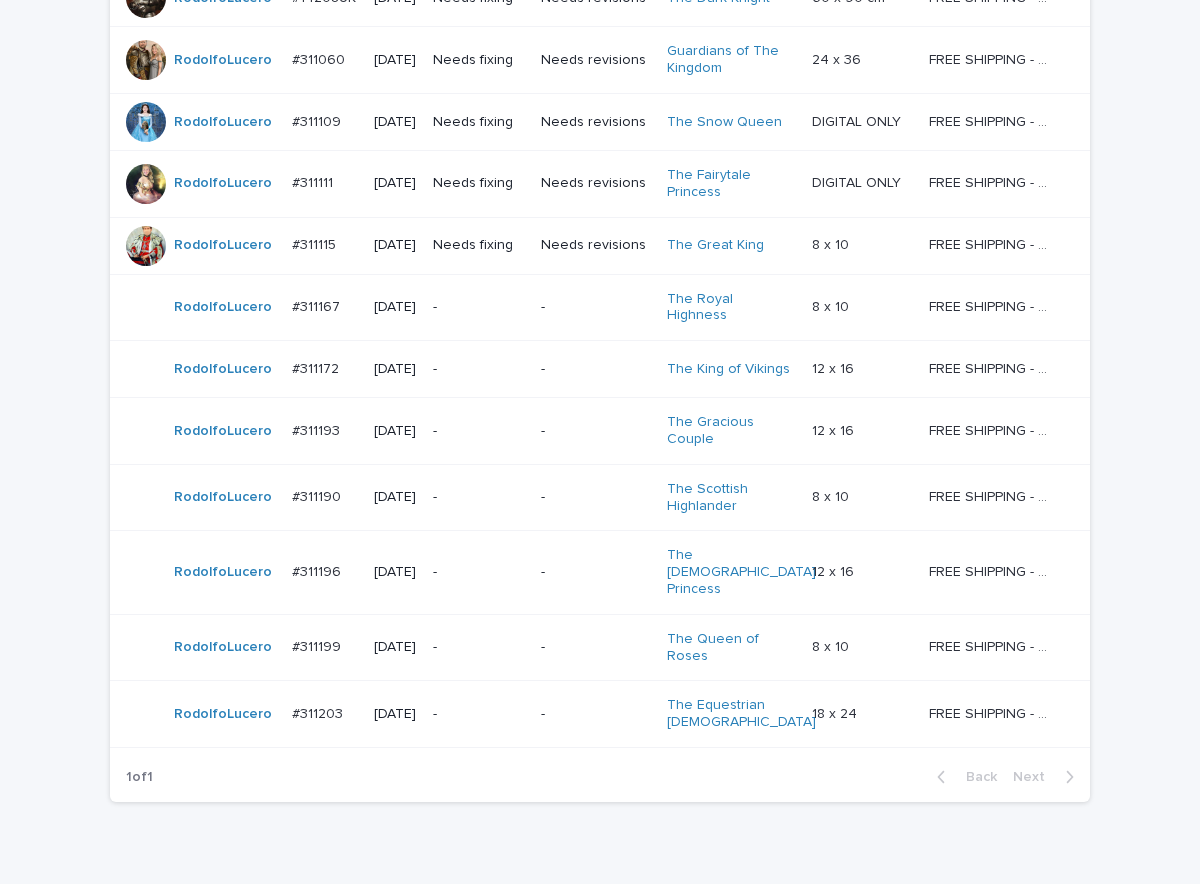 scroll, scrollTop: 709, scrollLeft: 0, axis: vertical 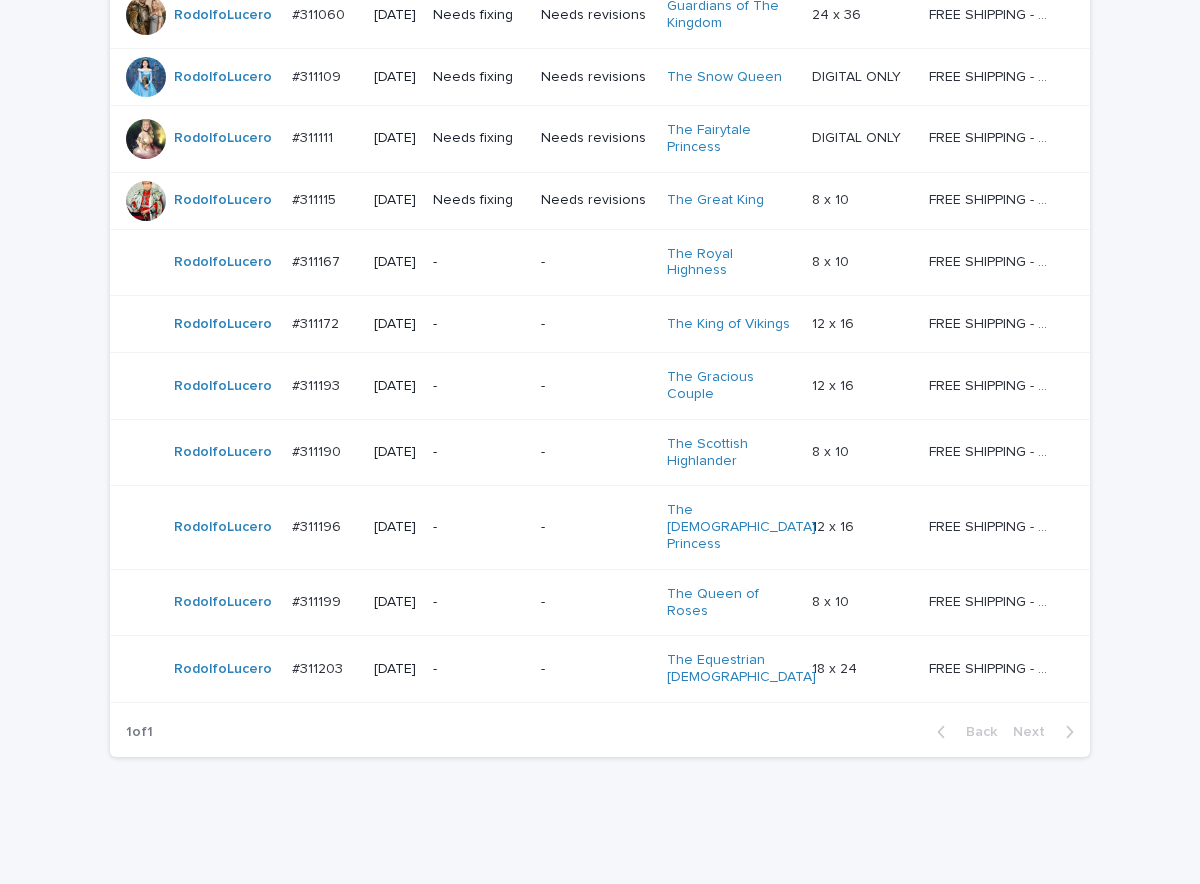 click on "-" at bounding box center (596, 386) 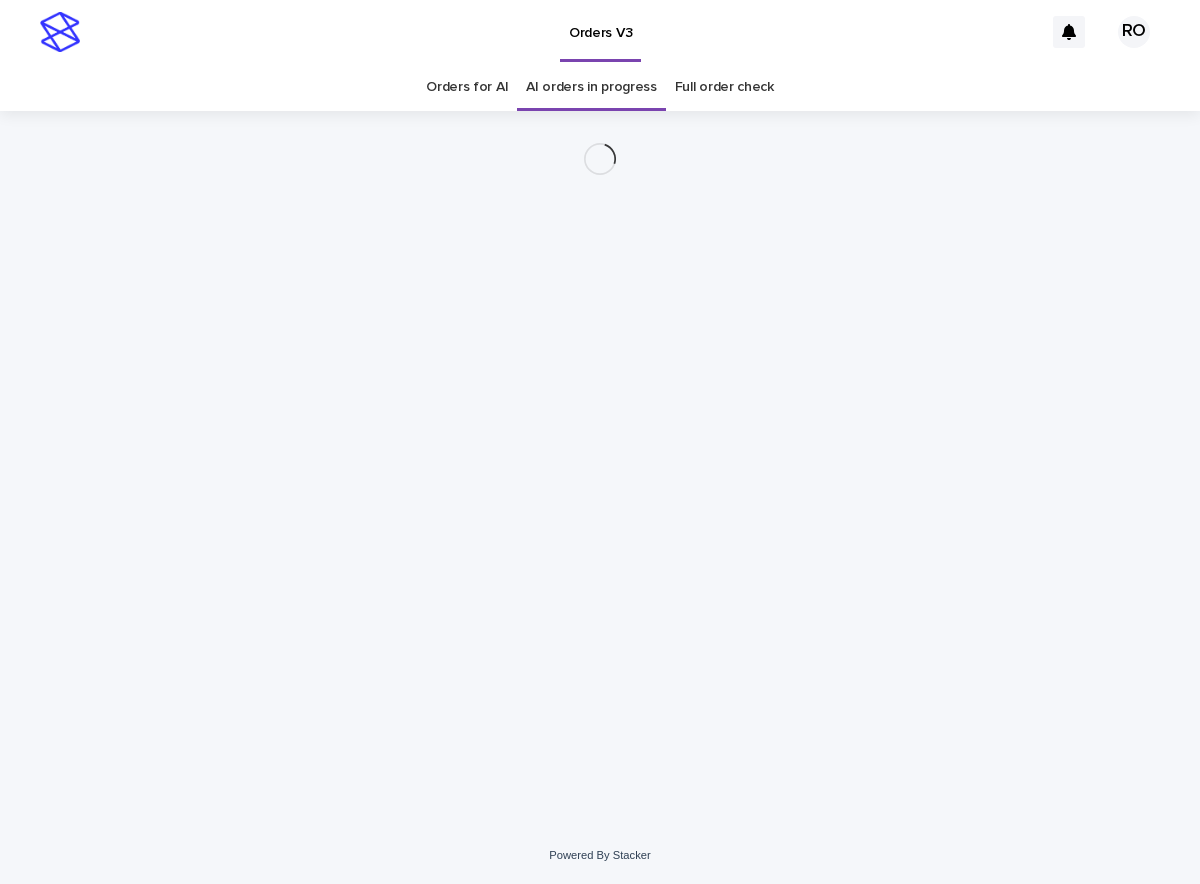 scroll, scrollTop: 0, scrollLeft: 0, axis: both 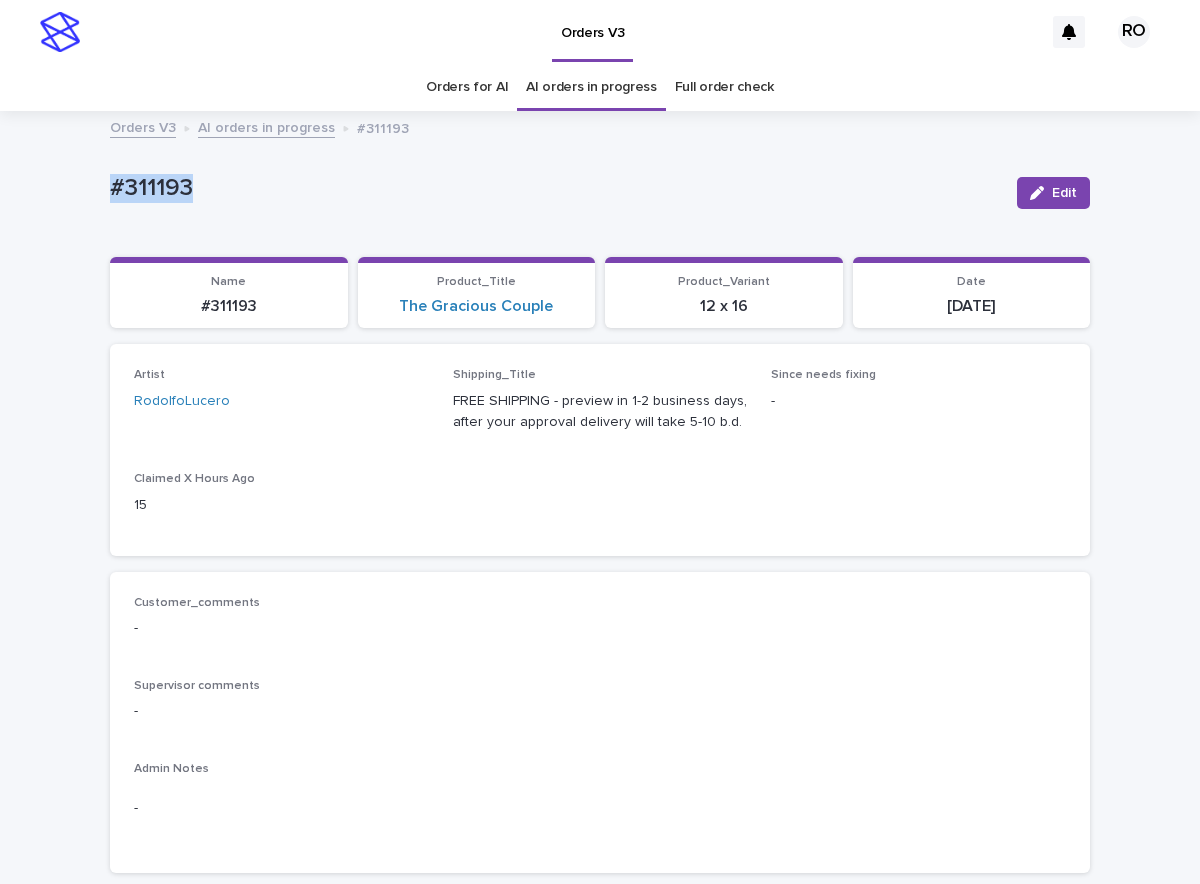 drag, startPoint x: 228, startPoint y: 191, endPoint x: 91, endPoint y: 196, distance: 137.09122 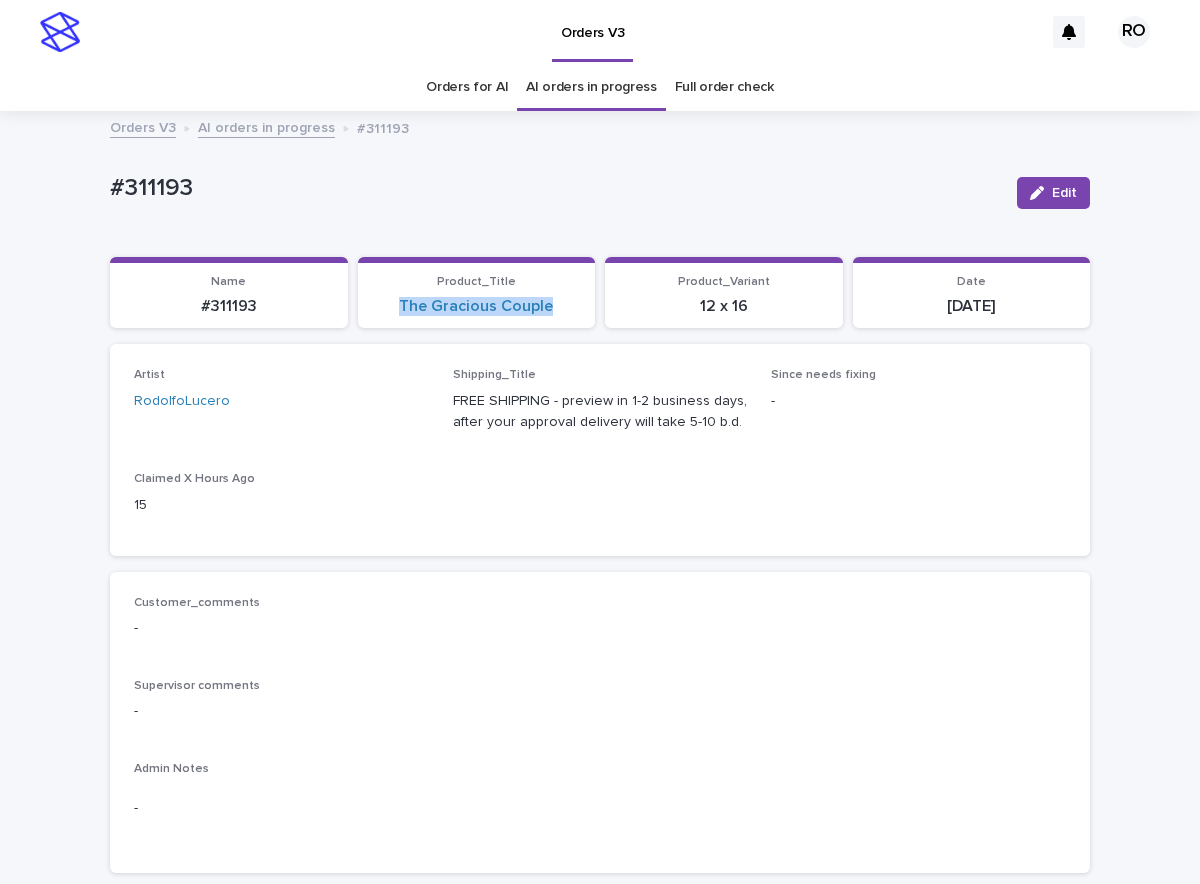 drag, startPoint x: 563, startPoint y: 311, endPoint x: 324, endPoint y: 353, distance: 242.66232 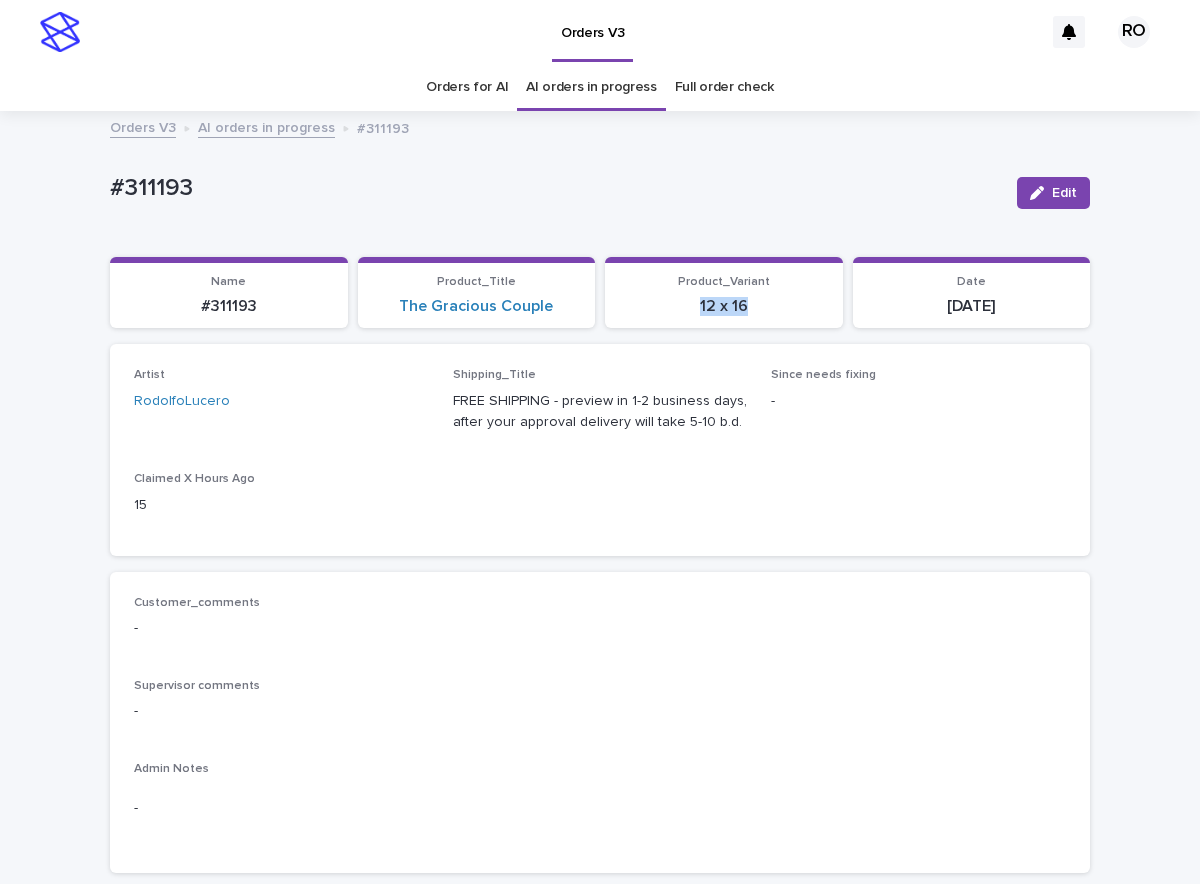 drag, startPoint x: 768, startPoint y: 311, endPoint x: 639, endPoint y: 332, distance: 130.69812 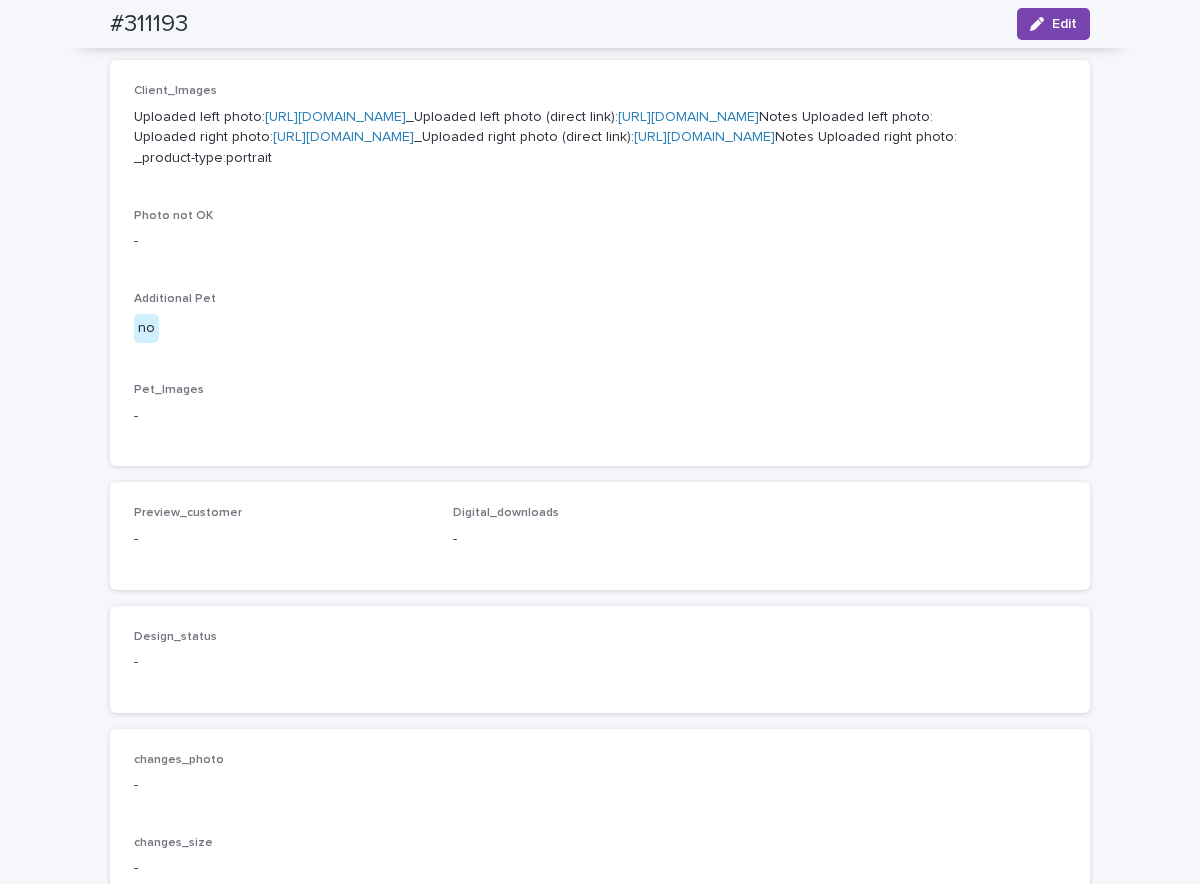 scroll, scrollTop: 813, scrollLeft: 0, axis: vertical 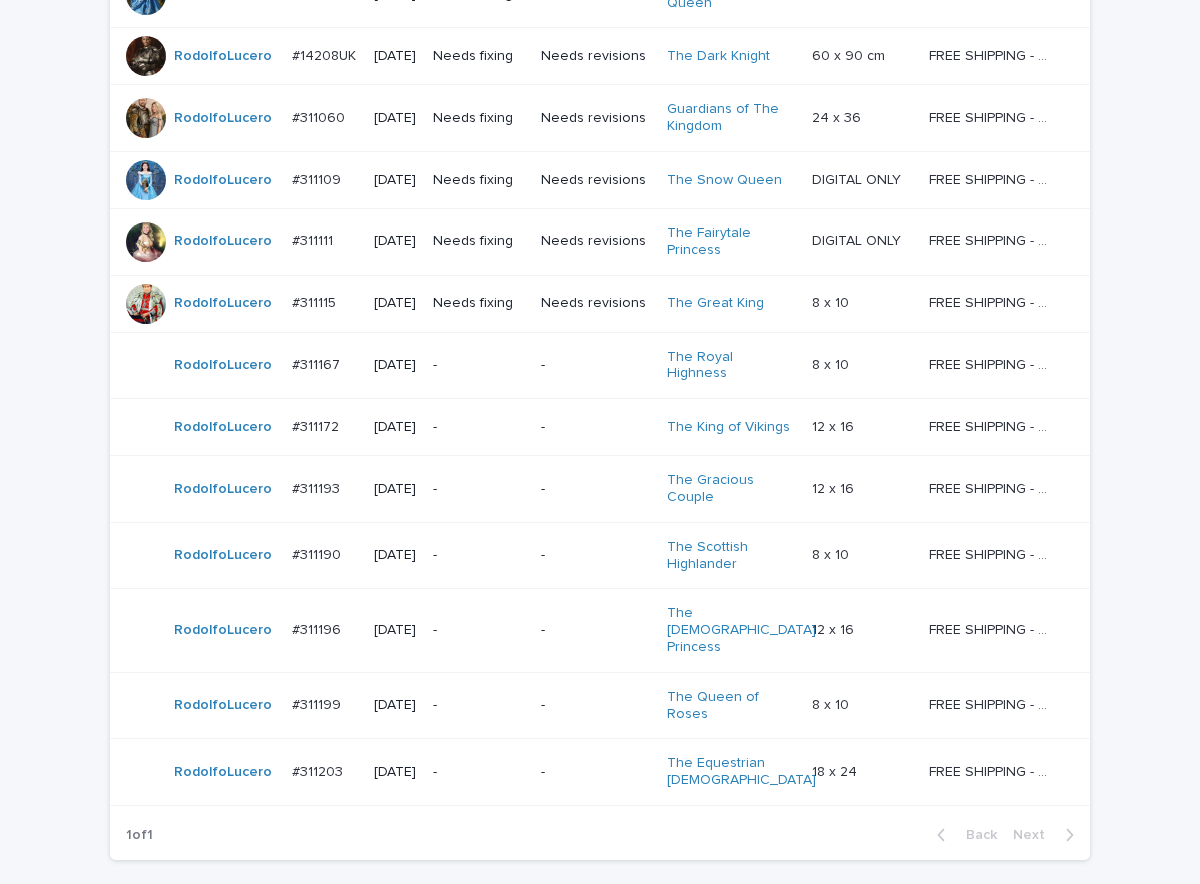 click on "-" at bounding box center (479, 555) 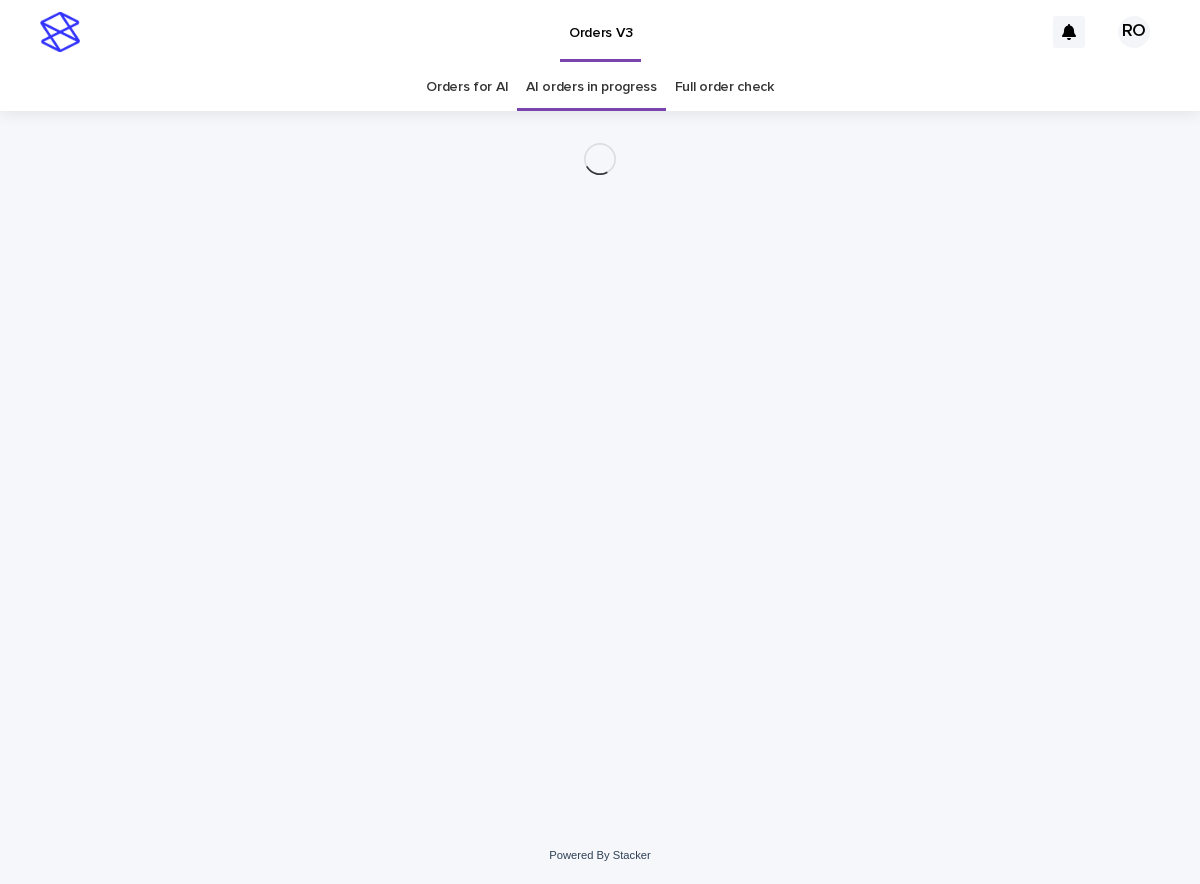 scroll, scrollTop: 0, scrollLeft: 0, axis: both 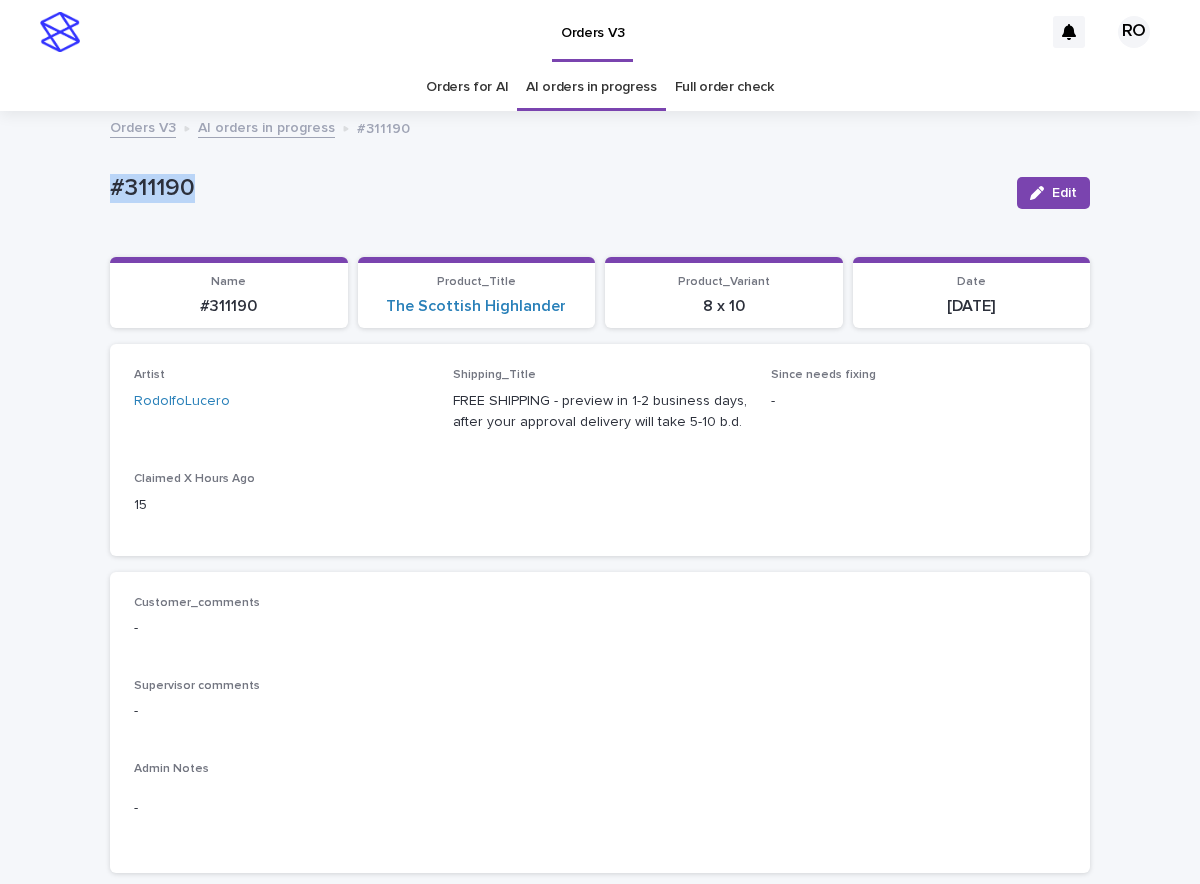 drag, startPoint x: 225, startPoint y: 186, endPoint x: 67, endPoint y: 196, distance: 158.31615 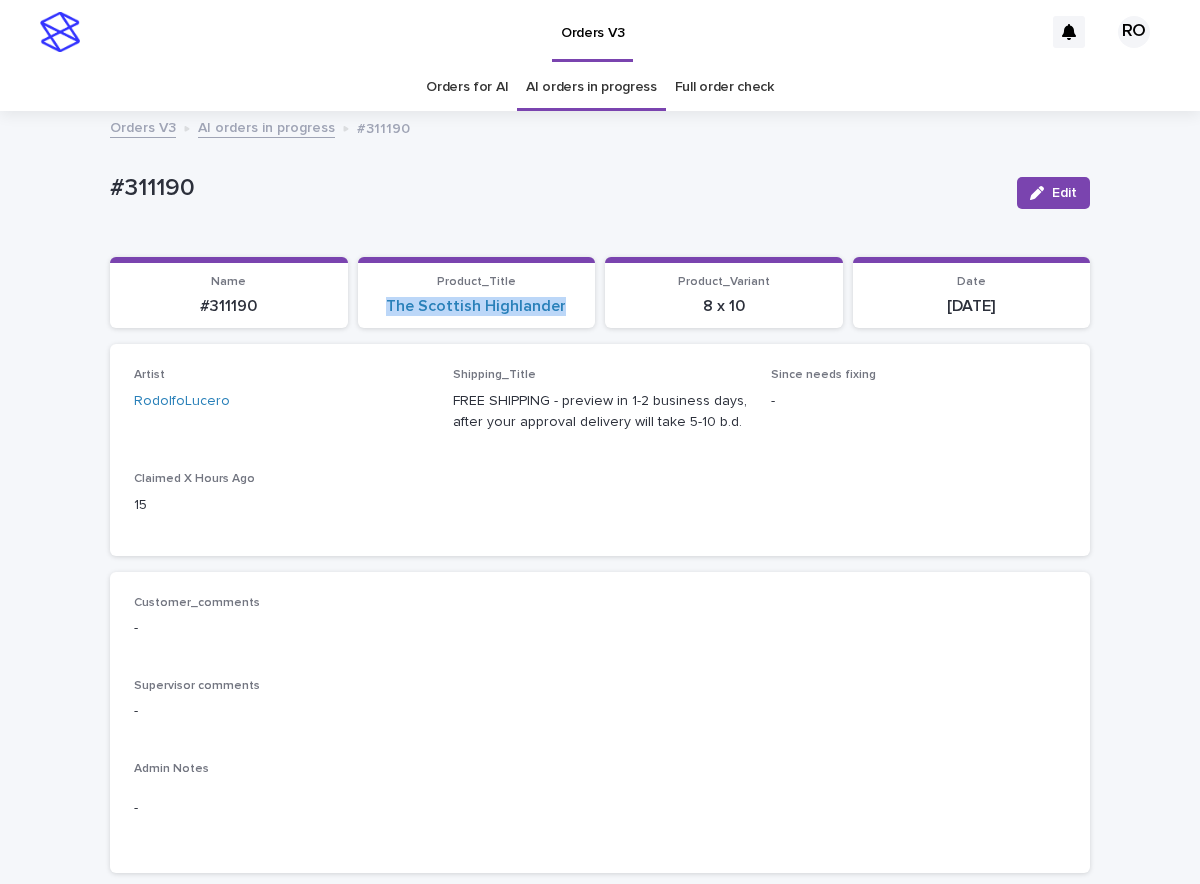 drag, startPoint x: 570, startPoint y: 323, endPoint x: 339, endPoint y: 333, distance: 231.21635 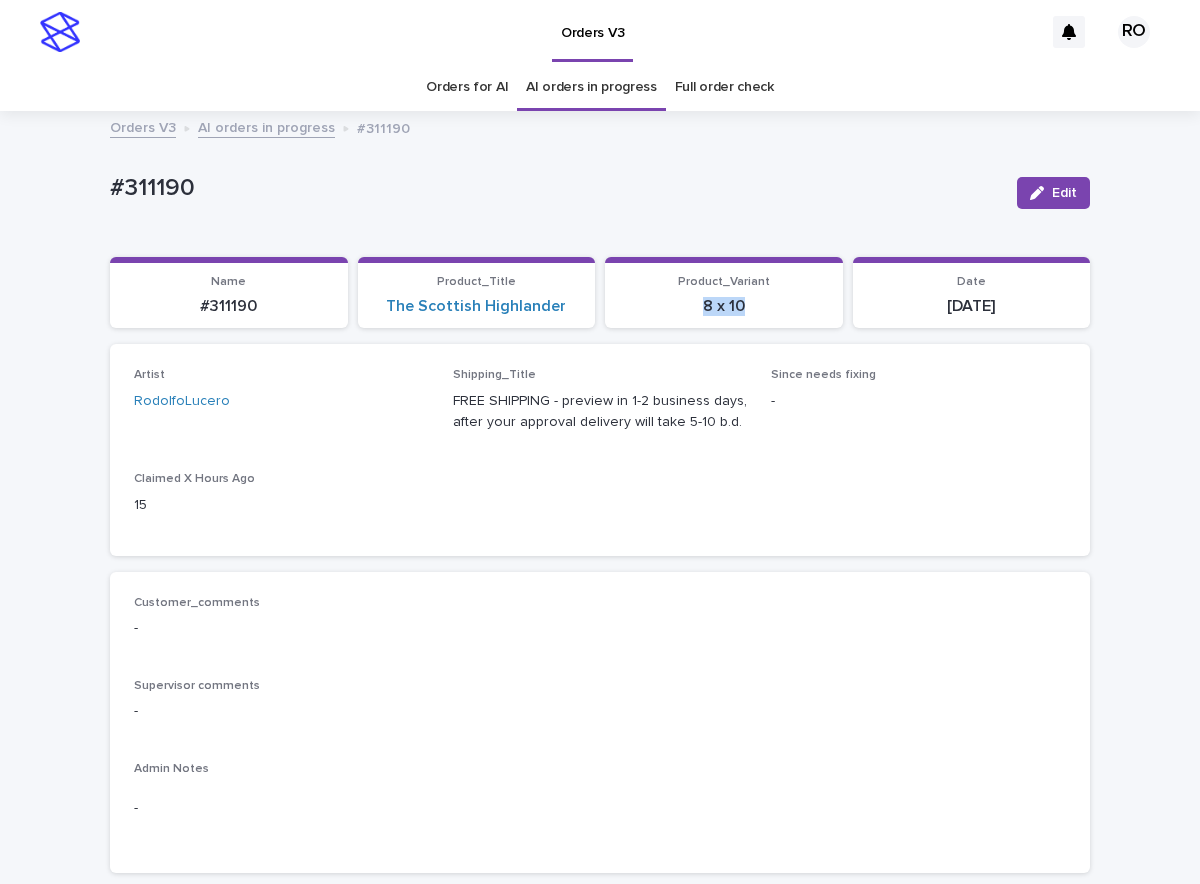 drag, startPoint x: 756, startPoint y: 309, endPoint x: 645, endPoint y: 324, distance: 112.00893 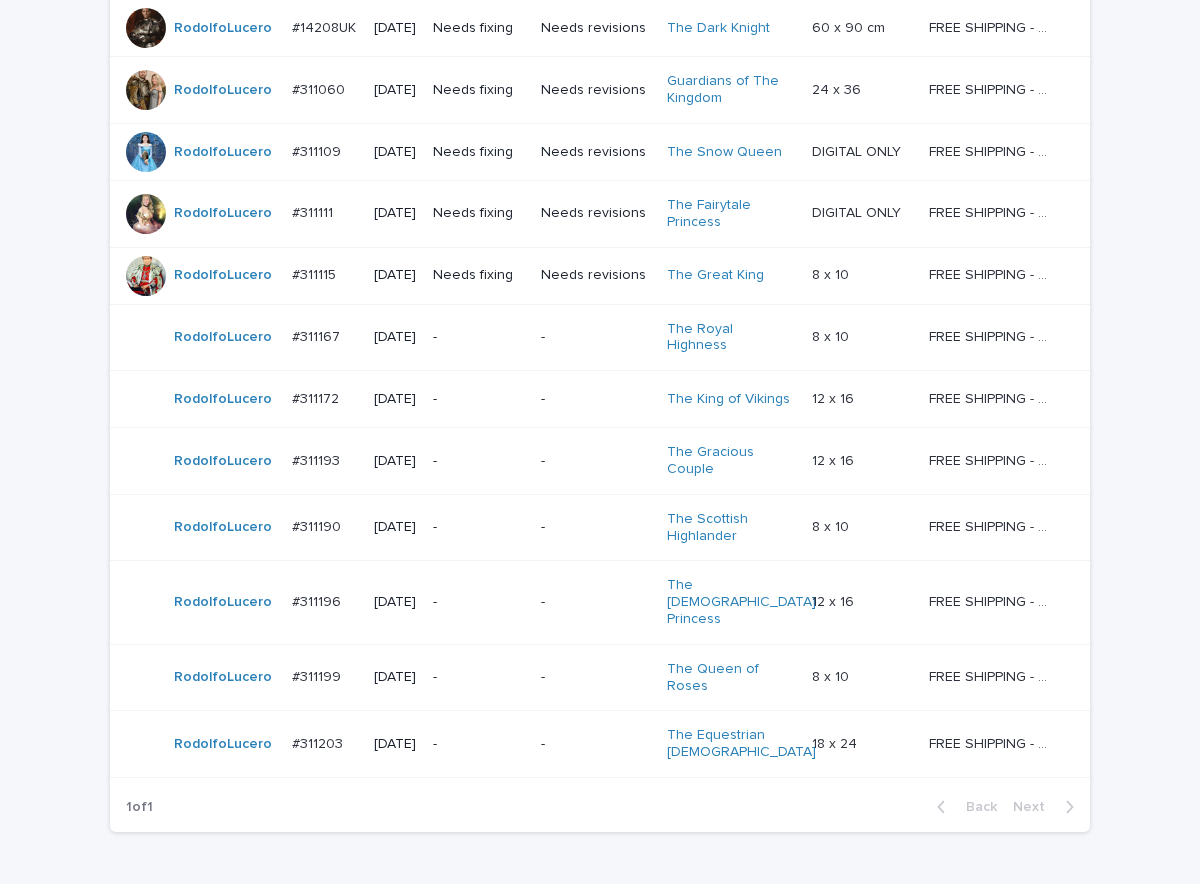 scroll, scrollTop: 709, scrollLeft: 0, axis: vertical 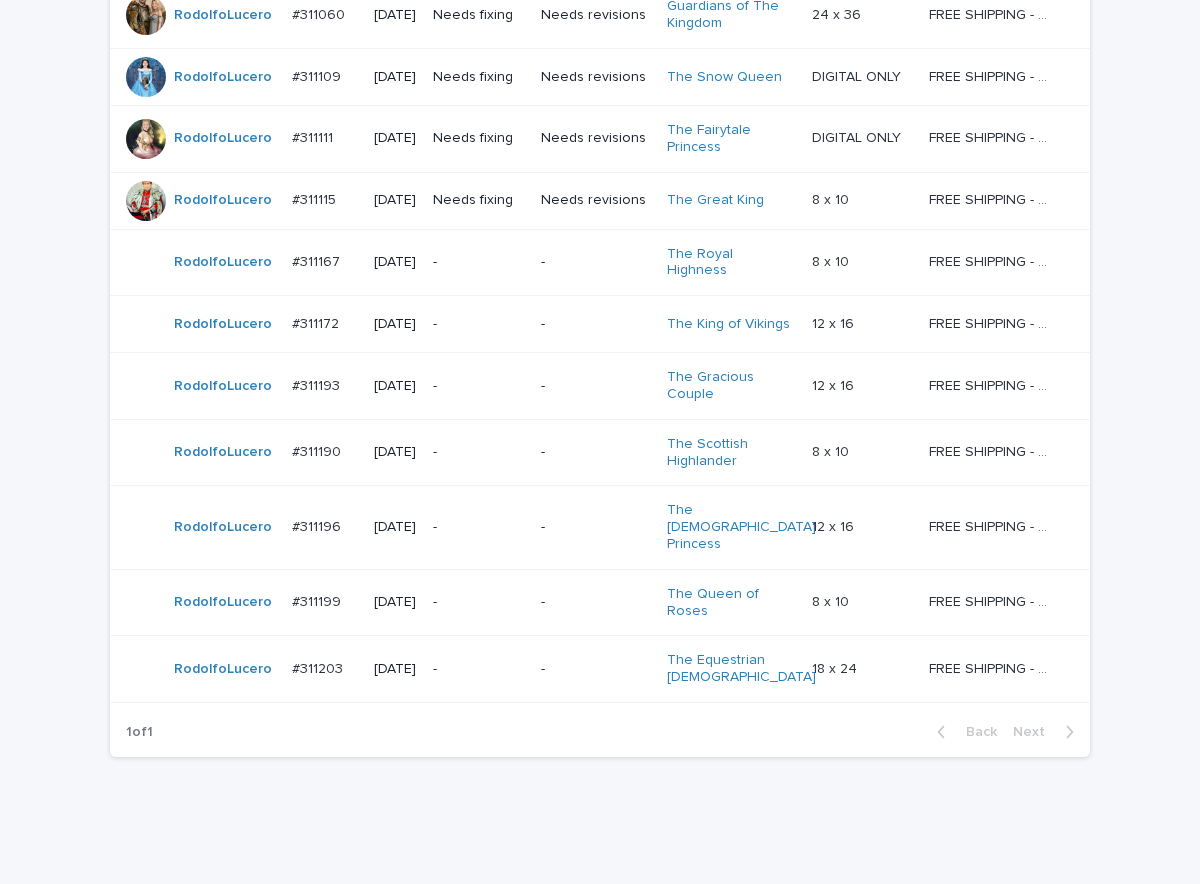 click on "-" at bounding box center [479, 527] 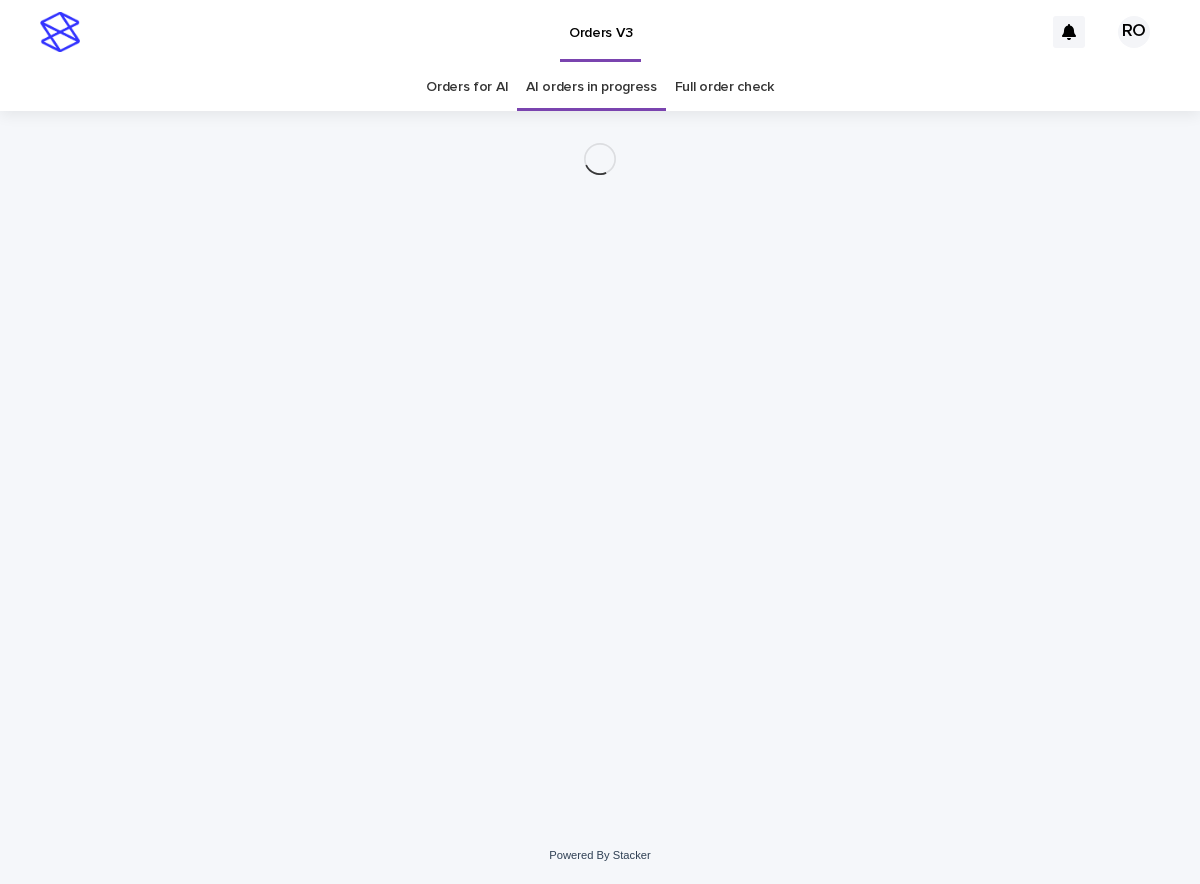scroll, scrollTop: 0, scrollLeft: 0, axis: both 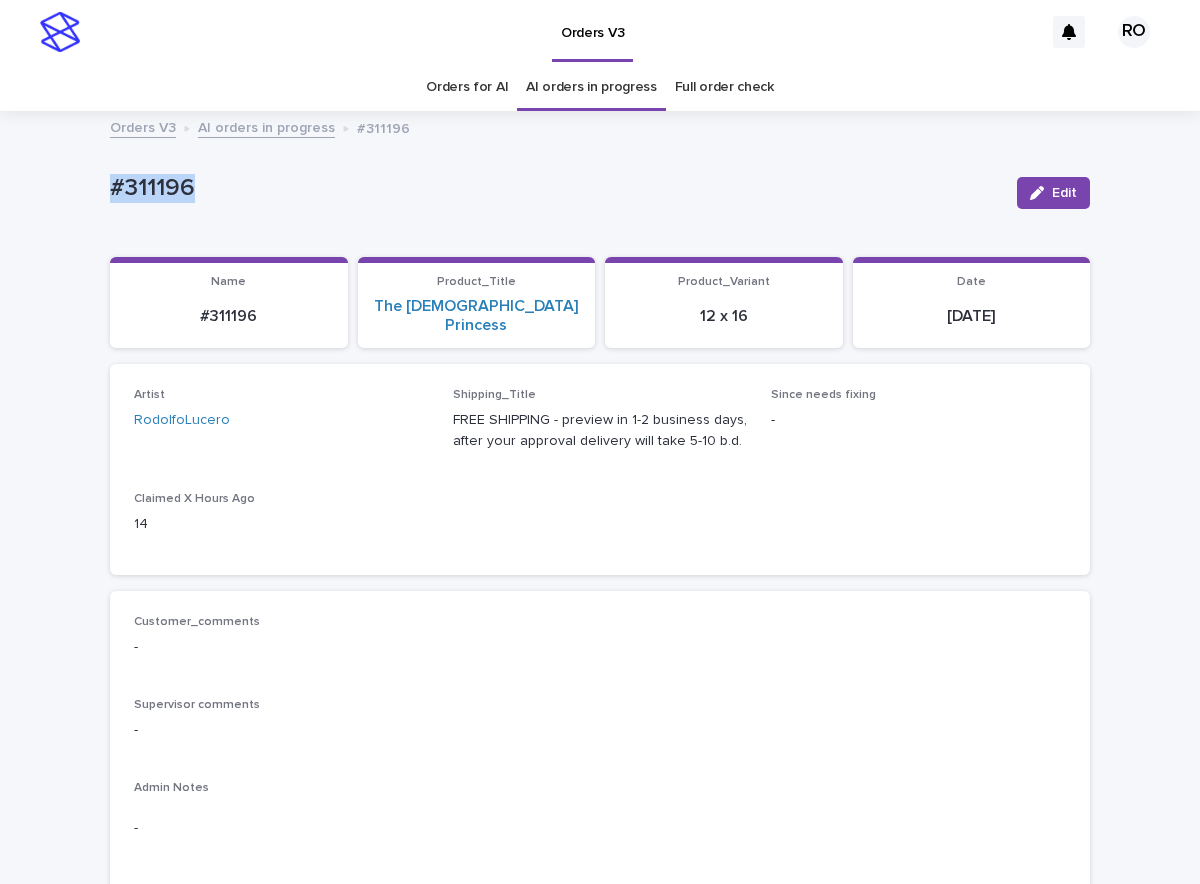 drag, startPoint x: 170, startPoint y: 194, endPoint x: 78, endPoint y: 199, distance: 92.13577 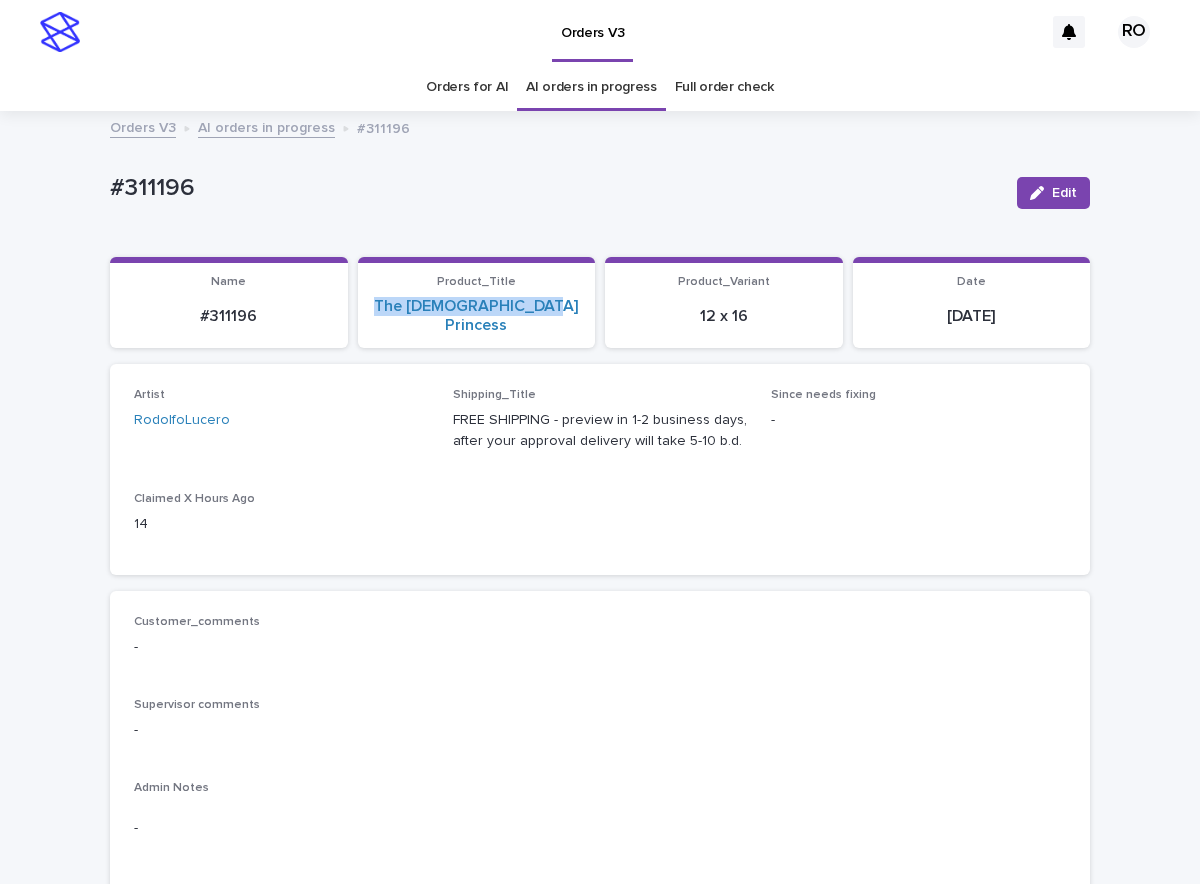 drag, startPoint x: 541, startPoint y: 321, endPoint x: 368, endPoint y: 337, distance: 173.73831 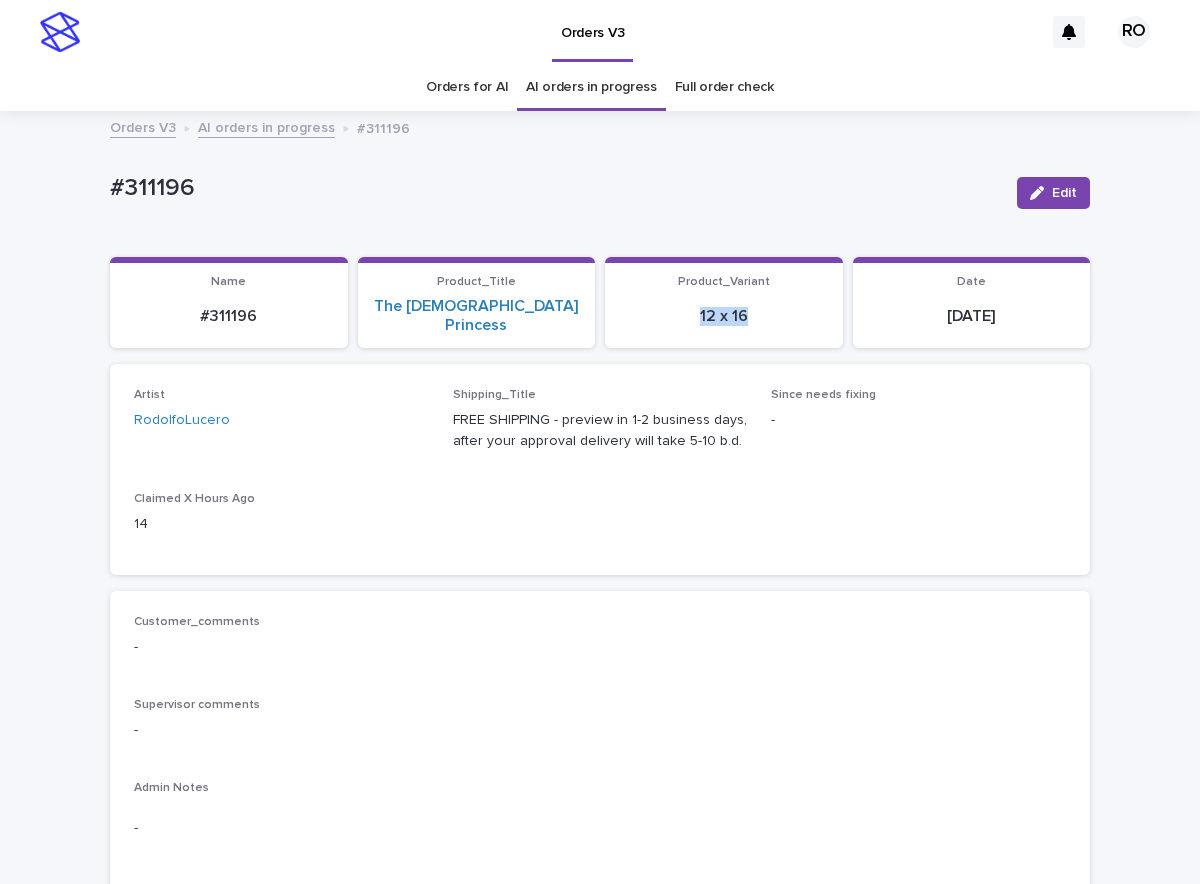 drag, startPoint x: 749, startPoint y: 311, endPoint x: 652, endPoint y: 319, distance: 97.32934 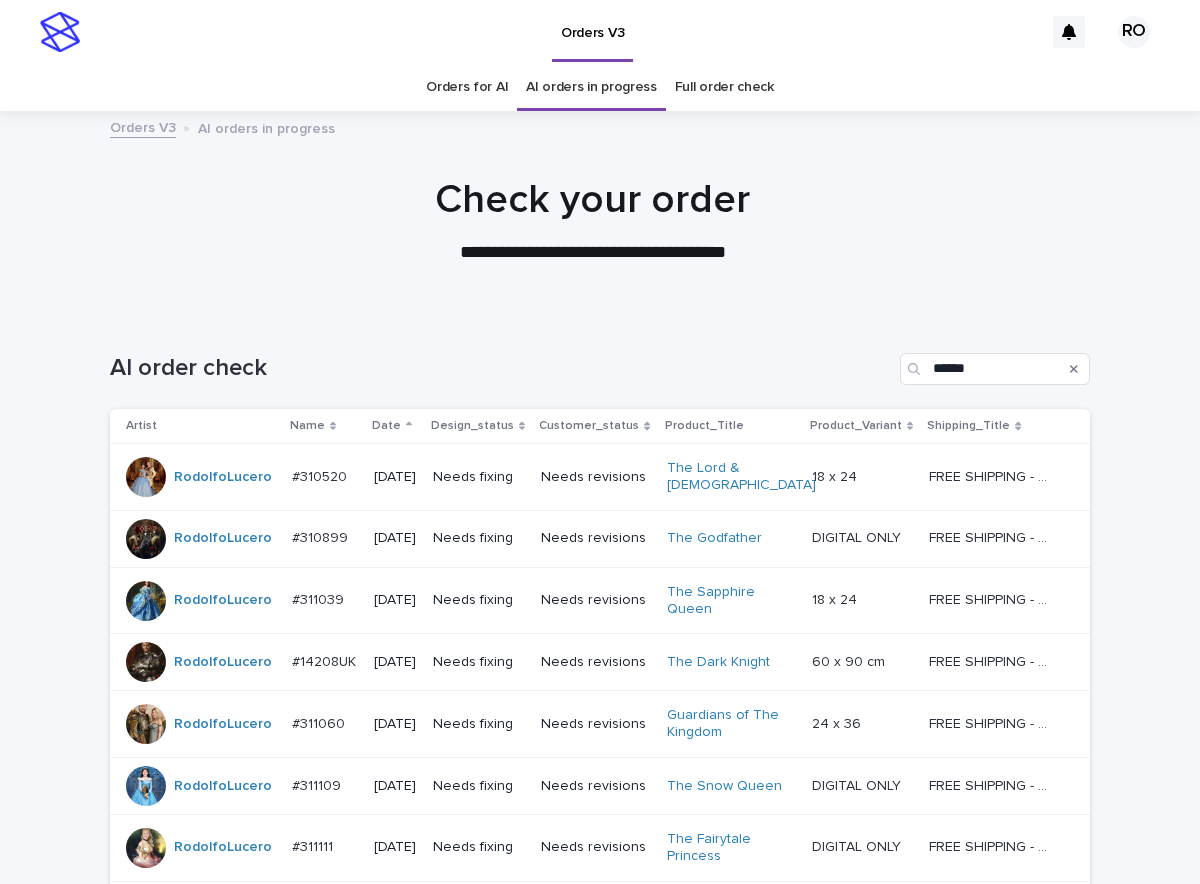 scroll, scrollTop: 64, scrollLeft: 0, axis: vertical 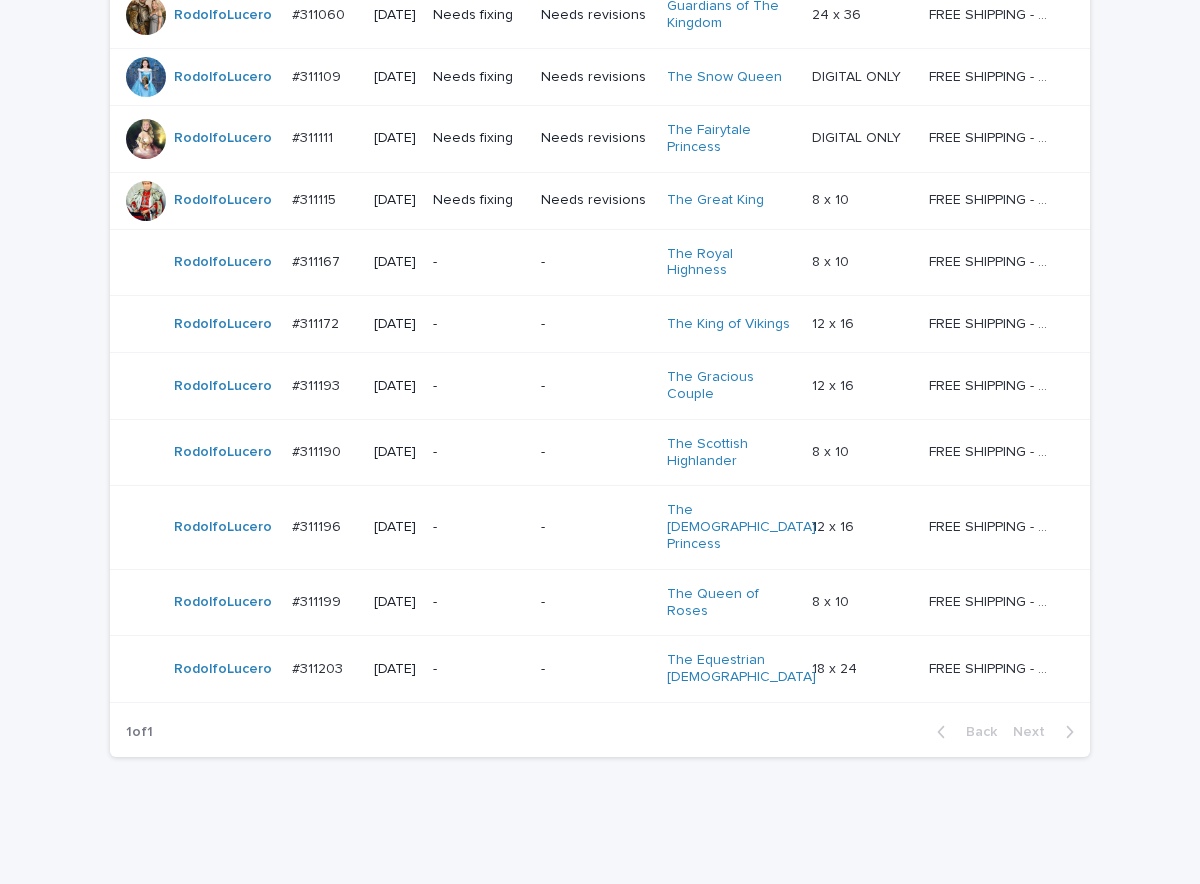 click on "-" at bounding box center (479, 602) 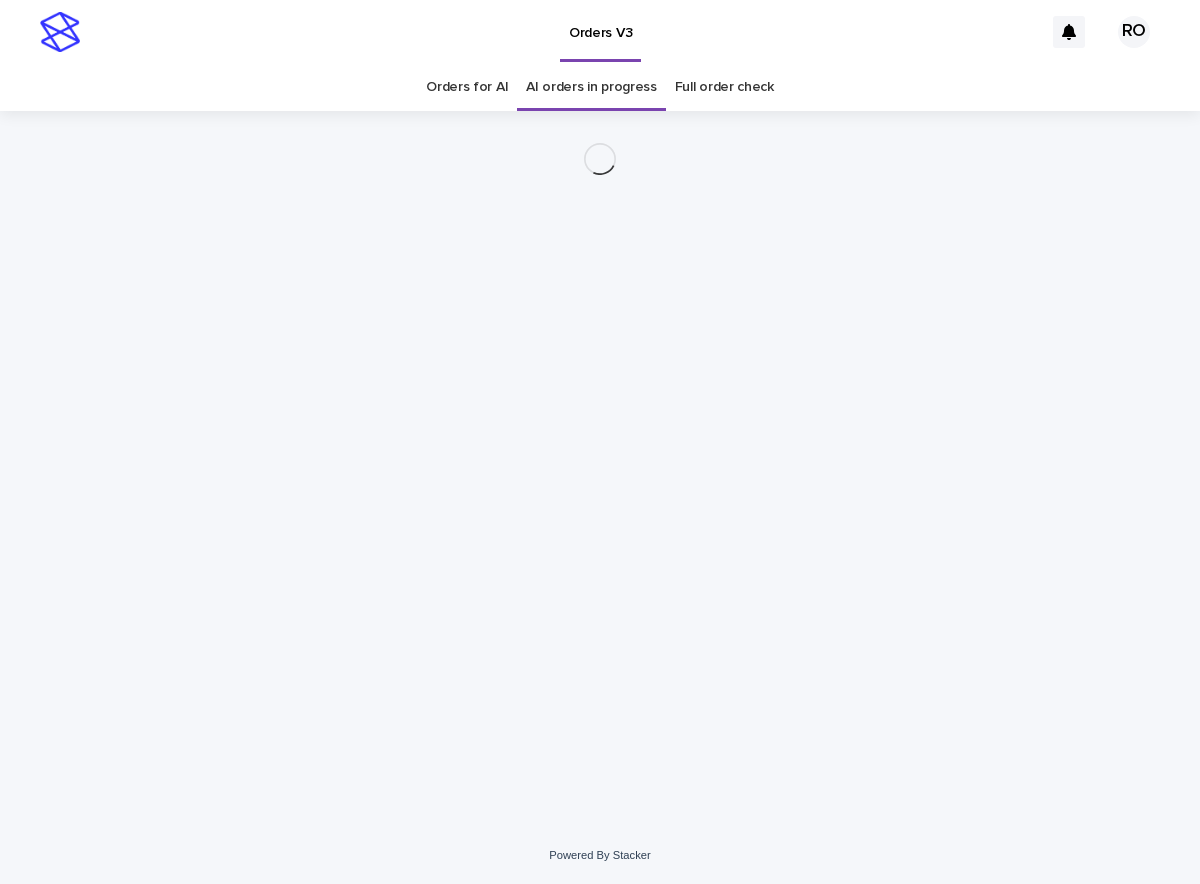 scroll, scrollTop: 0, scrollLeft: 0, axis: both 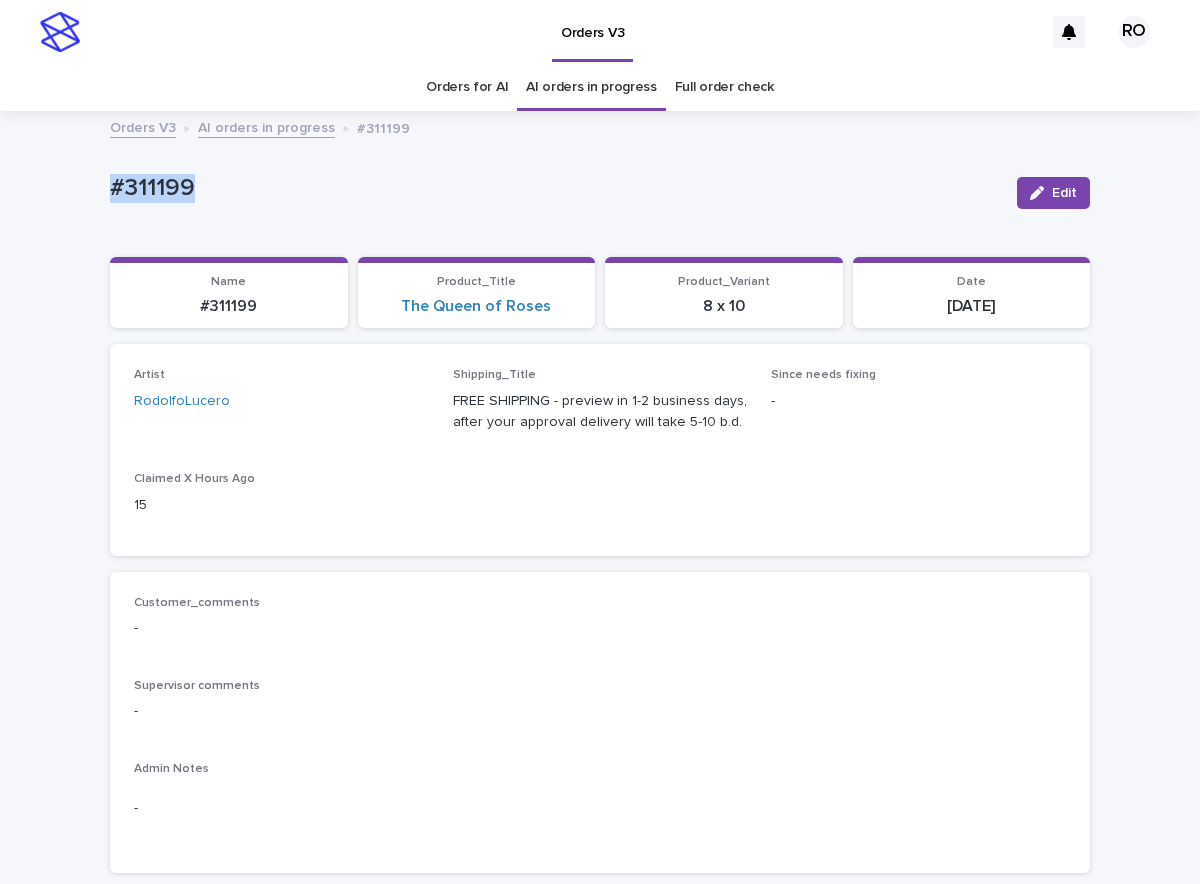 drag, startPoint x: 210, startPoint y: 193, endPoint x: 72, endPoint y: 203, distance: 138.36185 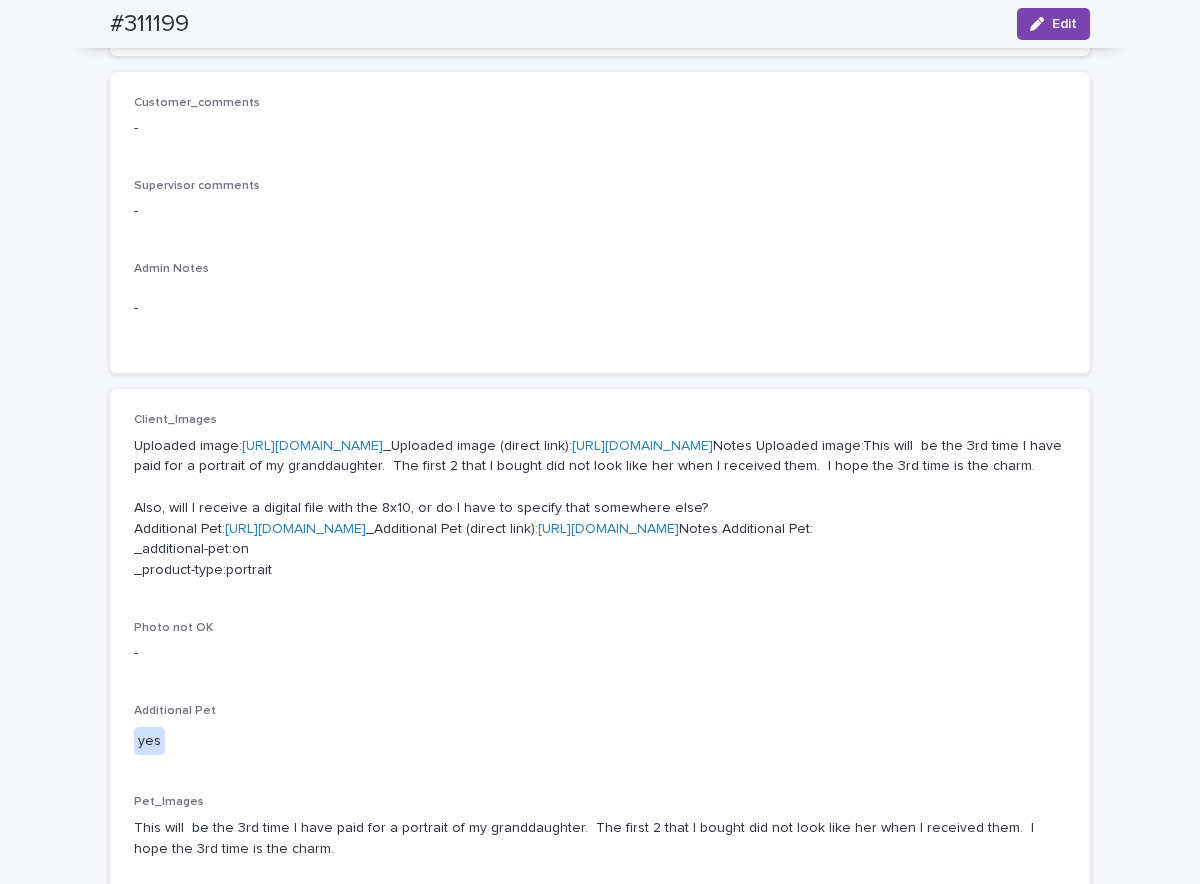 scroll, scrollTop: 600, scrollLeft: 0, axis: vertical 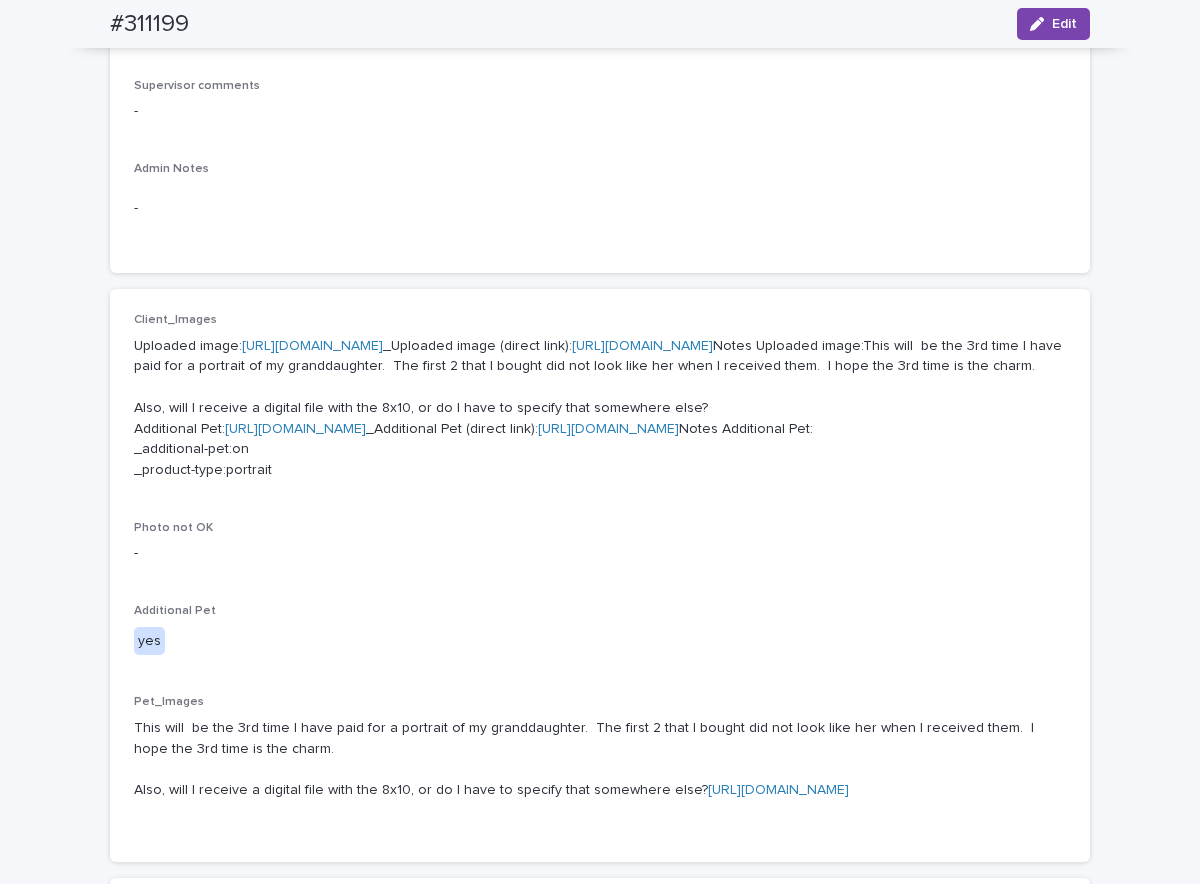 click on "[URL][DOMAIN_NAME]" at bounding box center [295, 429] 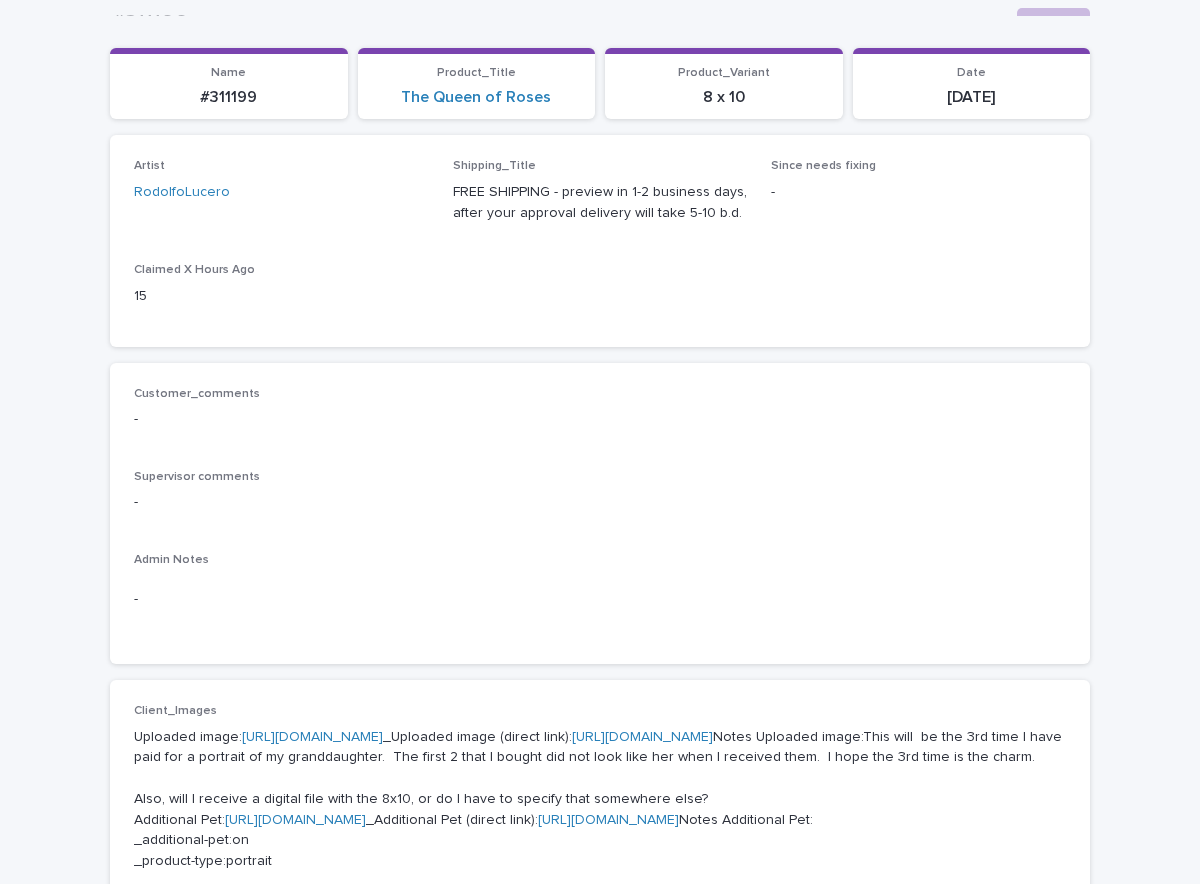 scroll, scrollTop: 215, scrollLeft: 0, axis: vertical 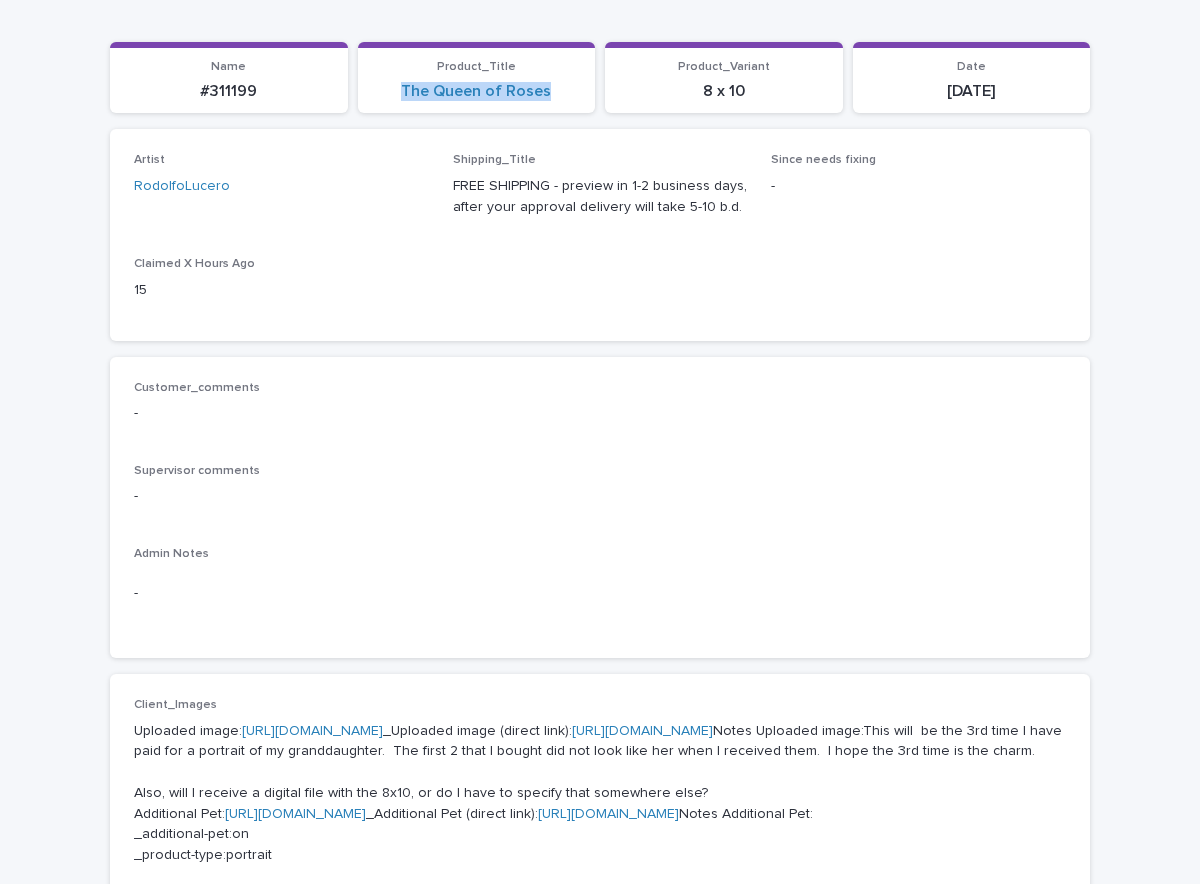 drag, startPoint x: 557, startPoint y: 102, endPoint x: 343, endPoint y: 138, distance: 217.00691 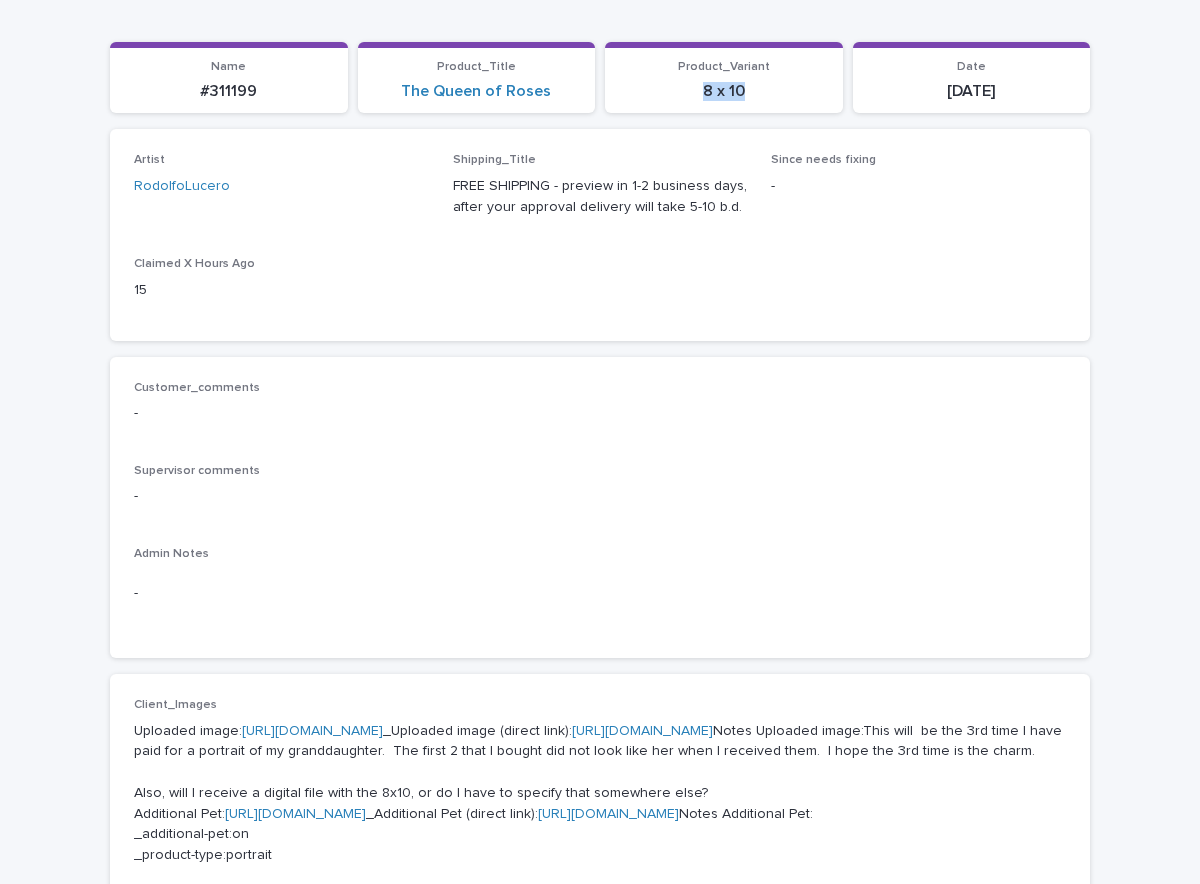drag, startPoint x: 749, startPoint y: 105, endPoint x: 660, endPoint y: 110, distance: 89.140335 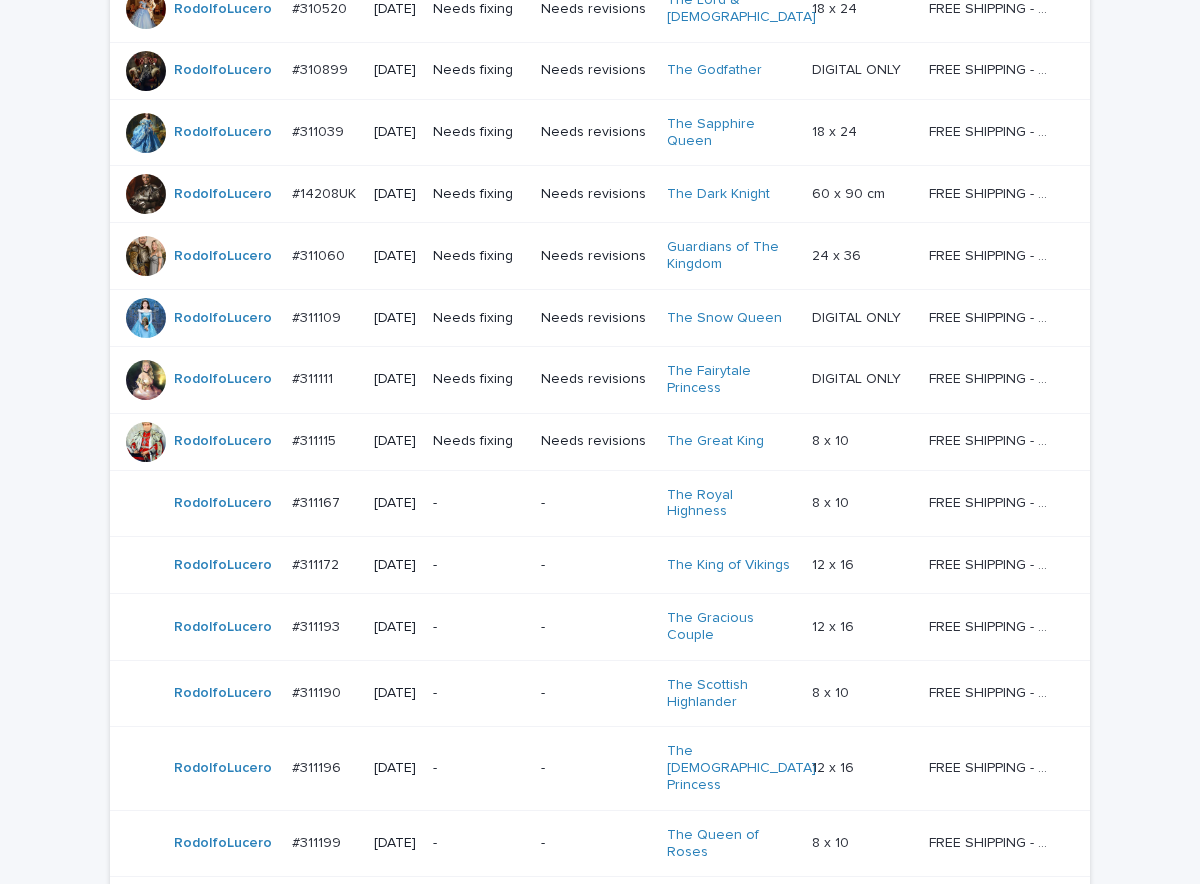 scroll, scrollTop: 709, scrollLeft: 0, axis: vertical 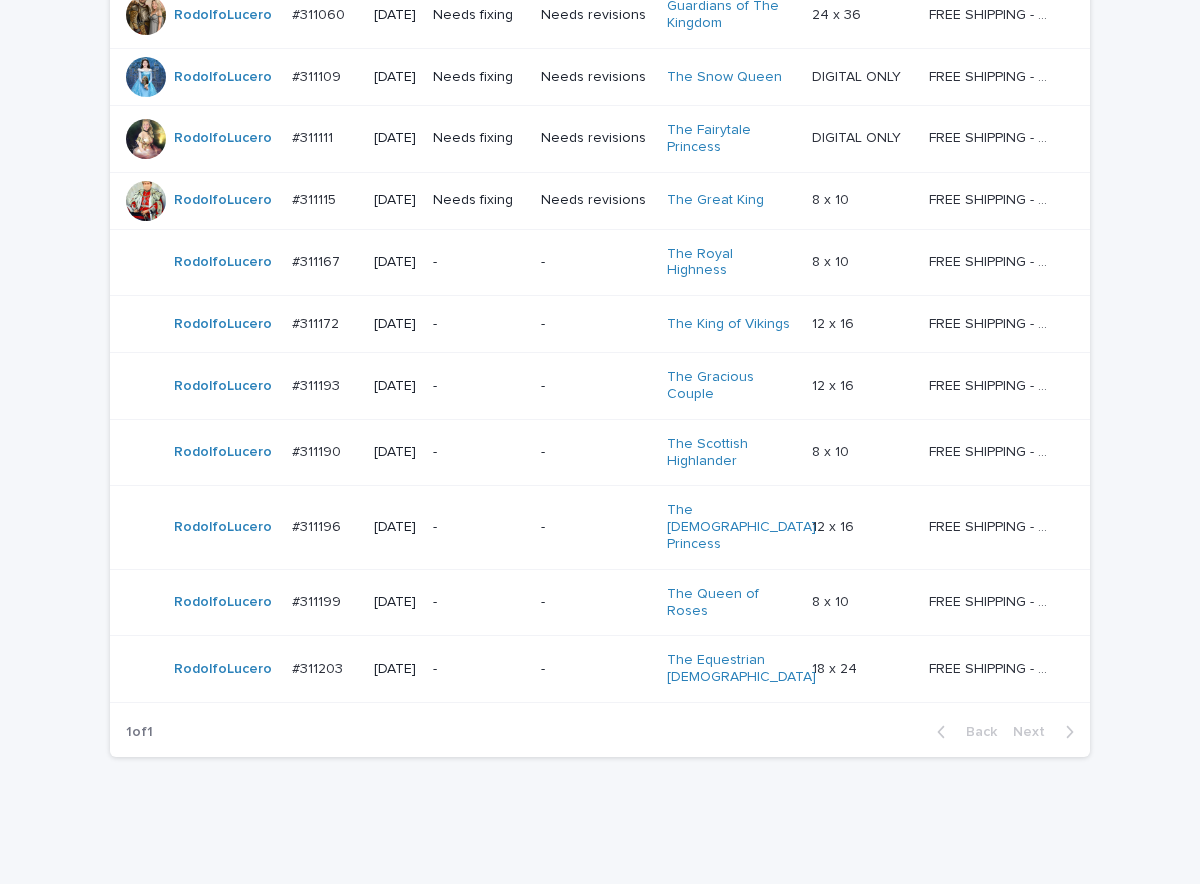 click on "-" at bounding box center [479, 669] 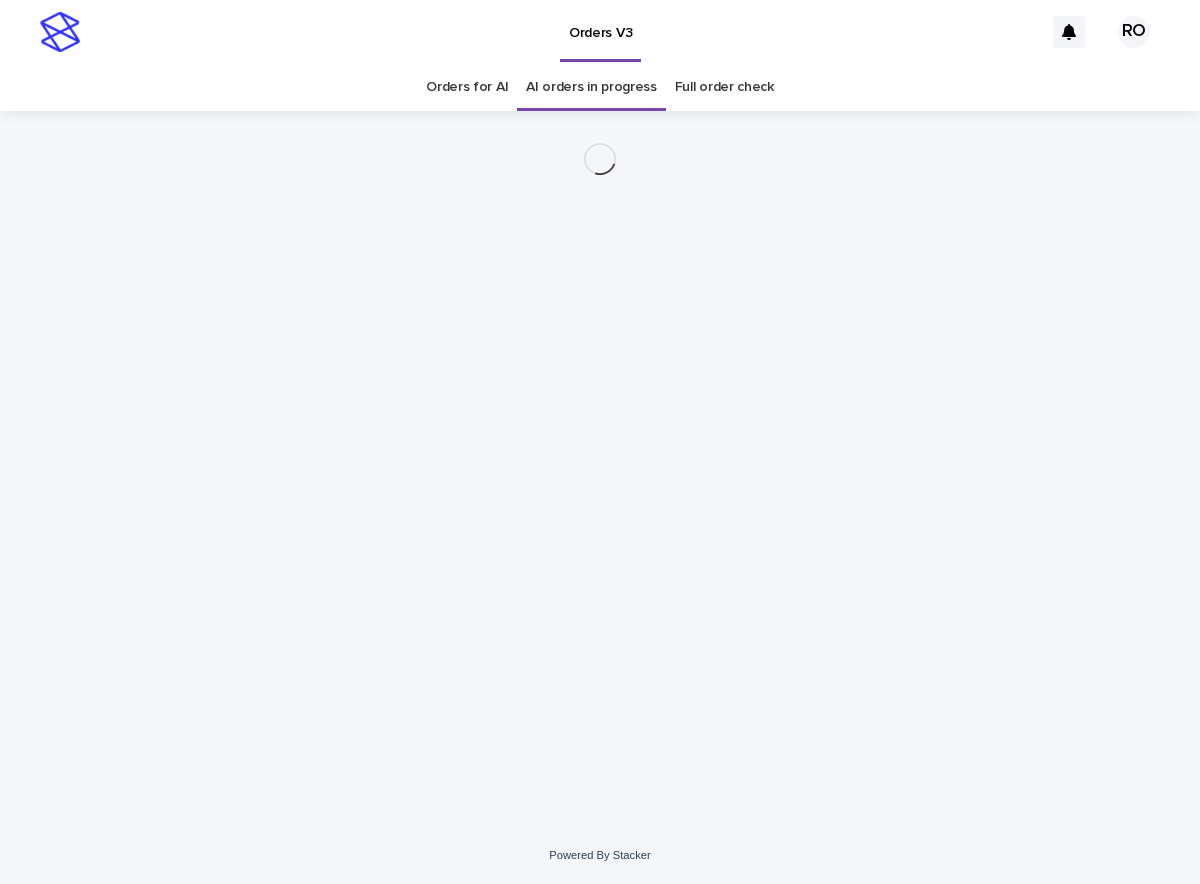 scroll, scrollTop: 0, scrollLeft: 0, axis: both 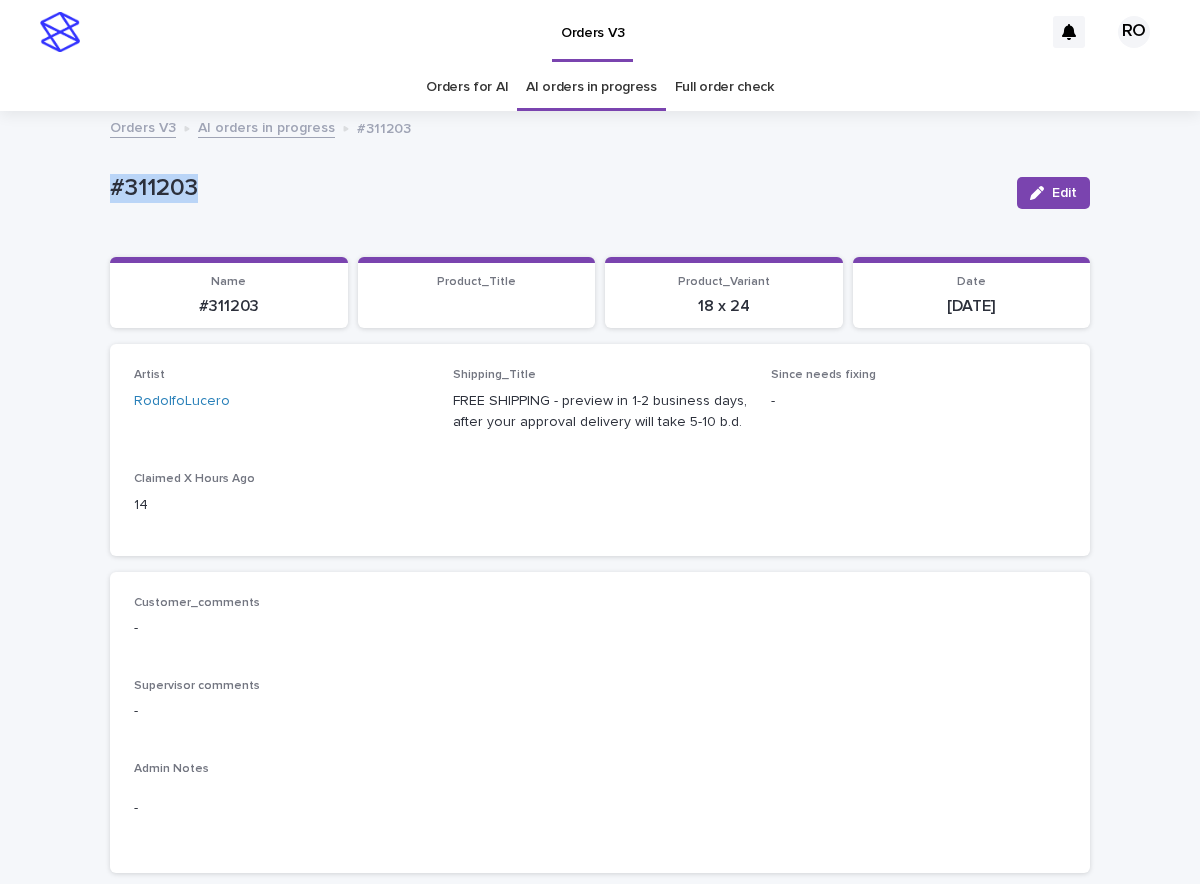 drag, startPoint x: 215, startPoint y: 192, endPoint x: 82, endPoint y: 198, distance: 133.13527 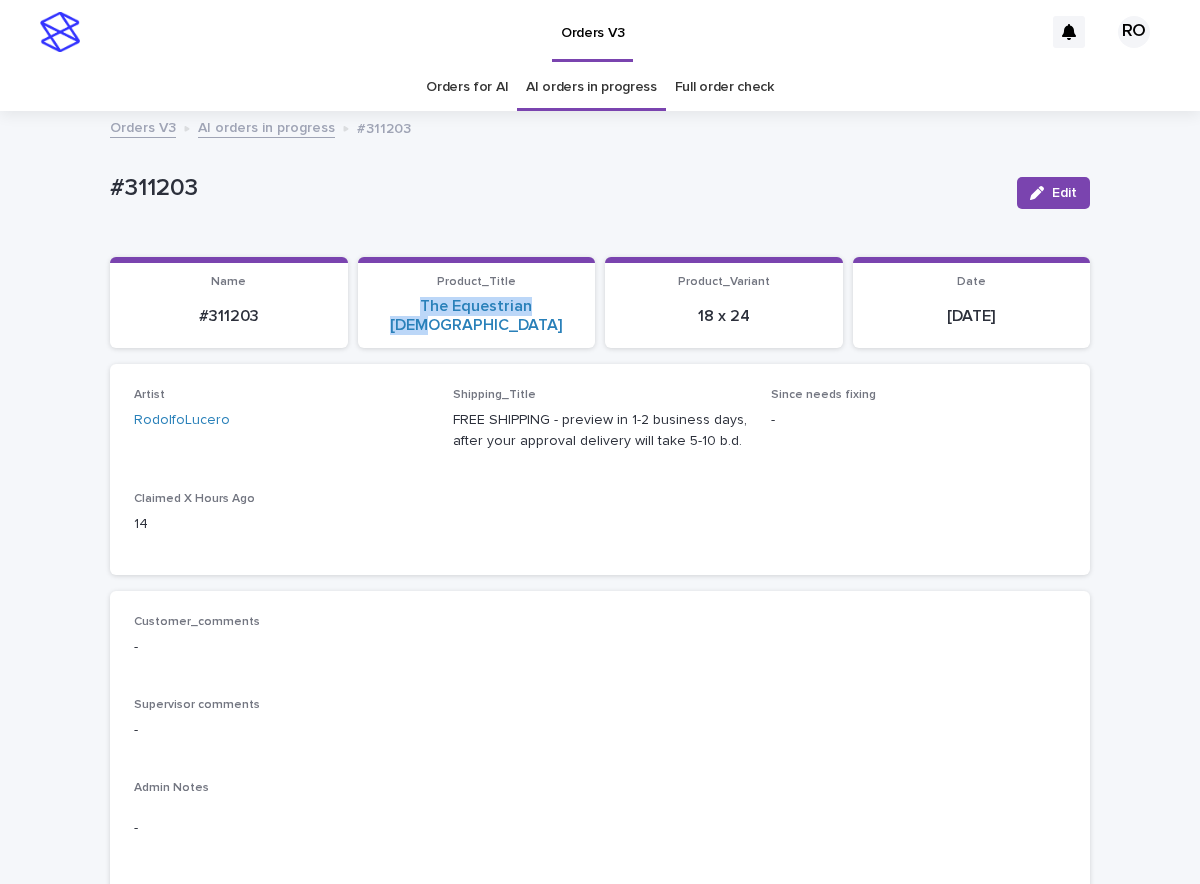 drag, startPoint x: 561, startPoint y: 320, endPoint x: 352, endPoint y: 331, distance: 209.28928 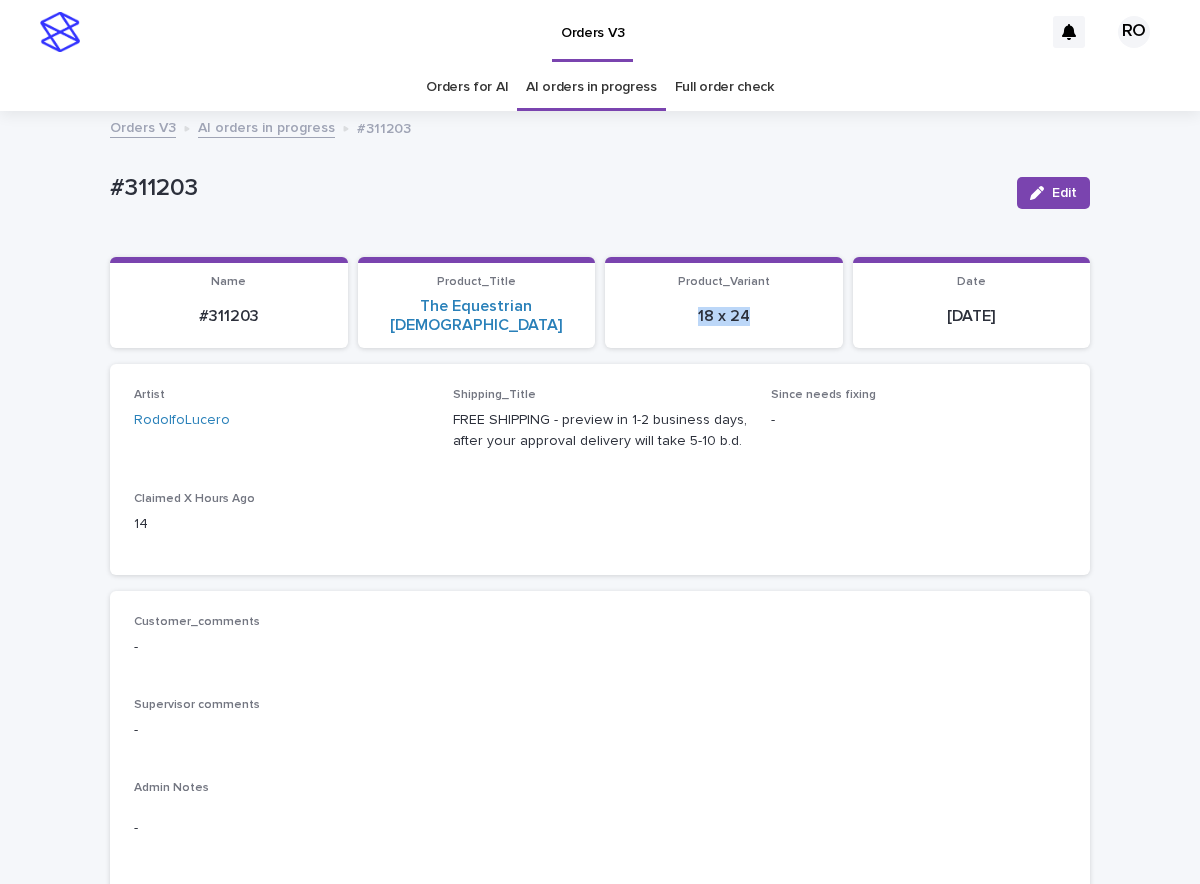 drag, startPoint x: 749, startPoint y: 321, endPoint x: 672, endPoint y: 318, distance: 77.05842 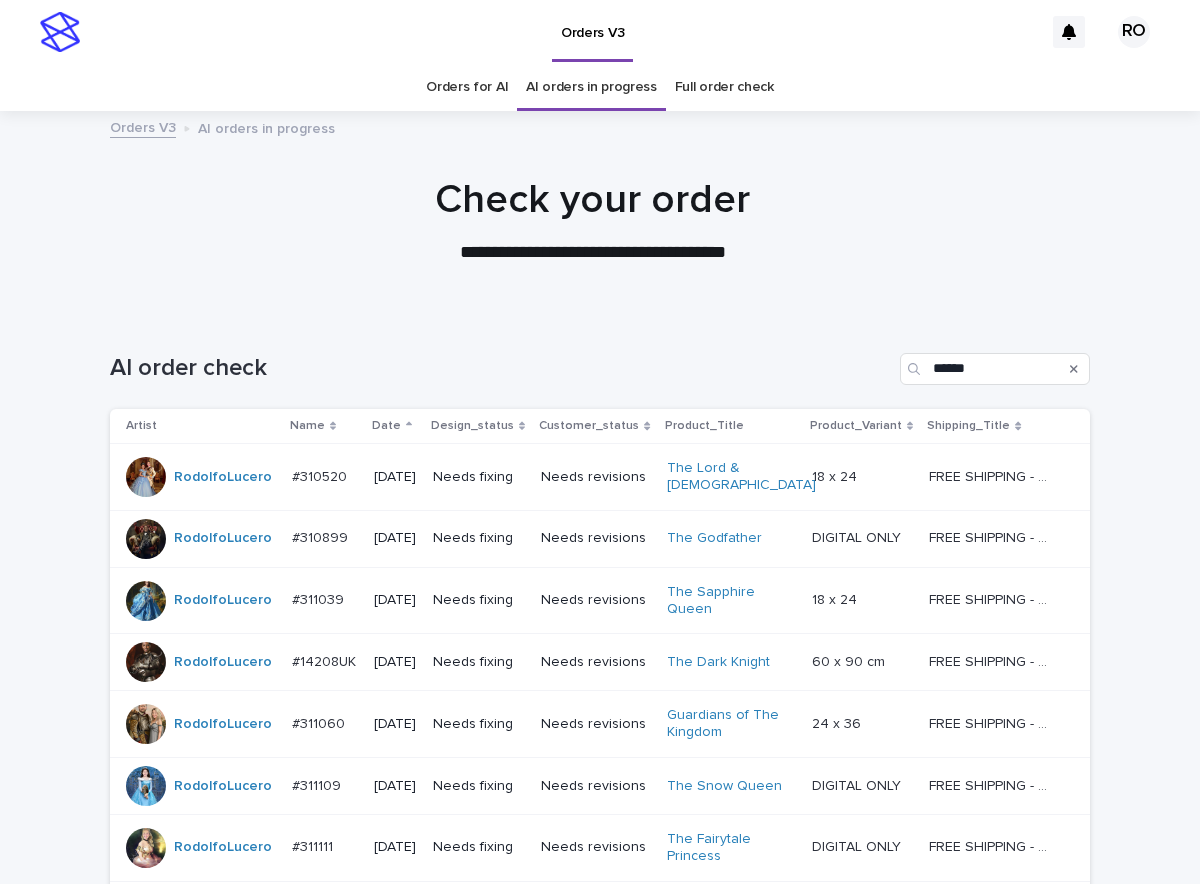 scroll, scrollTop: 64, scrollLeft: 0, axis: vertical 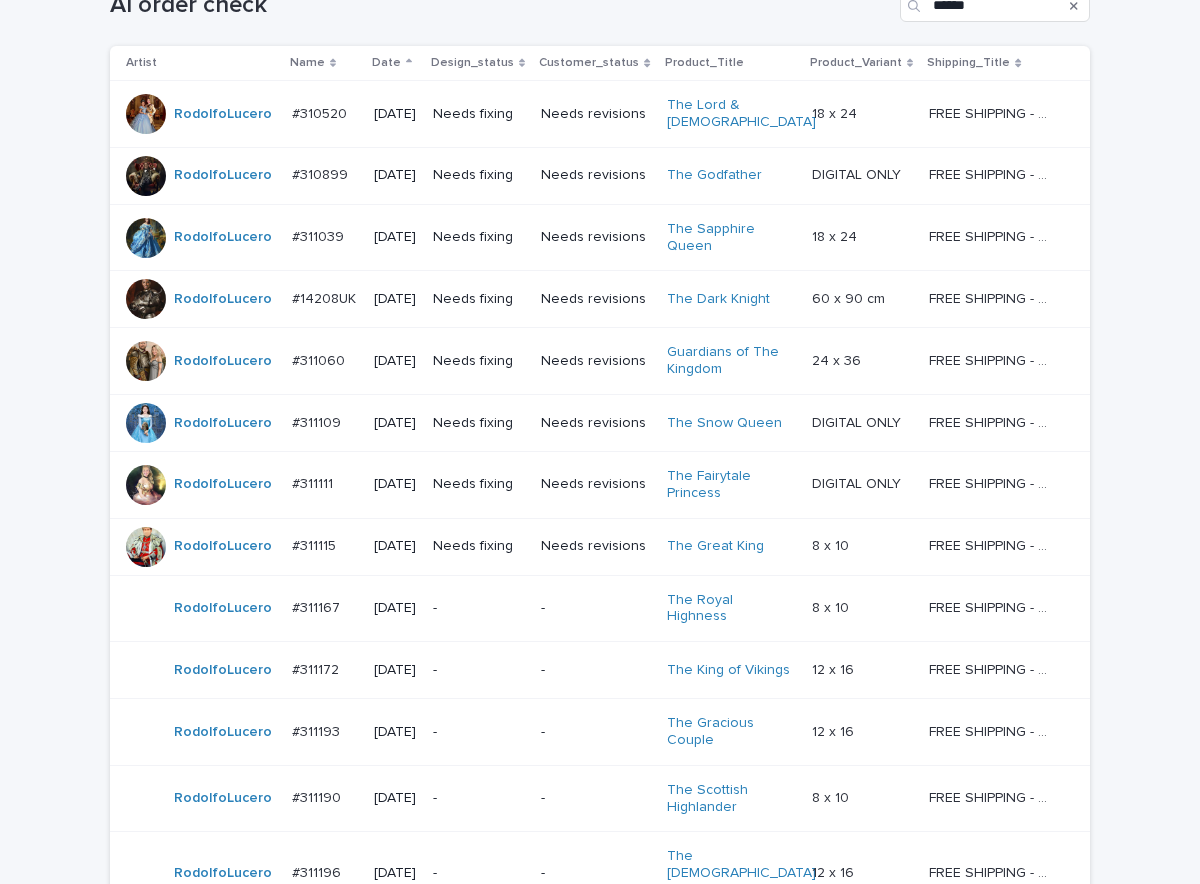 click on "Needs revisions" at bounding box center [596, 114] 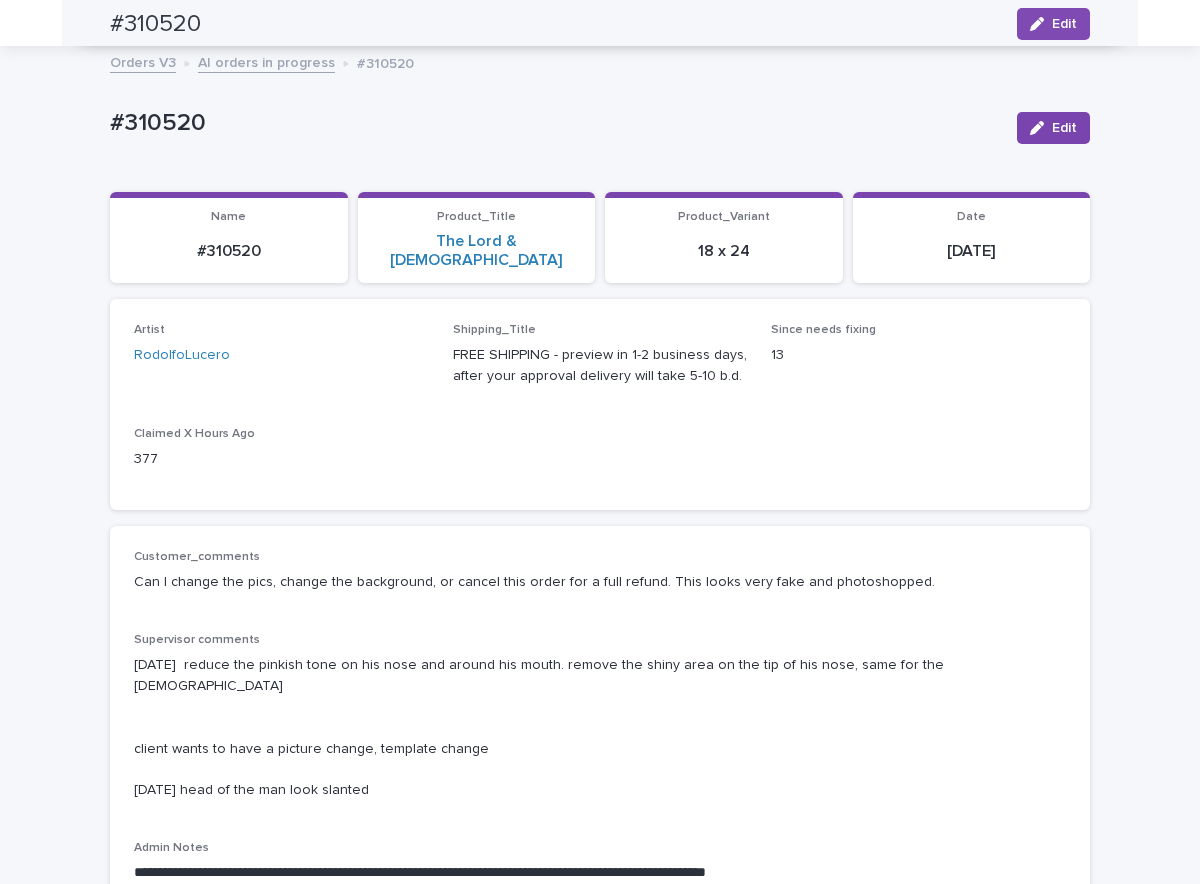 scroll, scrollTop: 64, scrollLeft: 0, axis: vertical 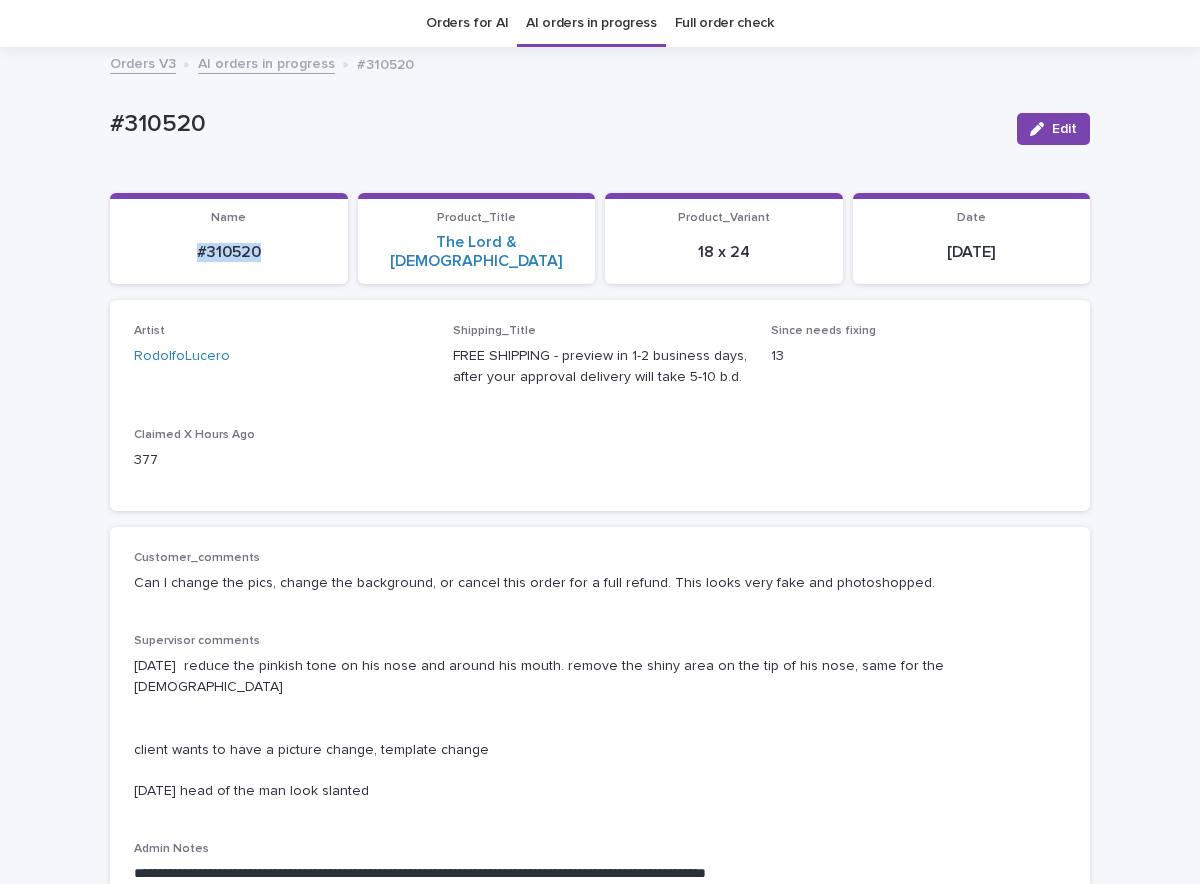 drag, startPoint x: 283, startPoint y: 254, endPoint x: 175, endPoint y: 252, distance: 108.01852 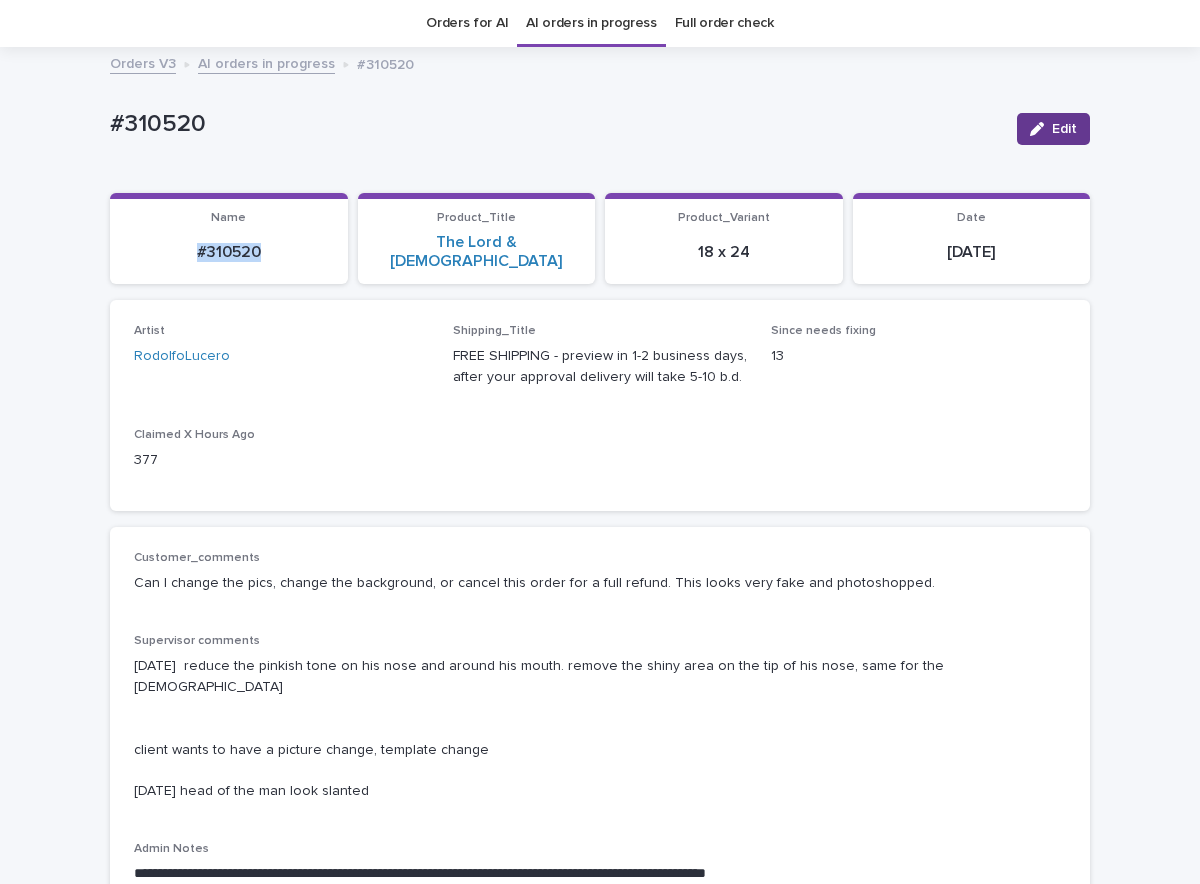 click on "Edit" at bounding box center [1064, 129] 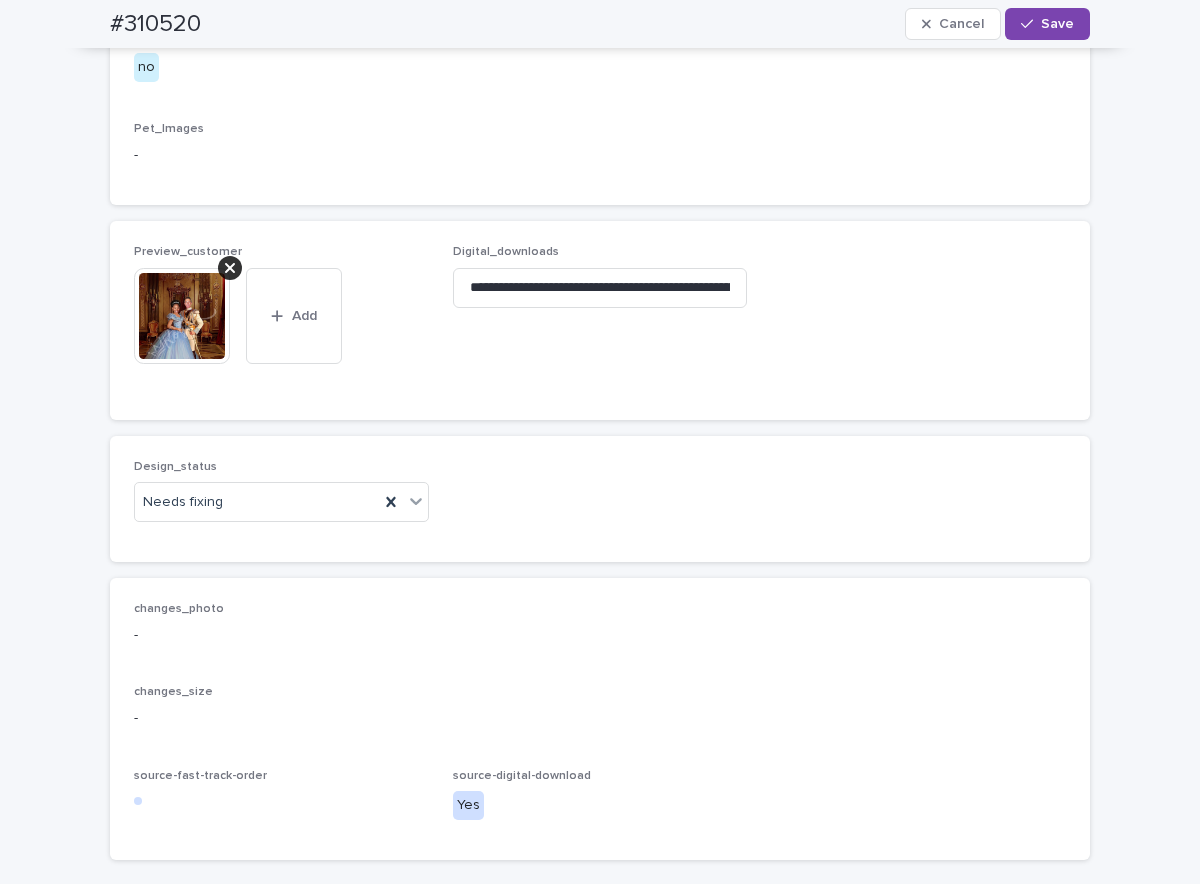 scroll, scrollTop: 1276, scrollLeft: 0, axis: vertical 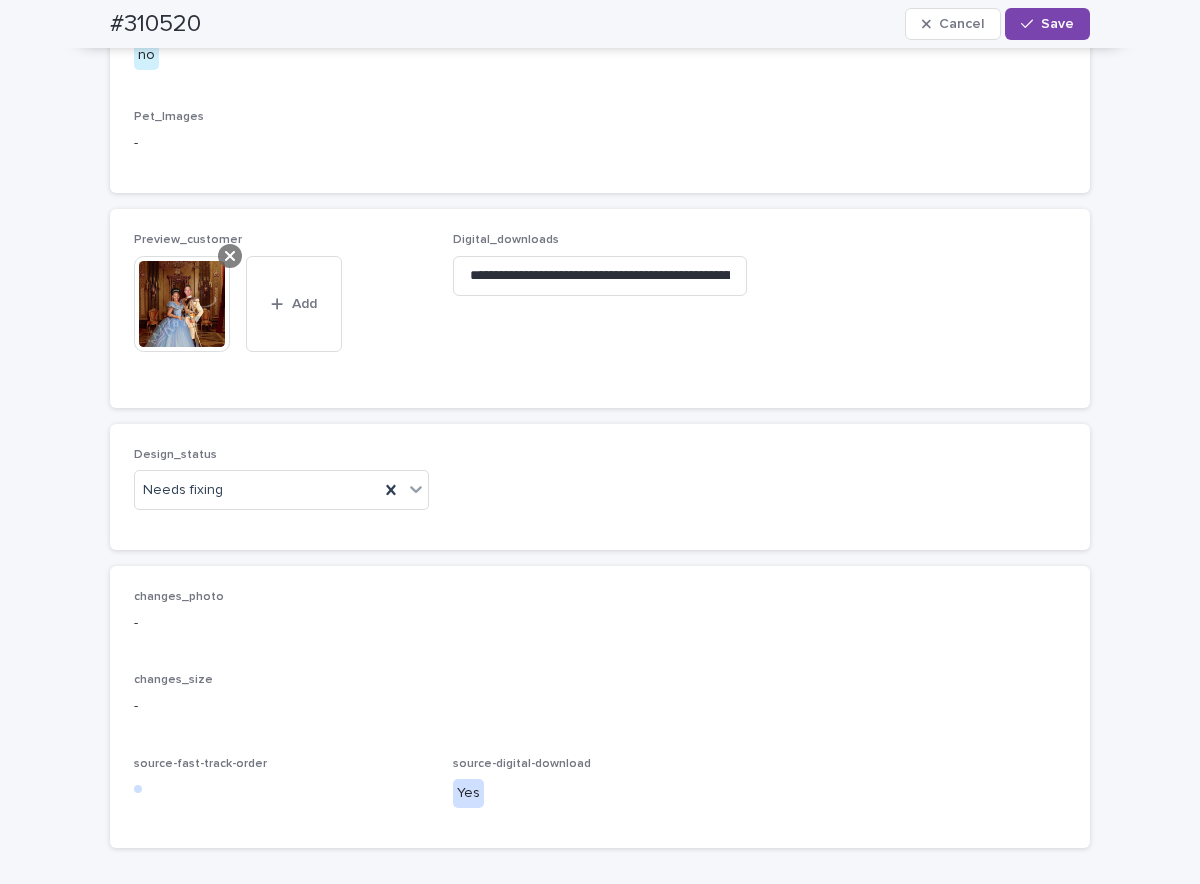 click 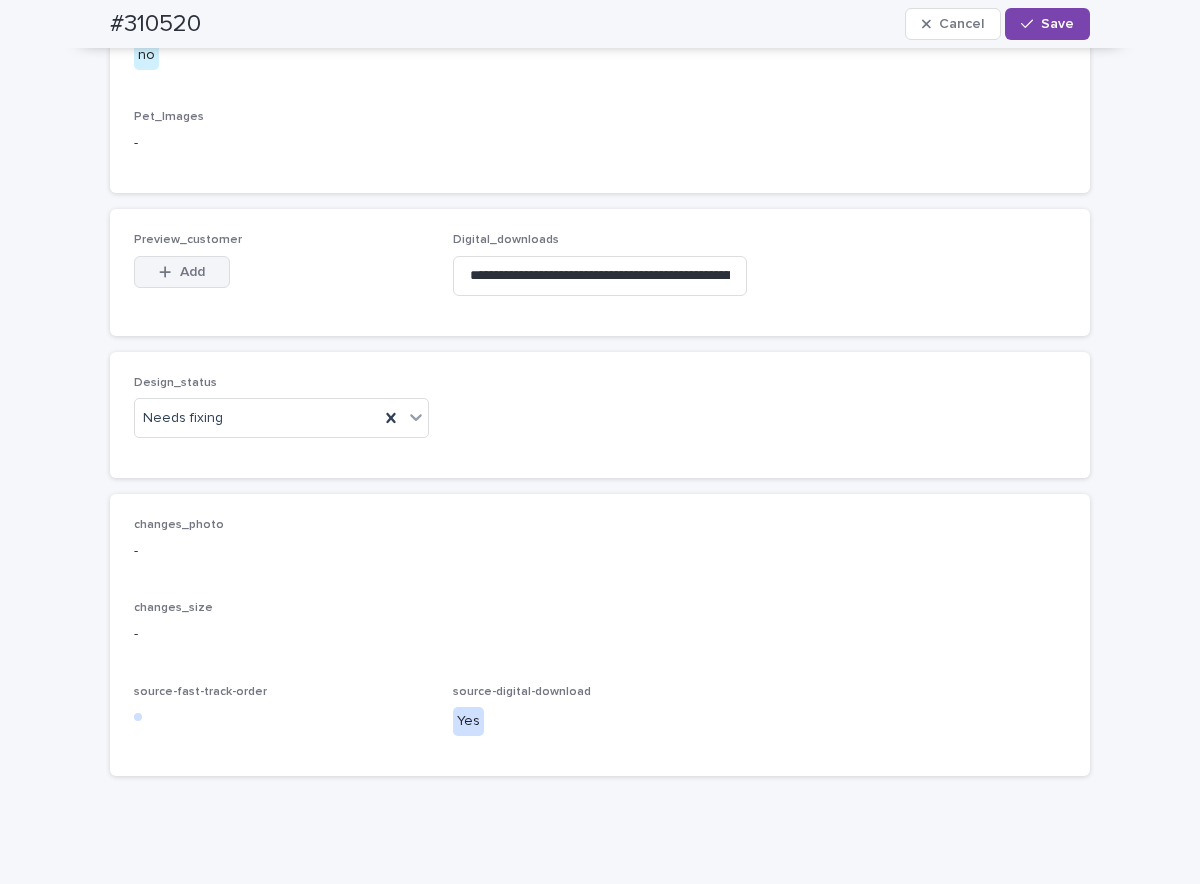 click on "Add" at bounding box center (192, 272) 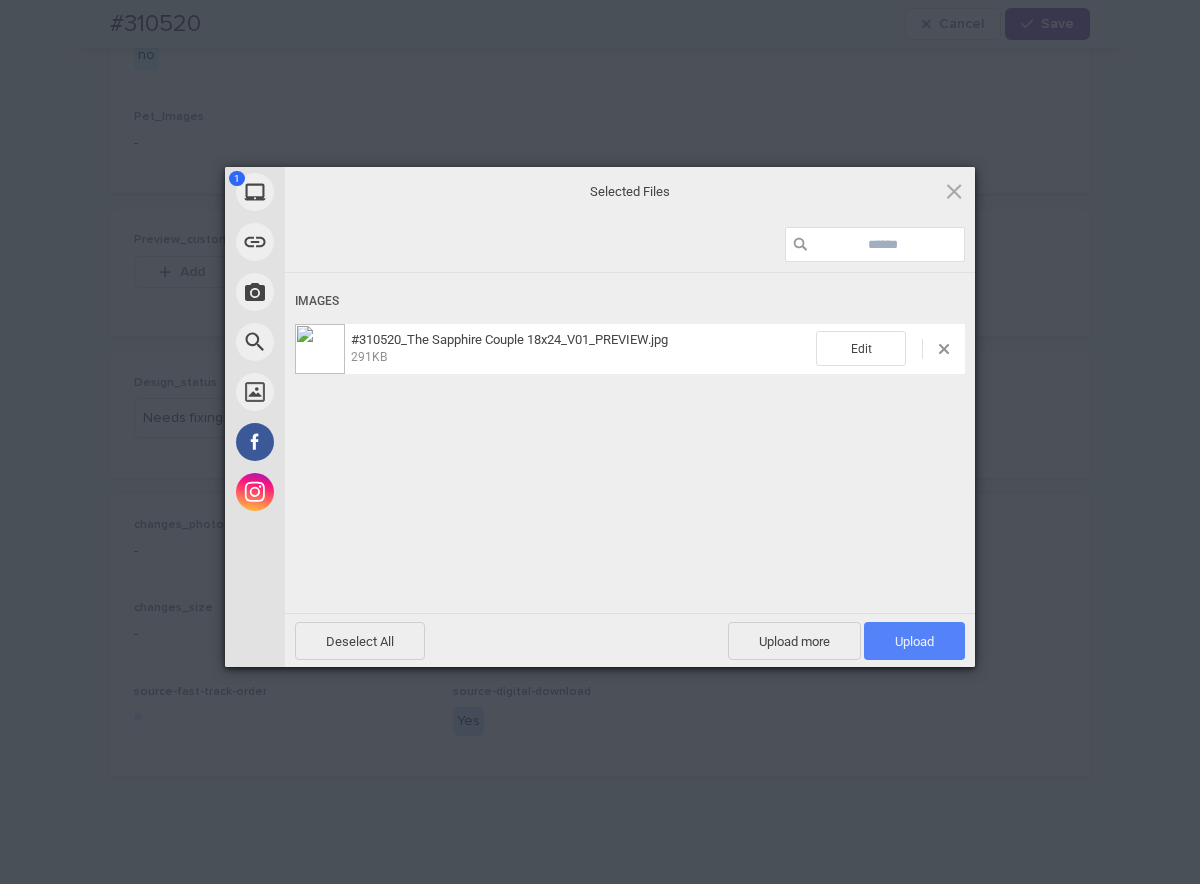 drag, startPoint x: 900, startPoint y: 639, endPoint x: 869, endPoint y: 642, distance: 31.144823 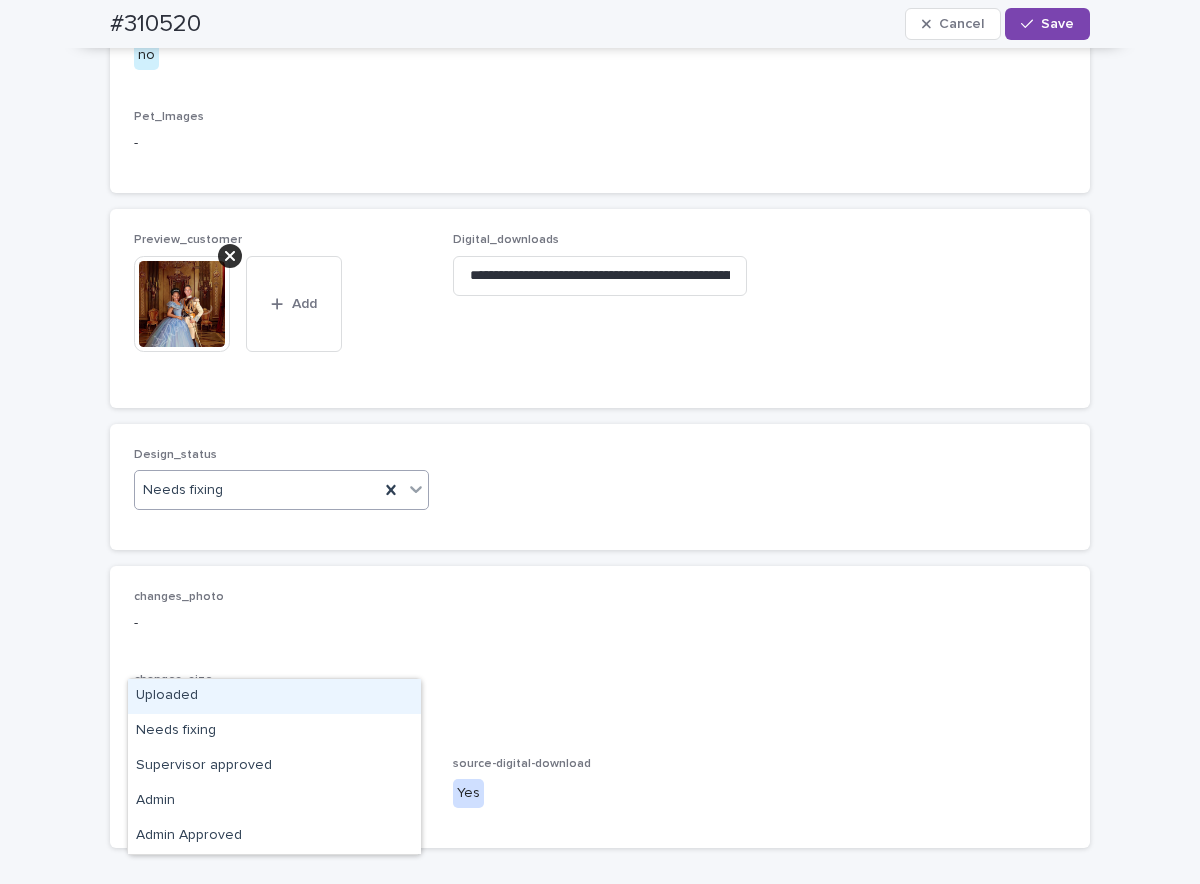 drag, startPoint x: 396, startPoint y: 660, endPoint x: 386, endPoint y: 689, distance: 30.675724 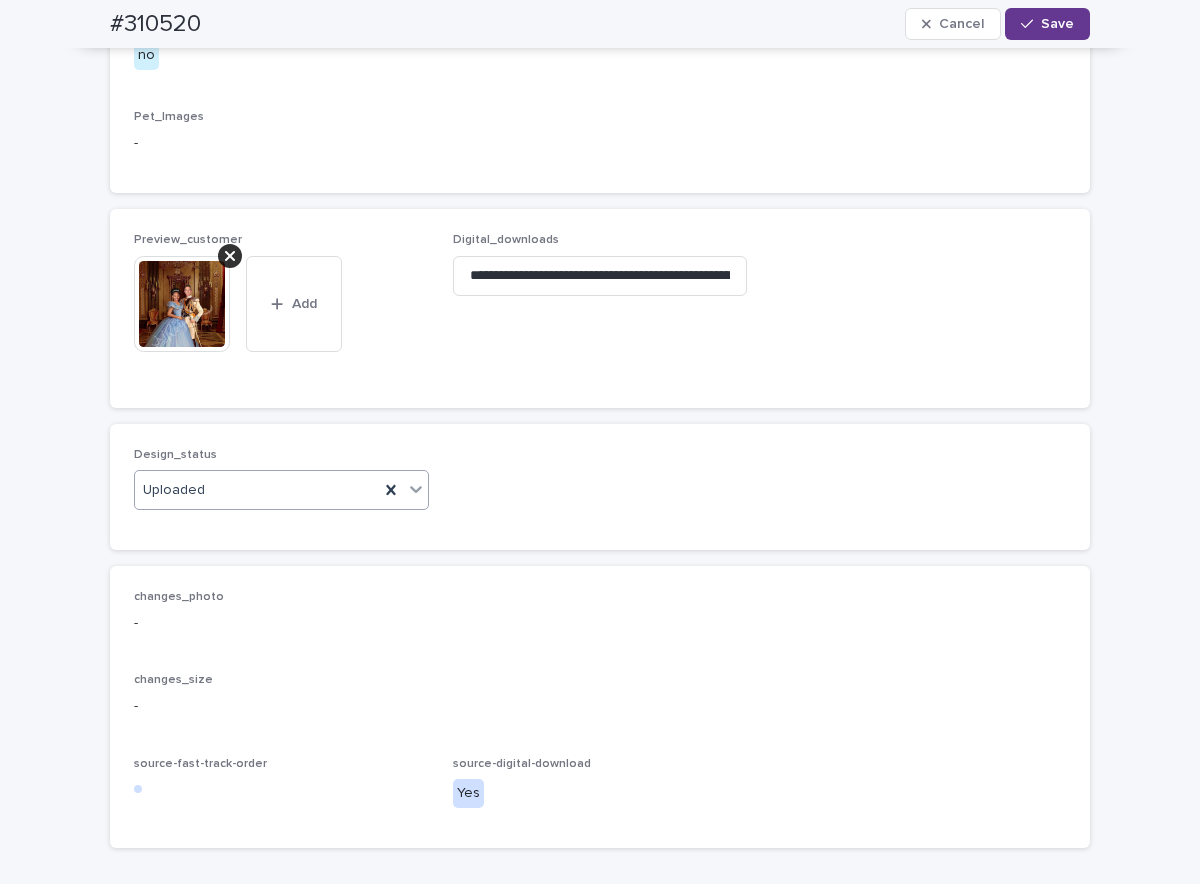 drag, startPoint x: 1053, startPoint y: 26, endPoint x: 1038, endPoint y: 28, distance: 15.132746 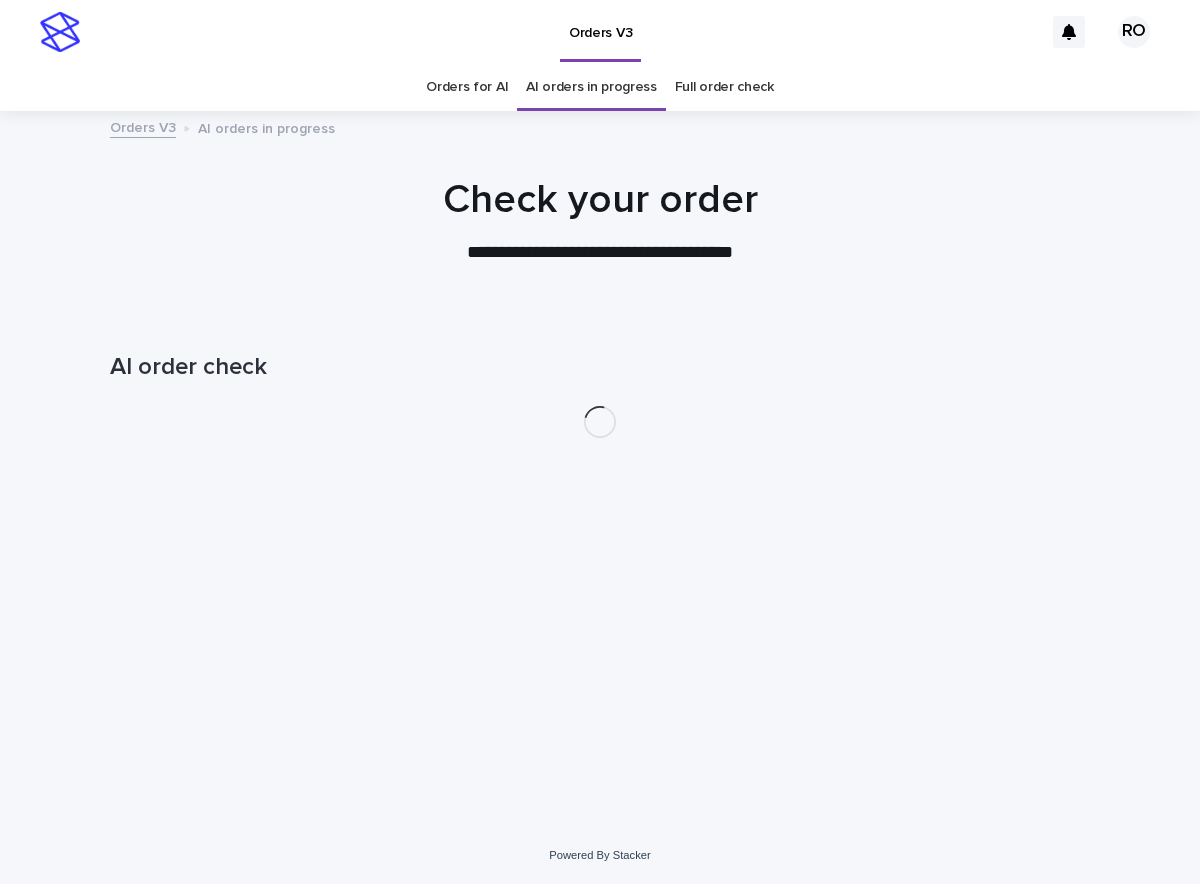scroll, scrollTop: 0, scrollLeft: 0, axis: both 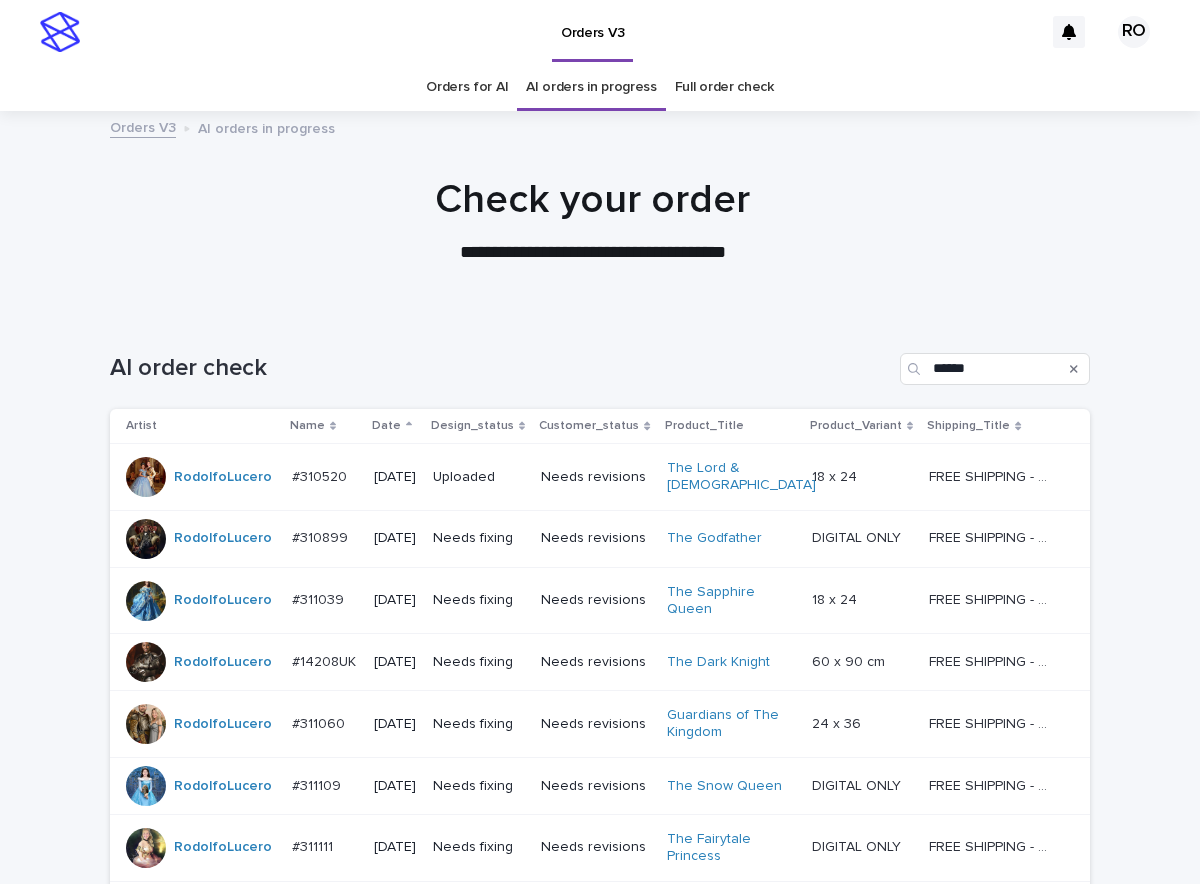click on "Needs revisions" at bounding box center [596, 538] 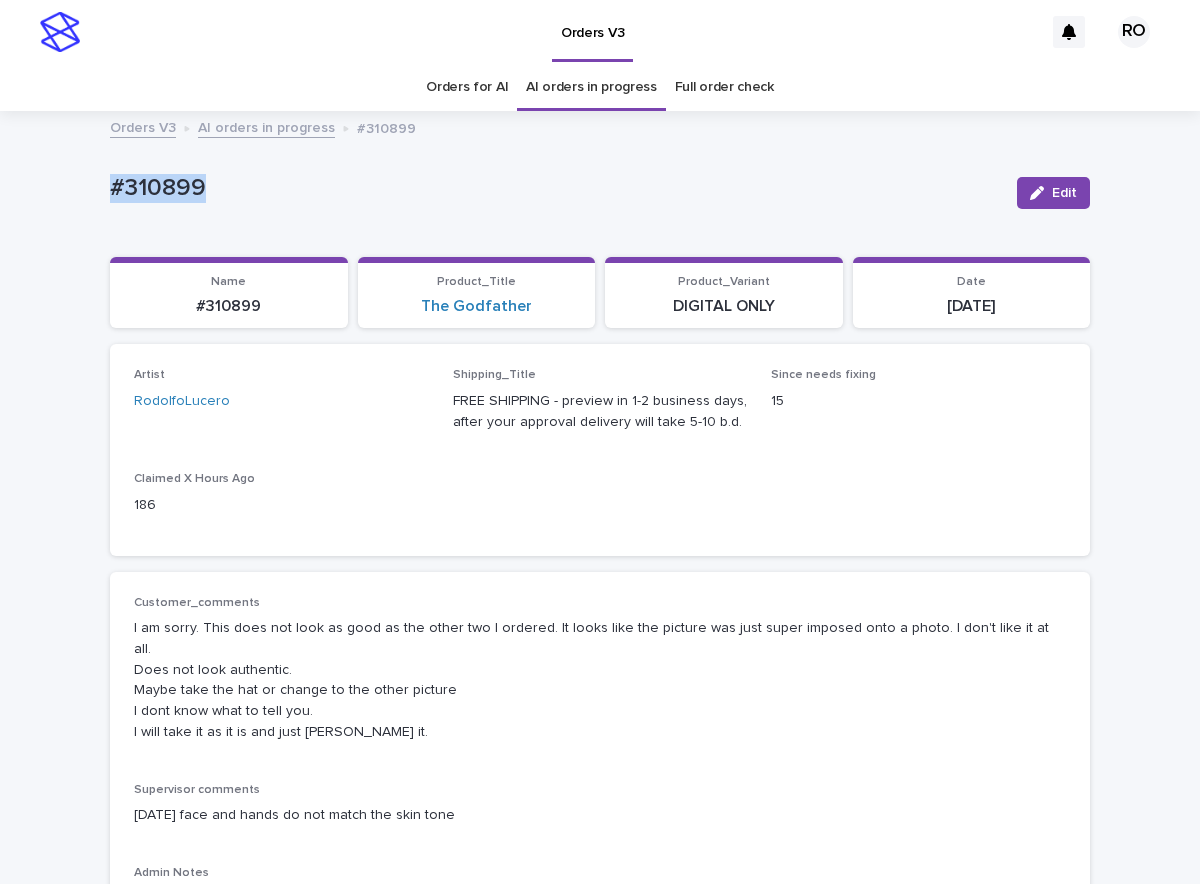 drag, startPoint x: 227, startPoint y: 197, endPoint x: 101, endPoint y: 174, distance: 128.082 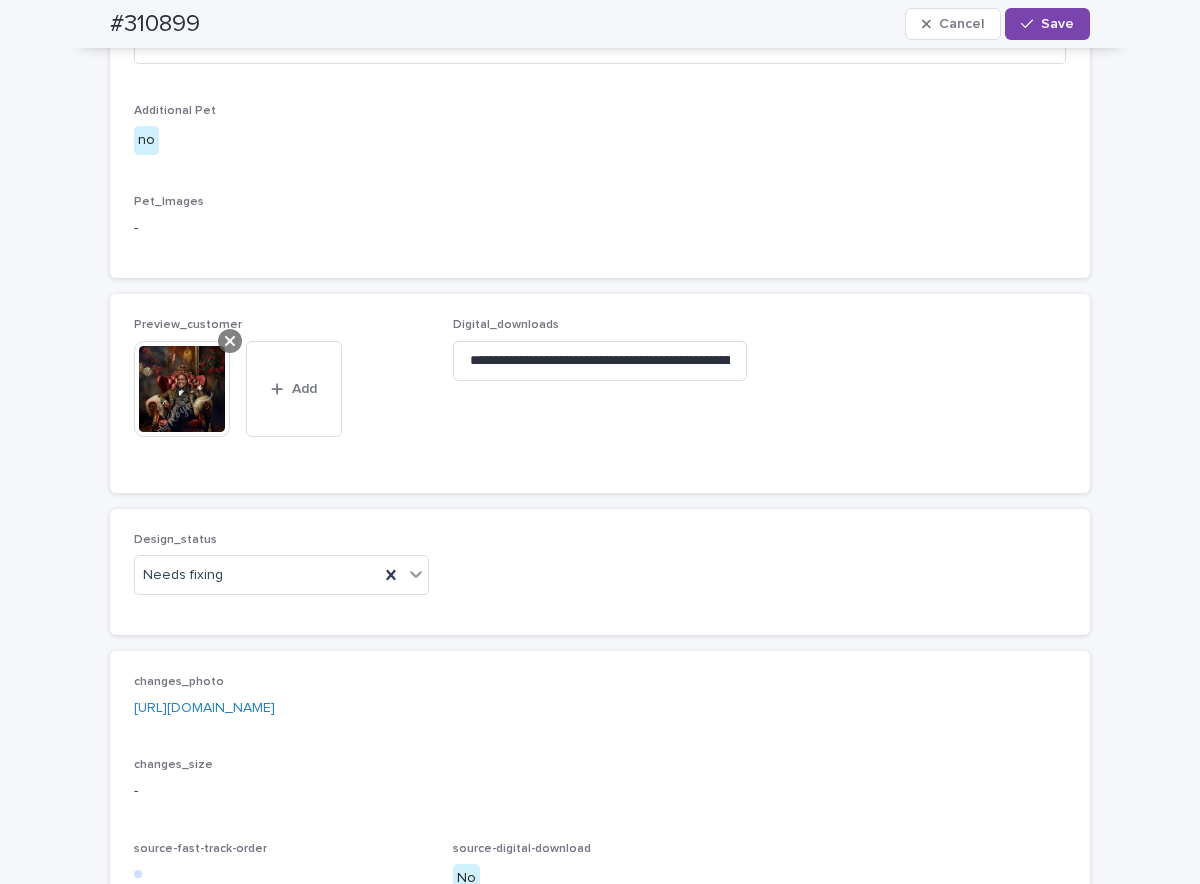 click at bounding box center (230, 341) 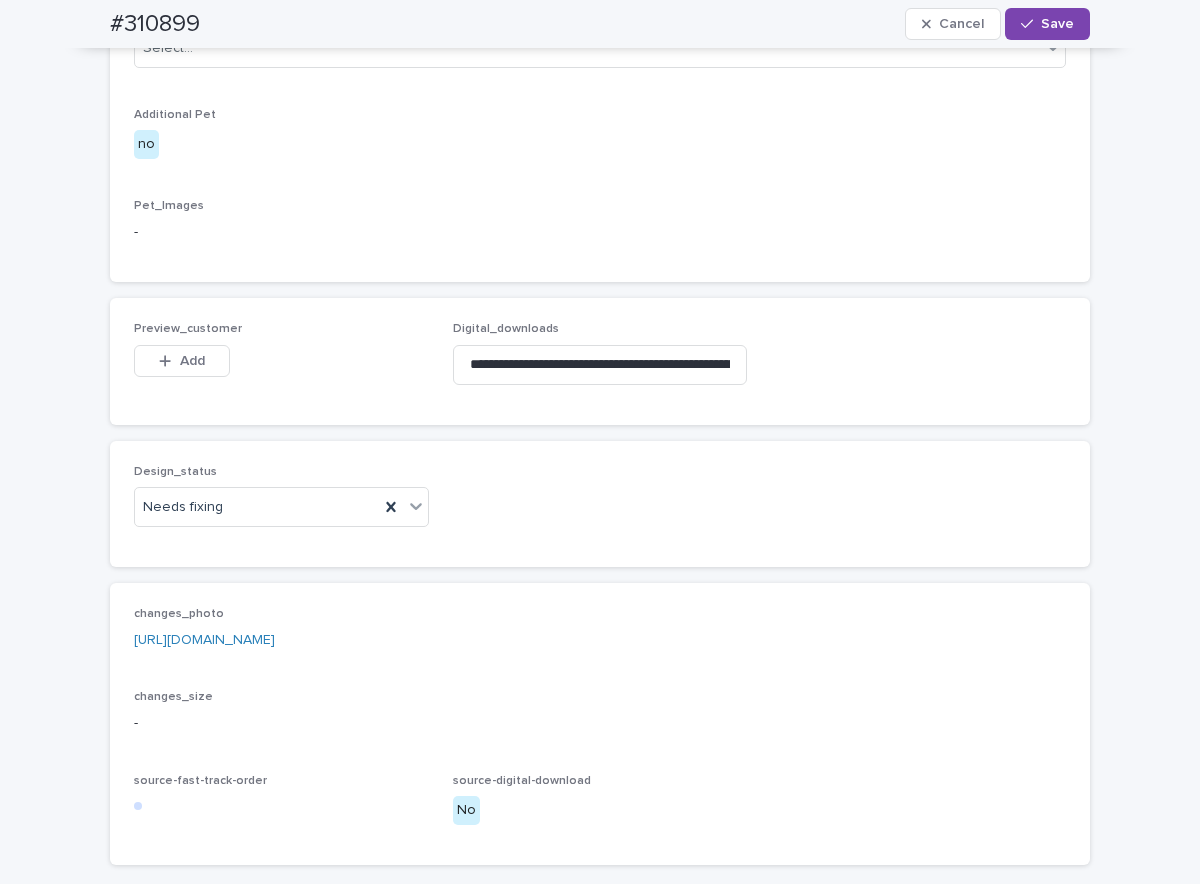 scroll, scrollTop: 1116, scrollLeft: 0, axis: vertical 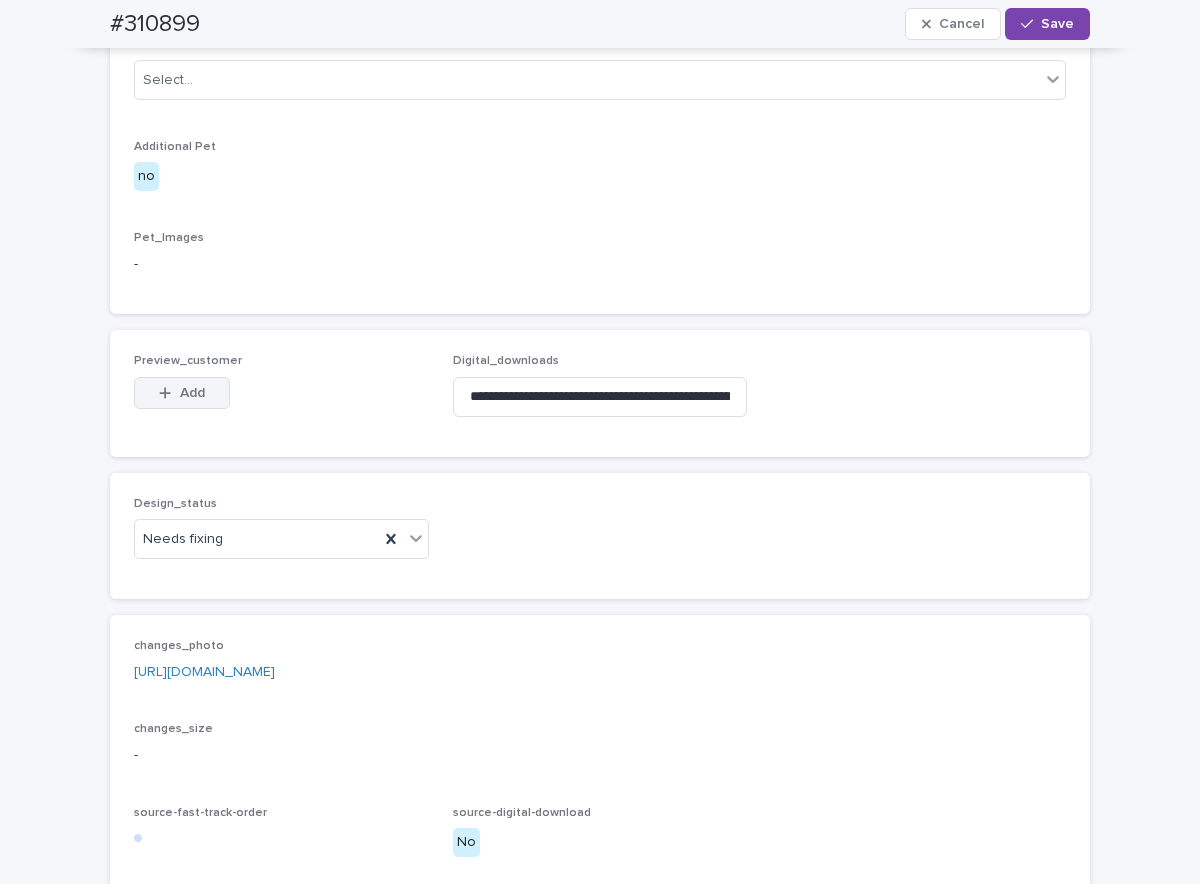 drag, startPoint x: 208, startPoint y: 602, endPoint x: 183, endPoint y: 584, distance: 30.805843 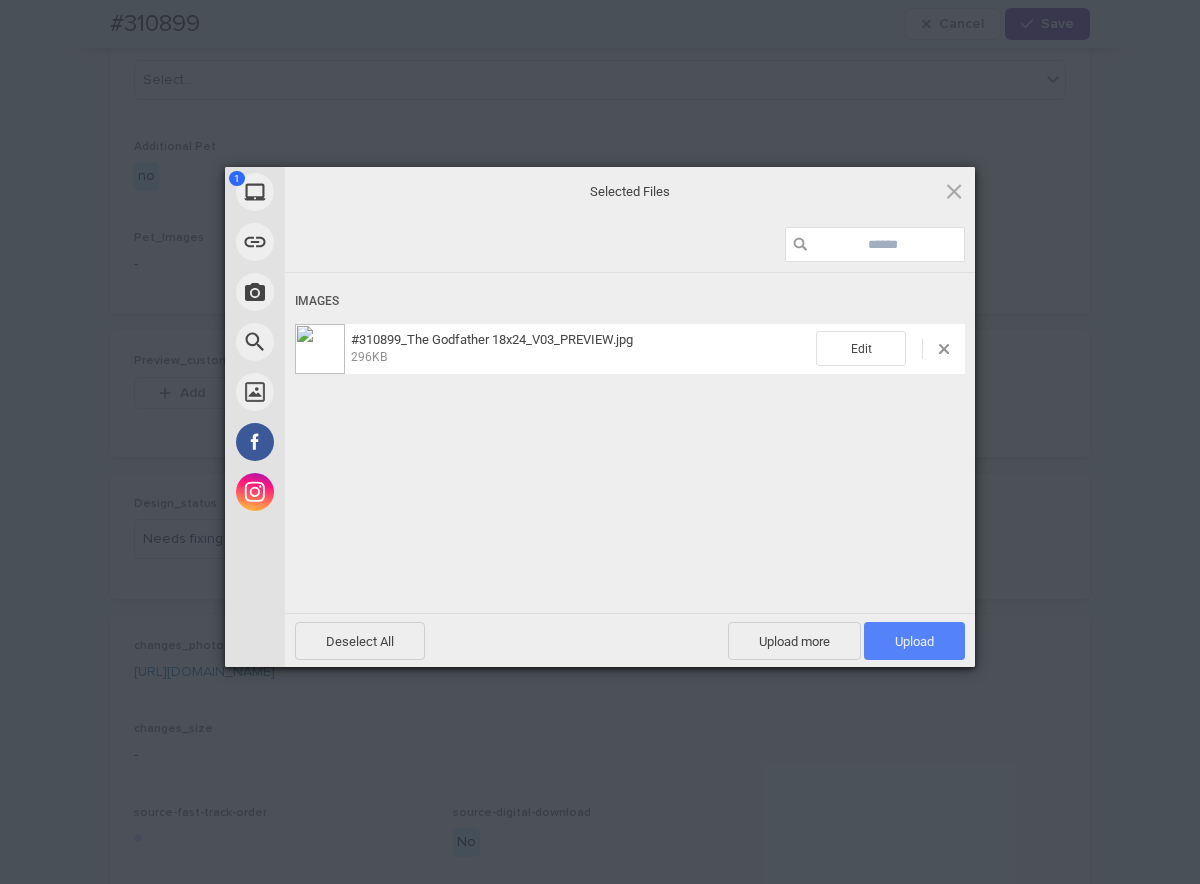click on "Upload
1" at bounding box center (914, 641) 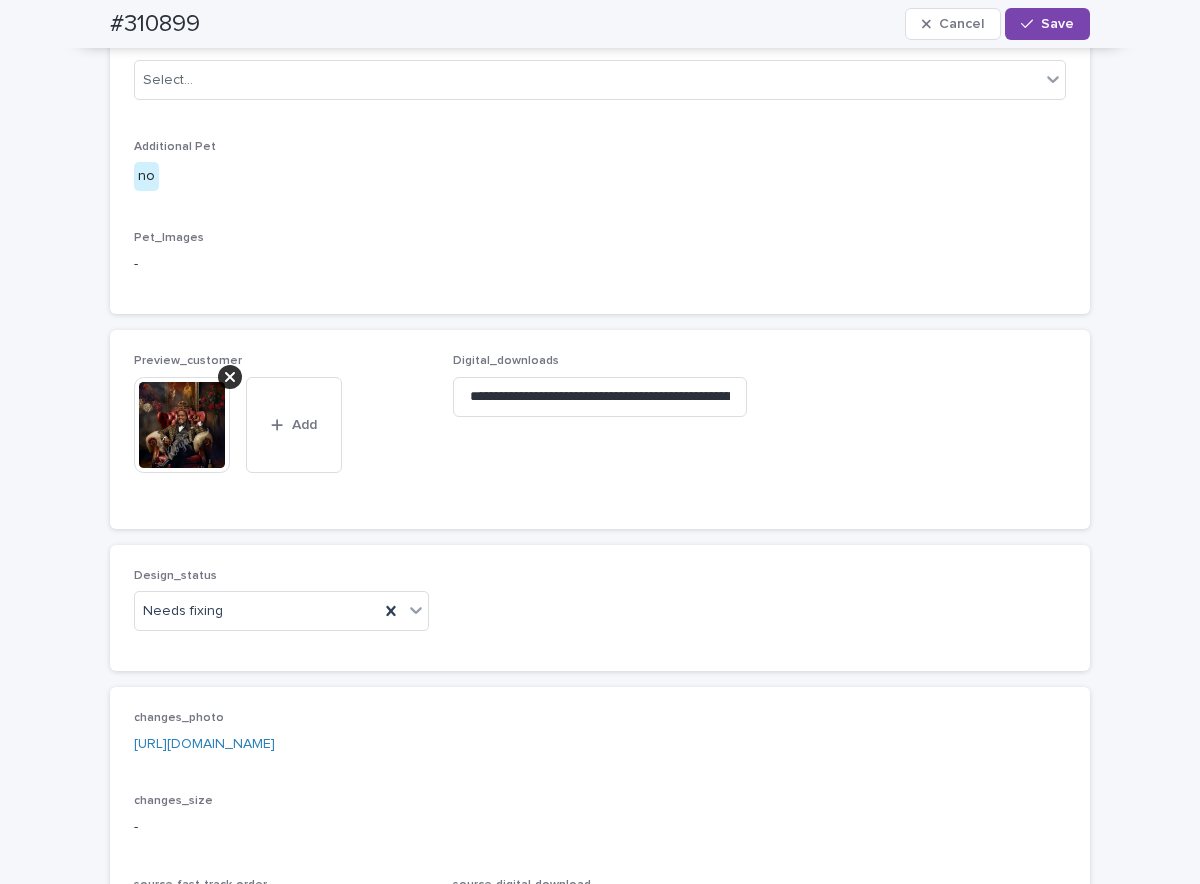 scroll, scrollTop: 1152, scrollLeft: 0, axis: vertical 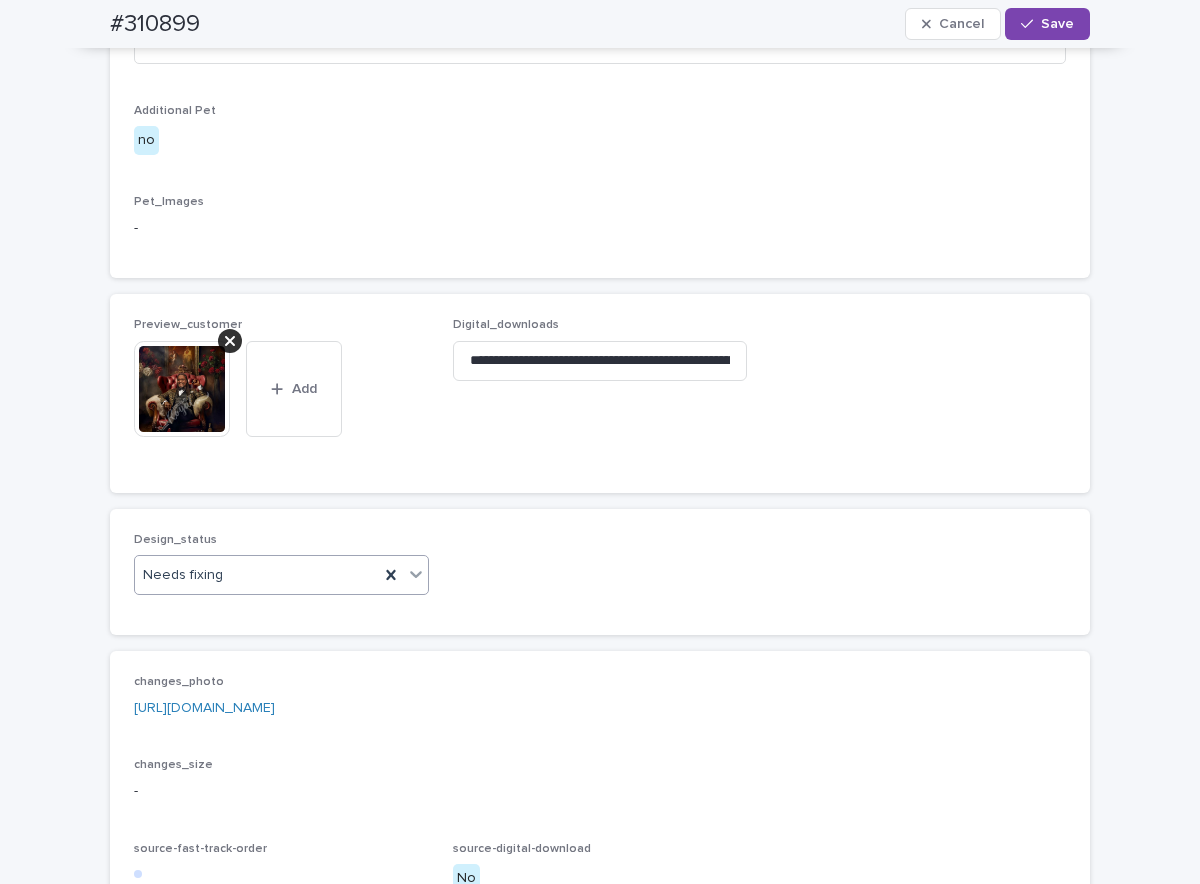 click 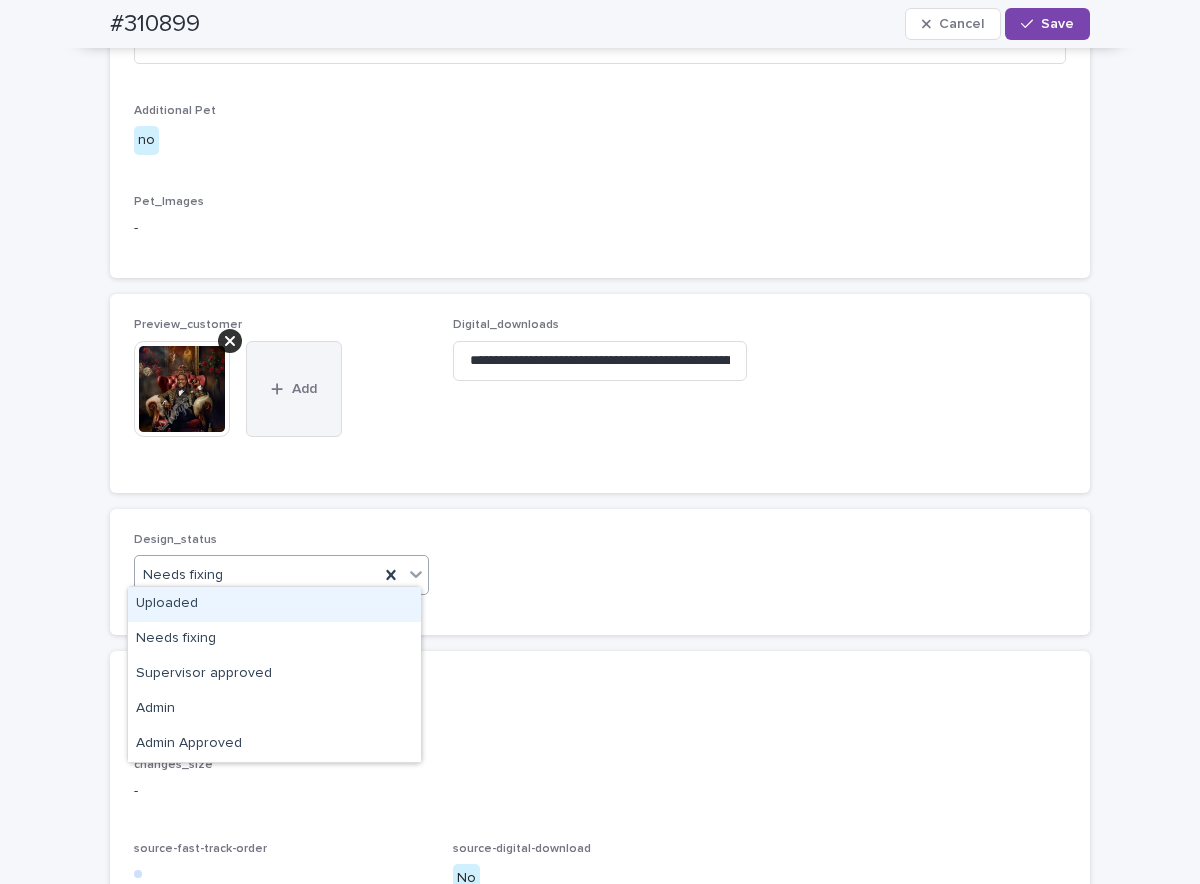 click on "Uploaded" at bounding box center (274, 604) 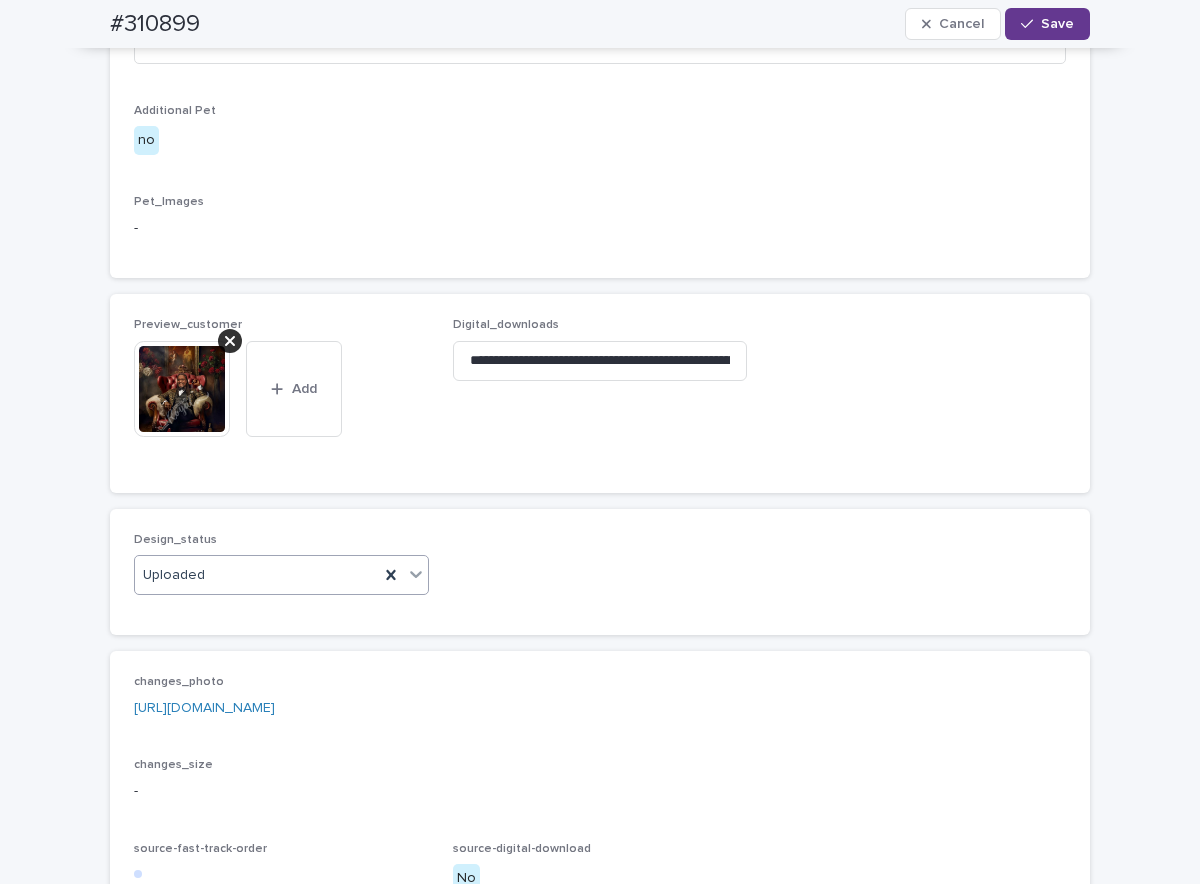 click on "Save" at bounding box center [1057, 24] 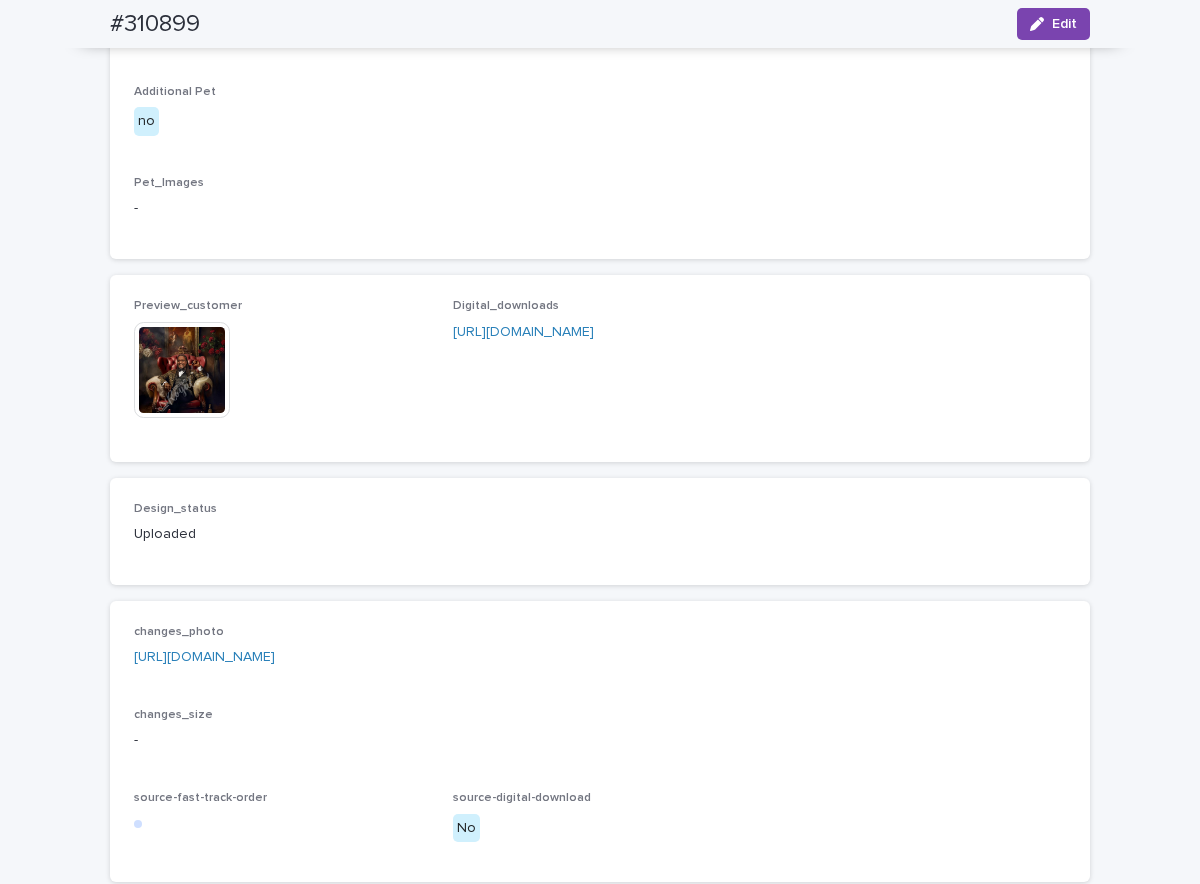 scroll, scrollTop: 1127, scrollLeft: 0, axis: vertical 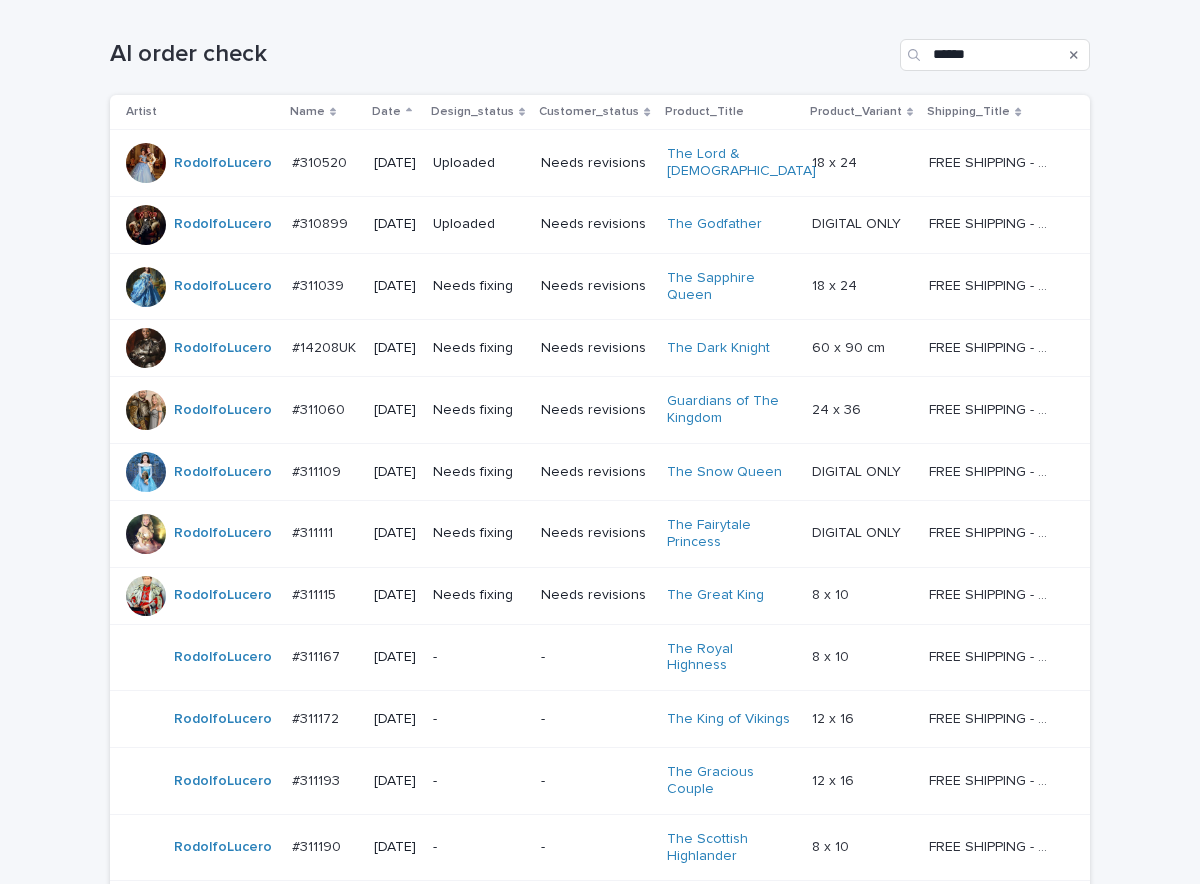 click on "Needs fixing" at bounding box center (479, 286) 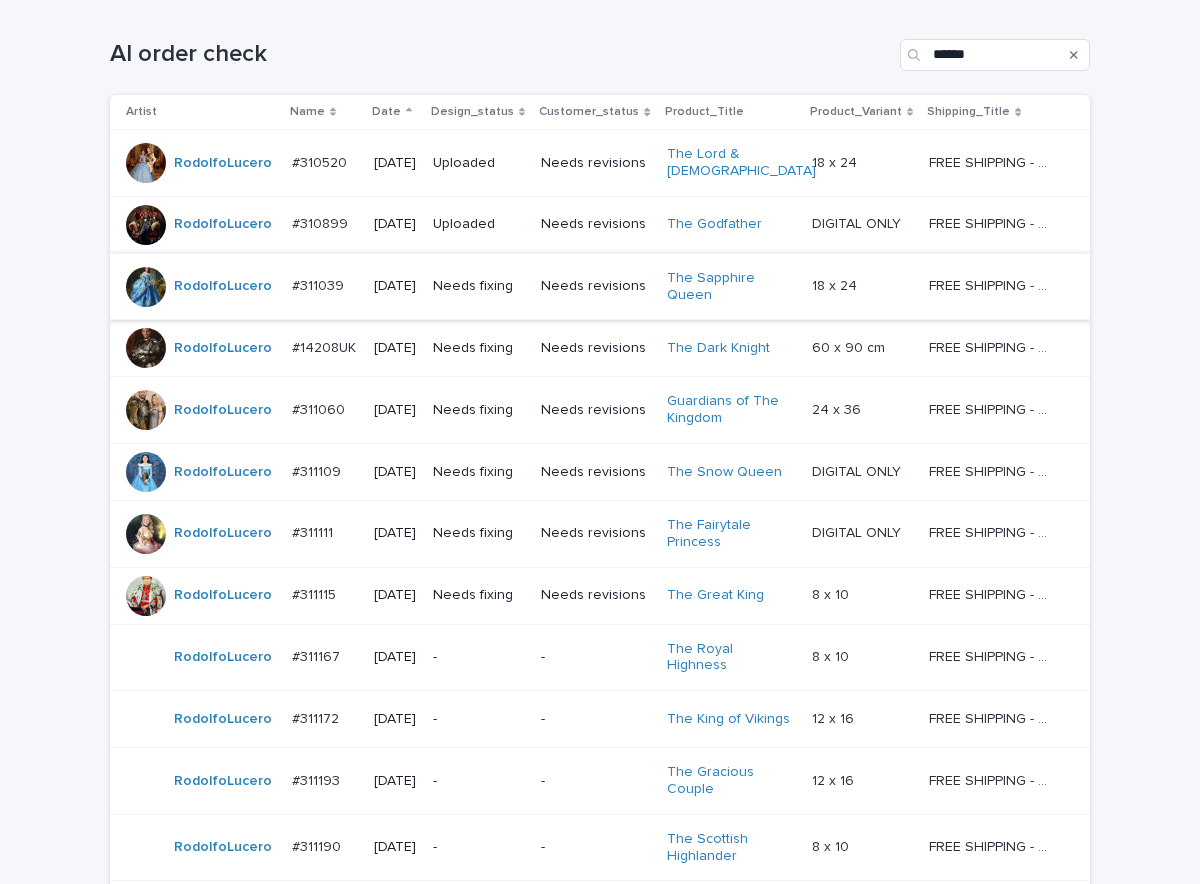 scroll, scrollTop: 0, scrollLeft: 0, axis: both 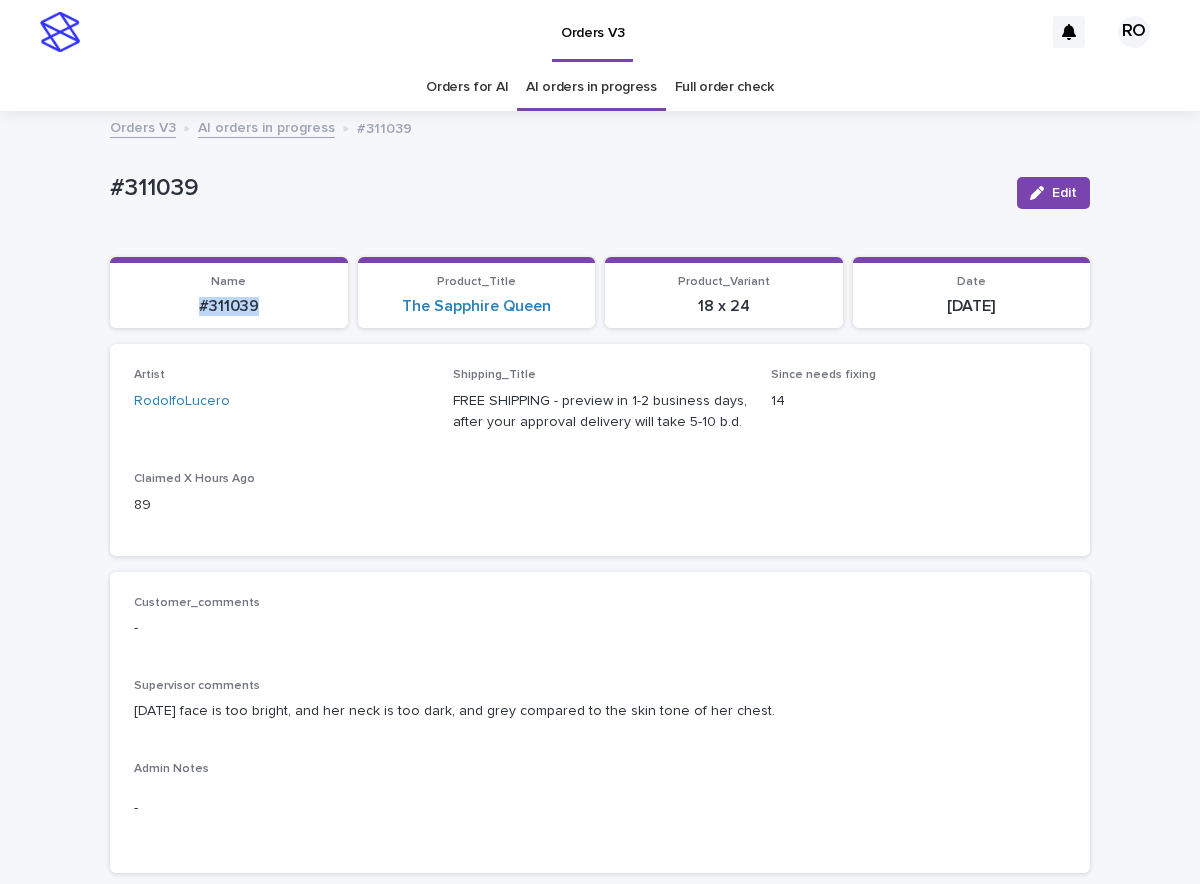 drag, startPoint x: 283, startPoint y: 327, endPoint x: 147, endPoint y: 331, distance: 136.0588 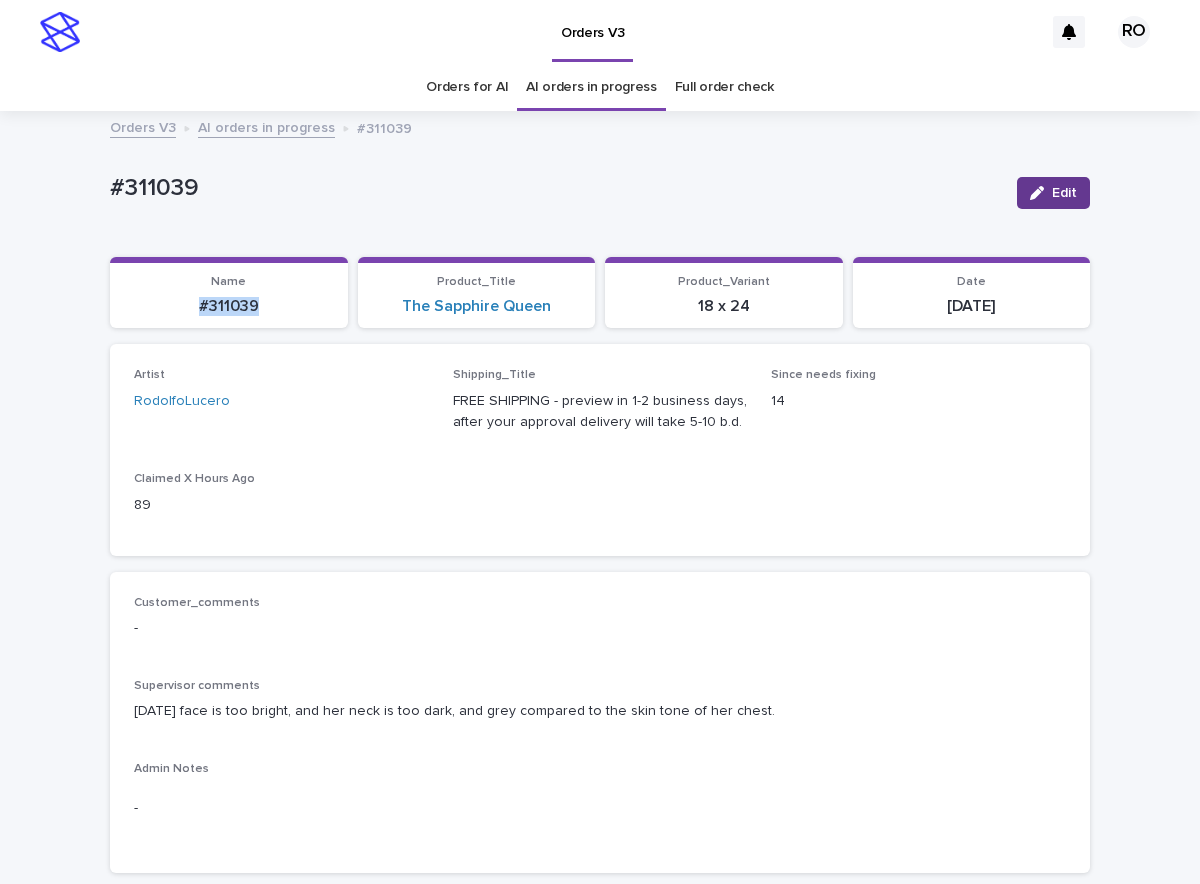 drag, startPoint x: 1053, startPoint y: 189, endPoint x: 1196, endPoint y: 134, distance: 153.21227 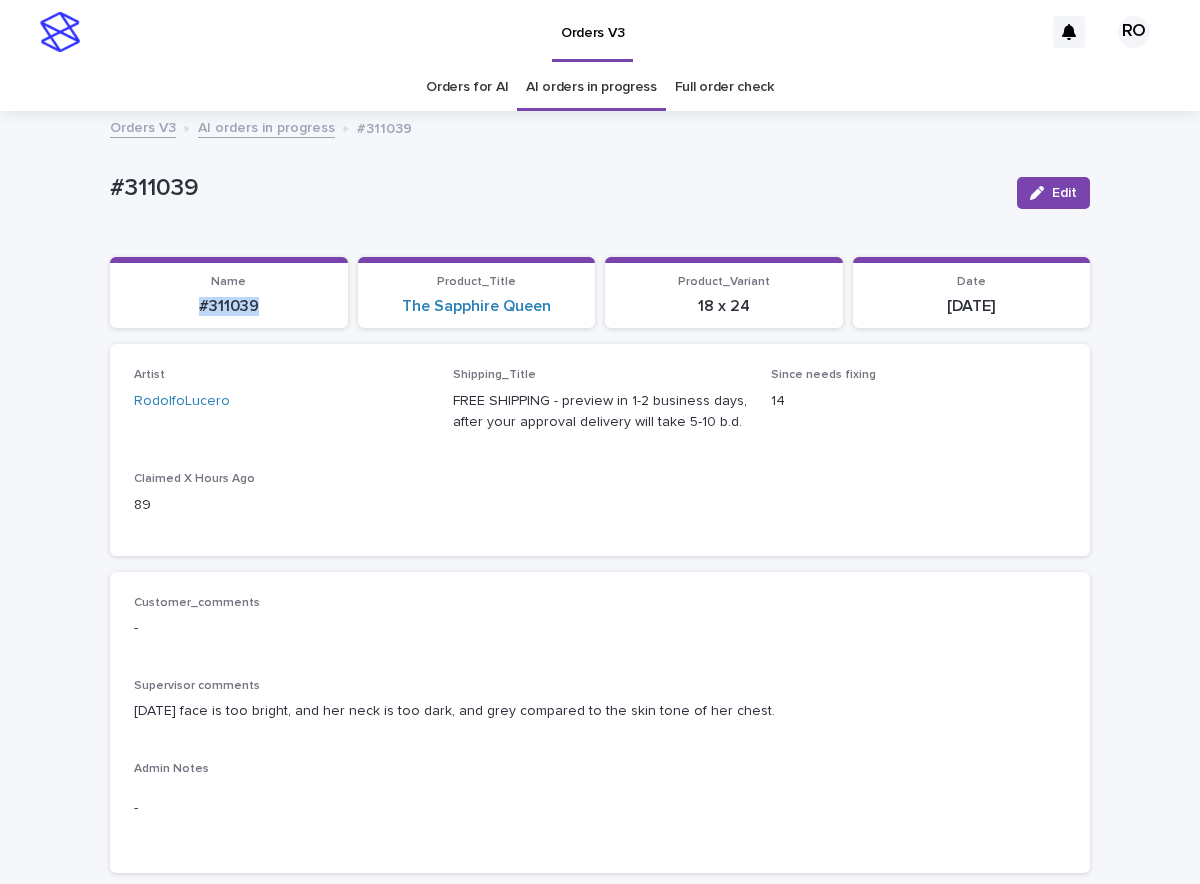 click on "Edit" at bounding box center (1064, 193) 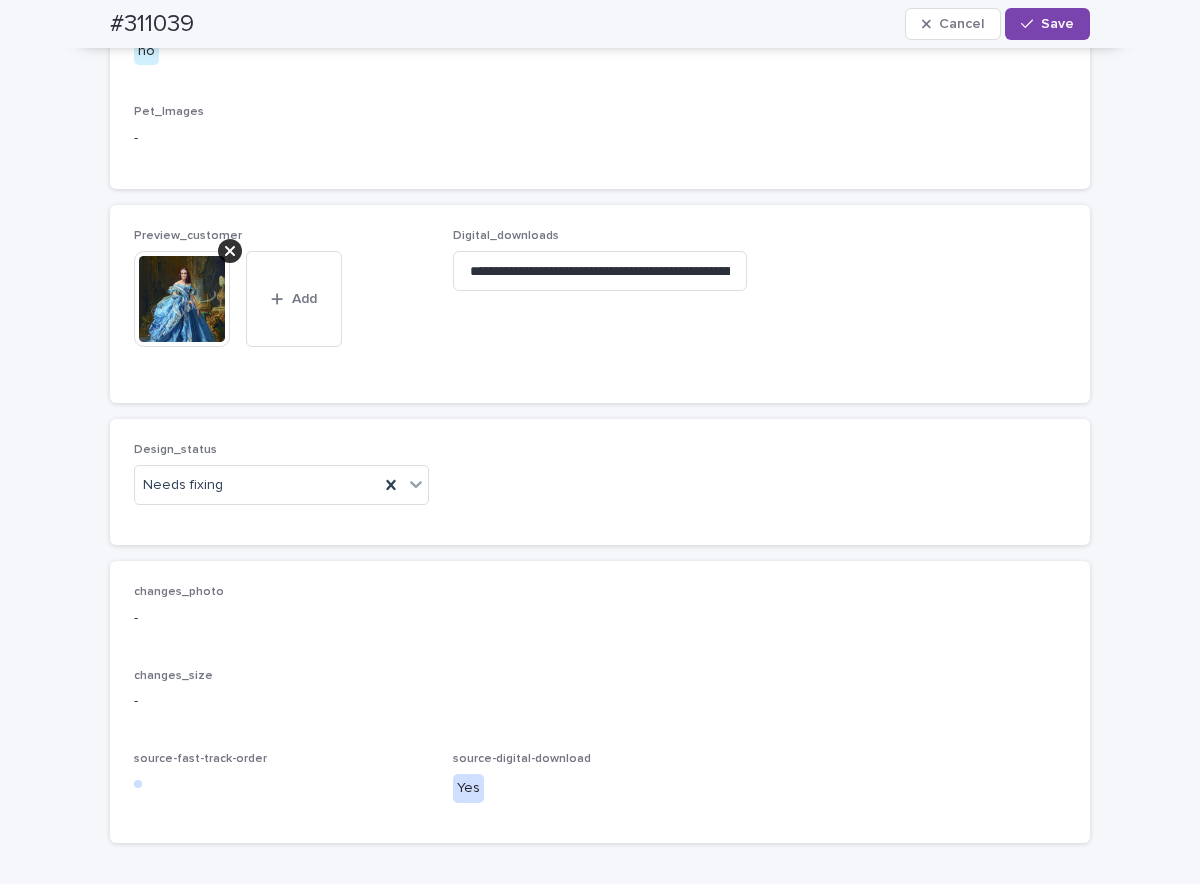 click at bounding box center (230, 251) 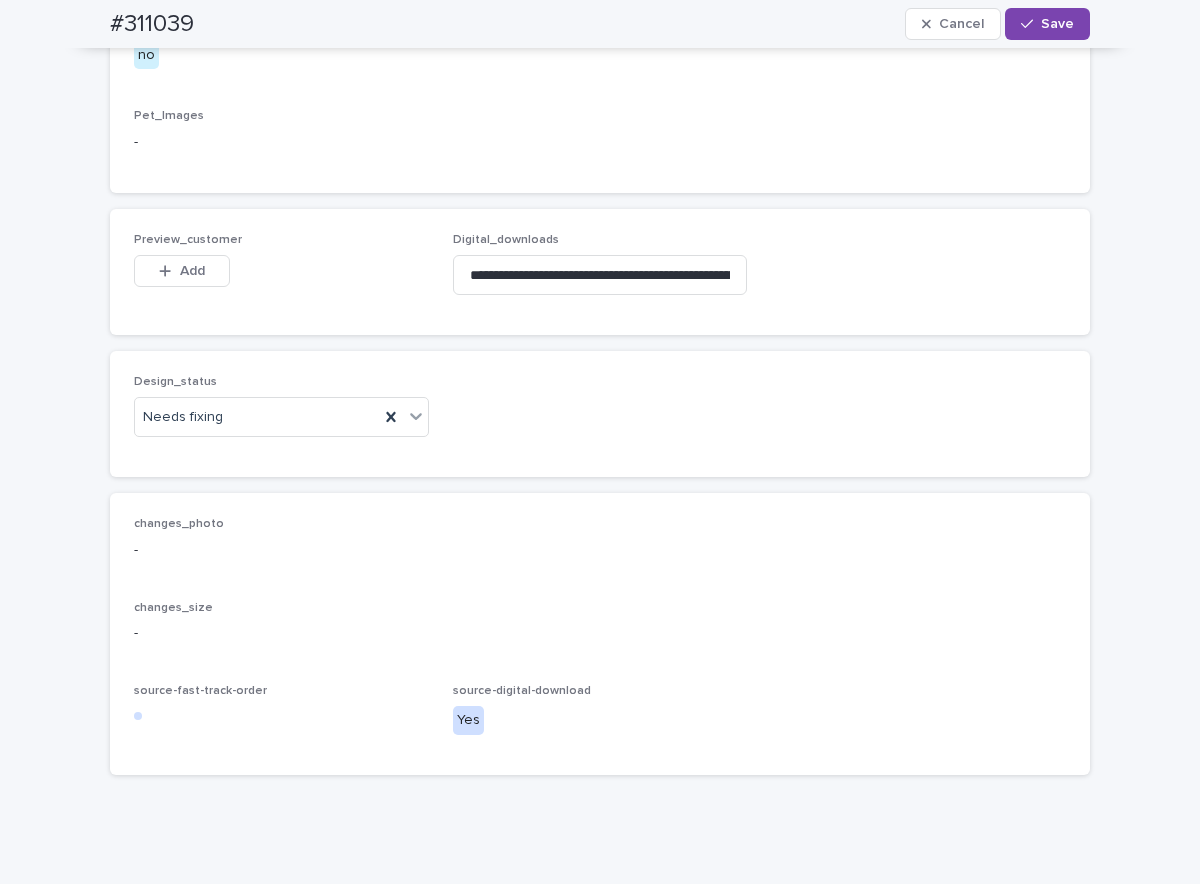 scroll, scrollTop: 1090, scrollLeft: 0, axis: vertical 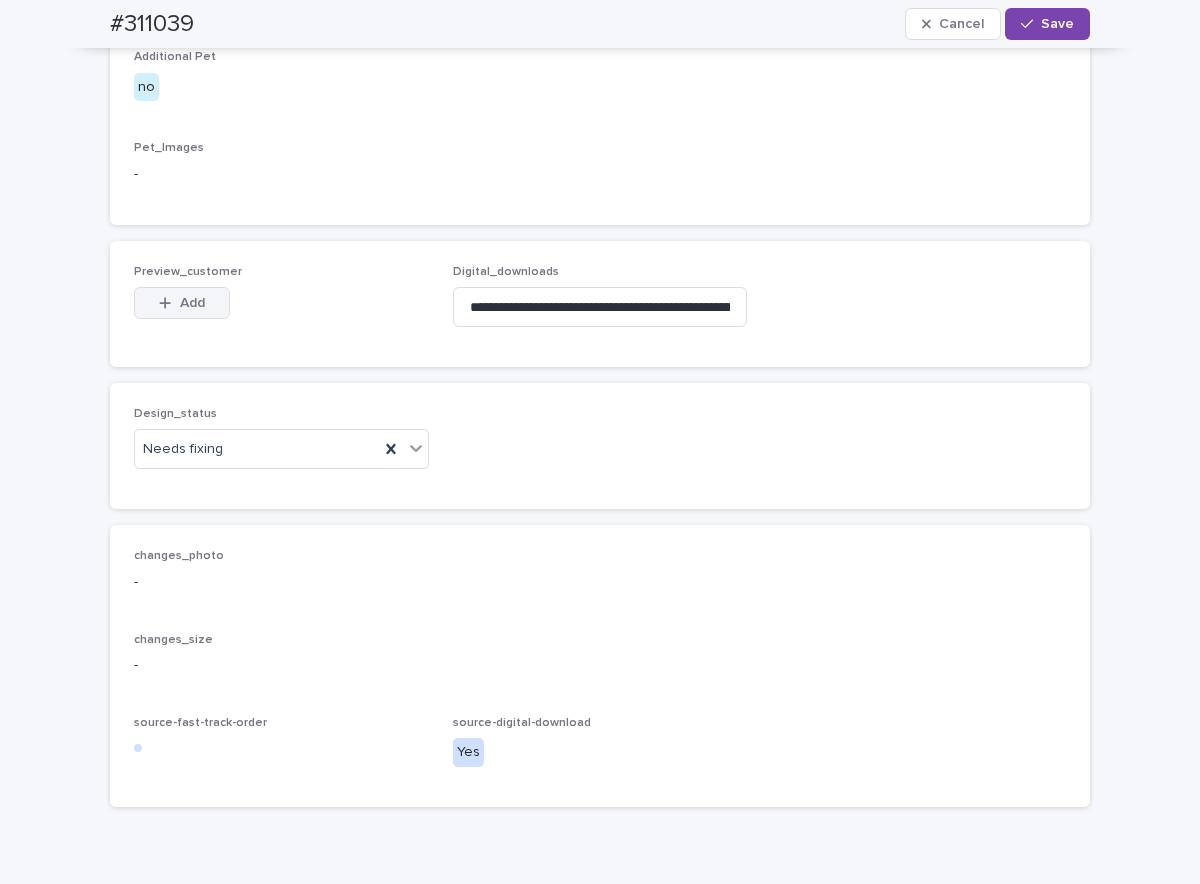 click on "Add" at bounding box center (182, 303) 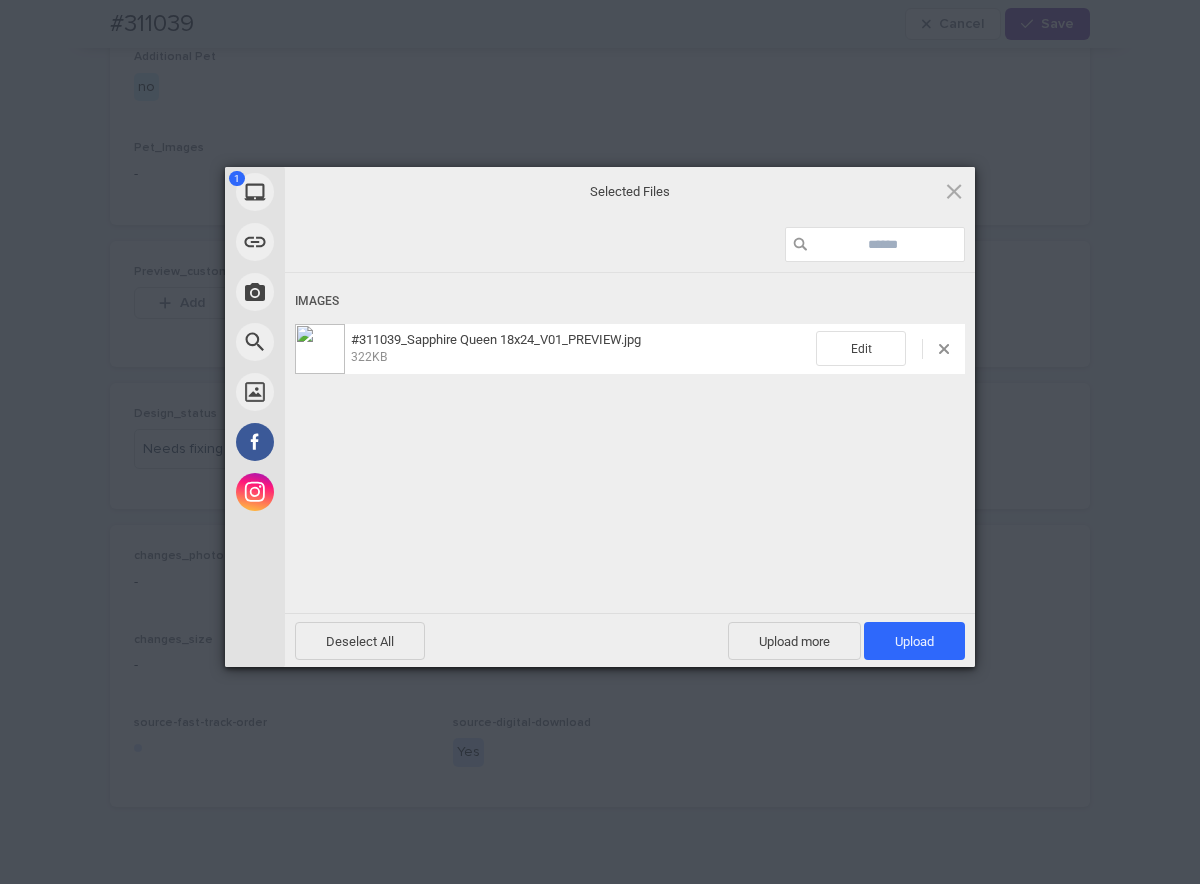 drag, startPoint x: 890, startPoint y: 640, endPoint x: 820, endPoint y: 598, distance: 81.63332 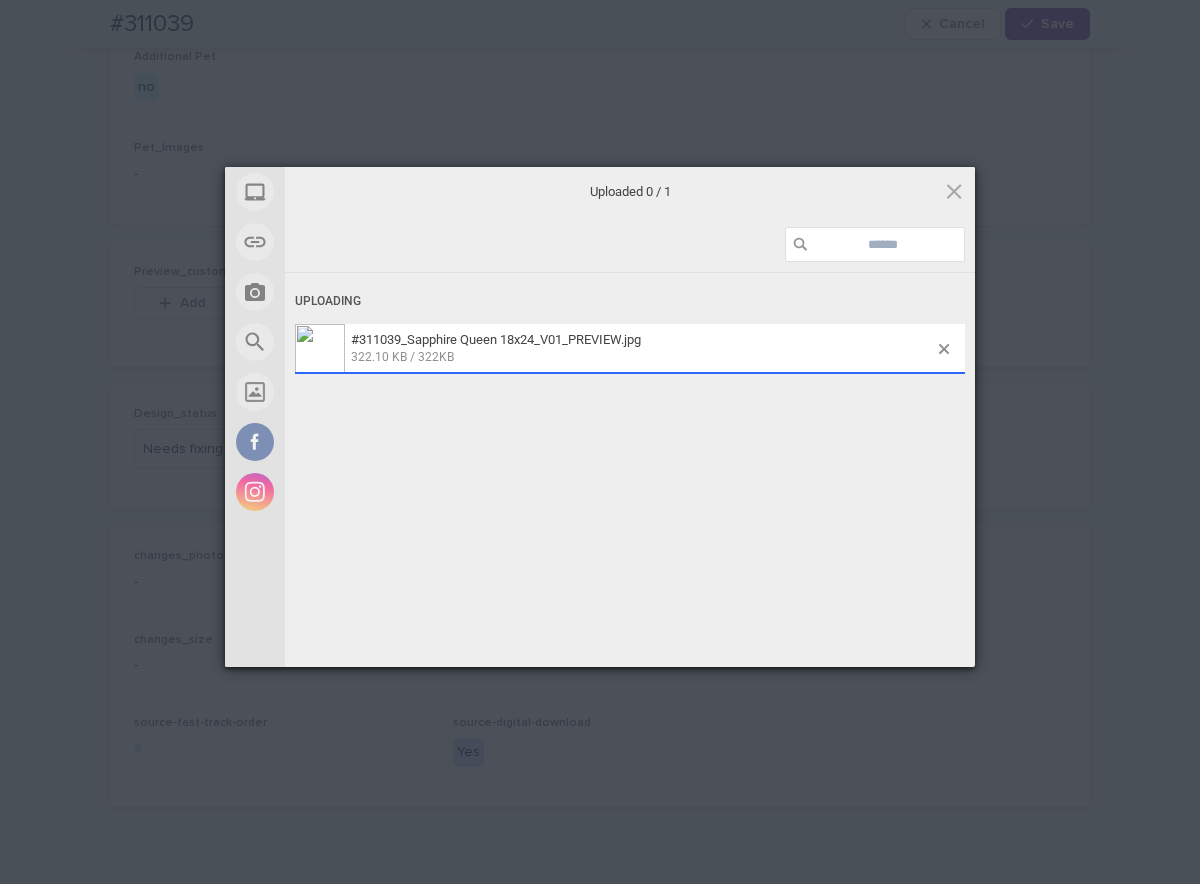 scroll, scrollTop: 1126, scrollLeft: 0, axis: vertical 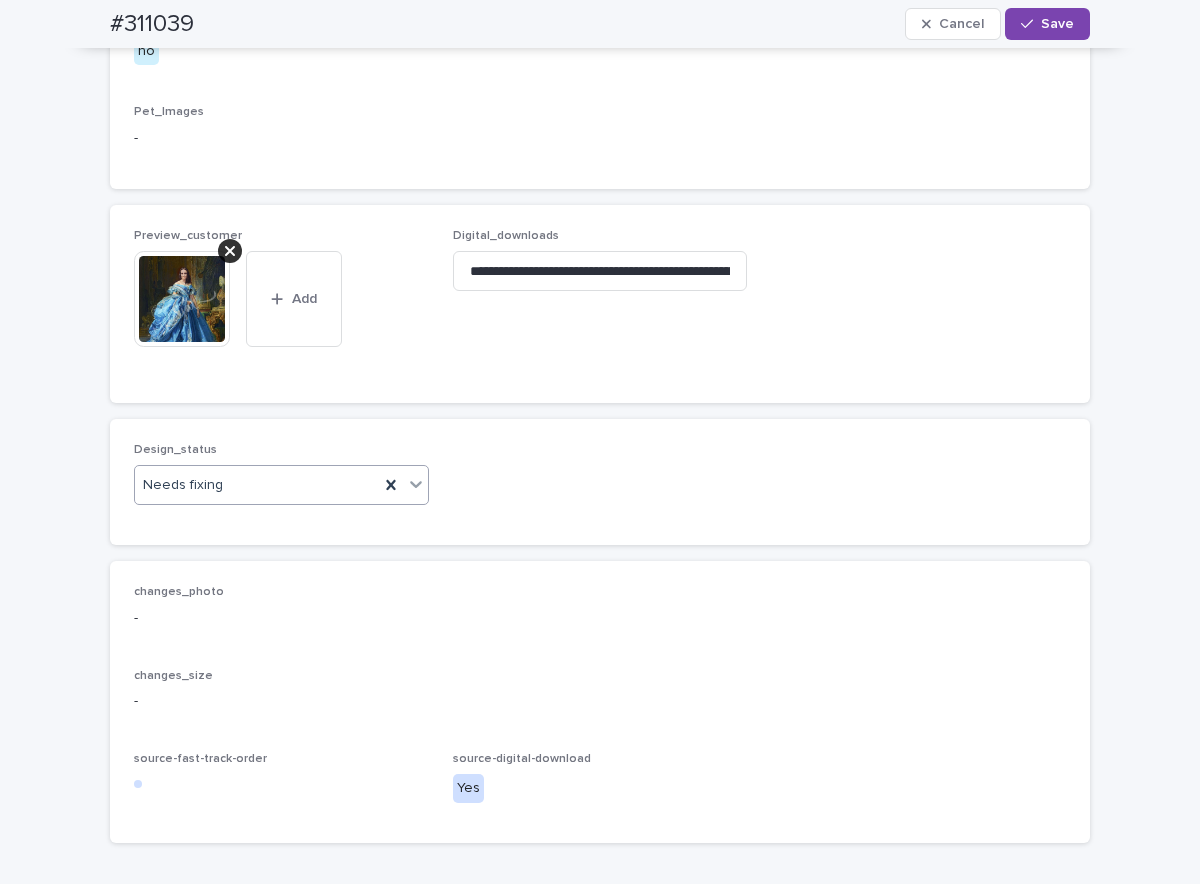 click 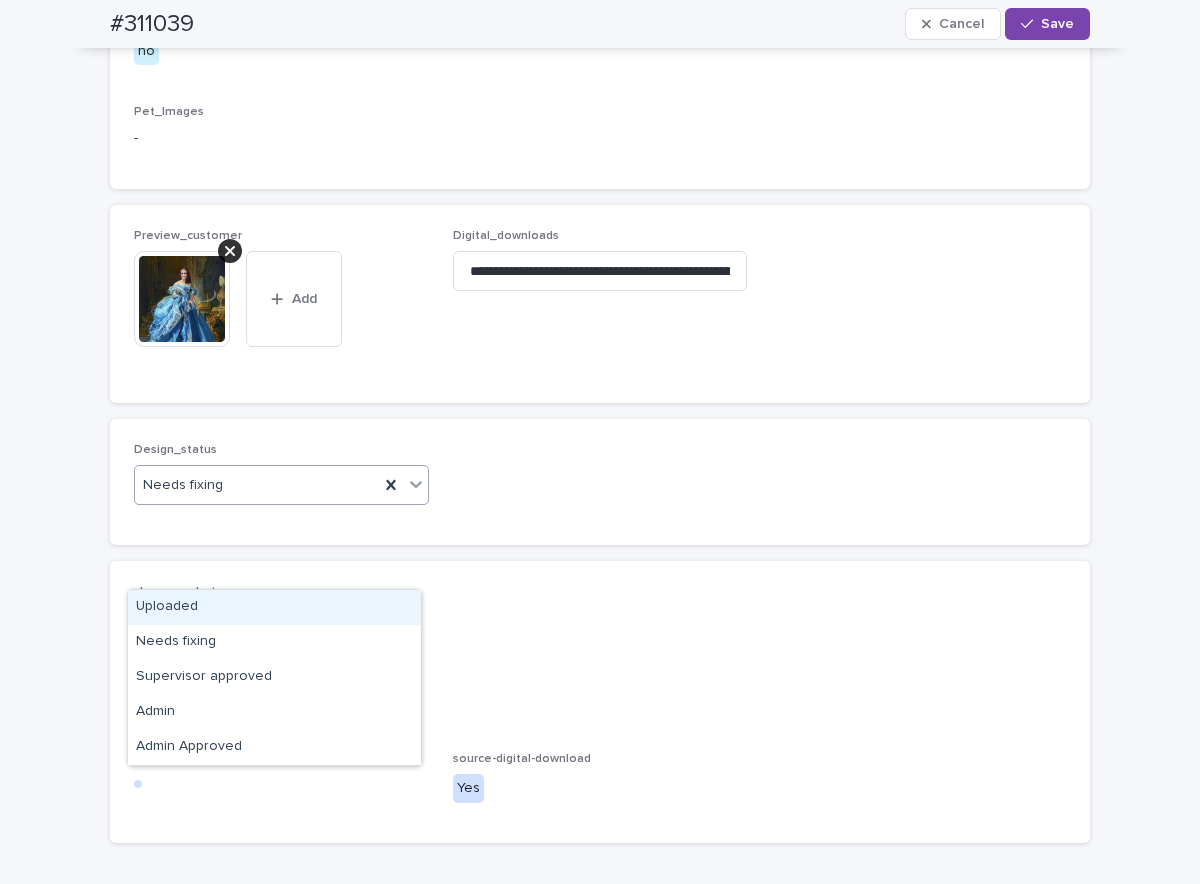 click on "Uploaded" at bounding box center (274, 607) 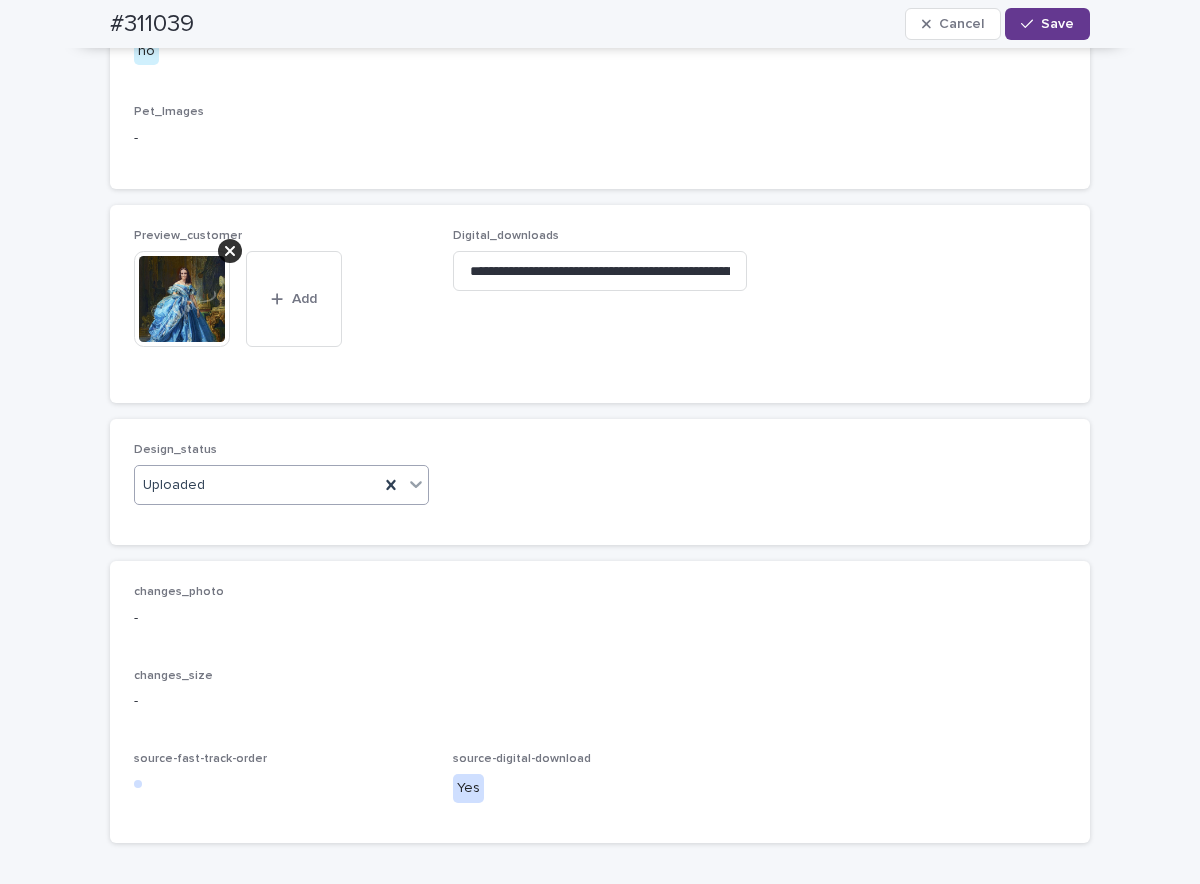 click on "Save" at bounding box center [1047, 24] 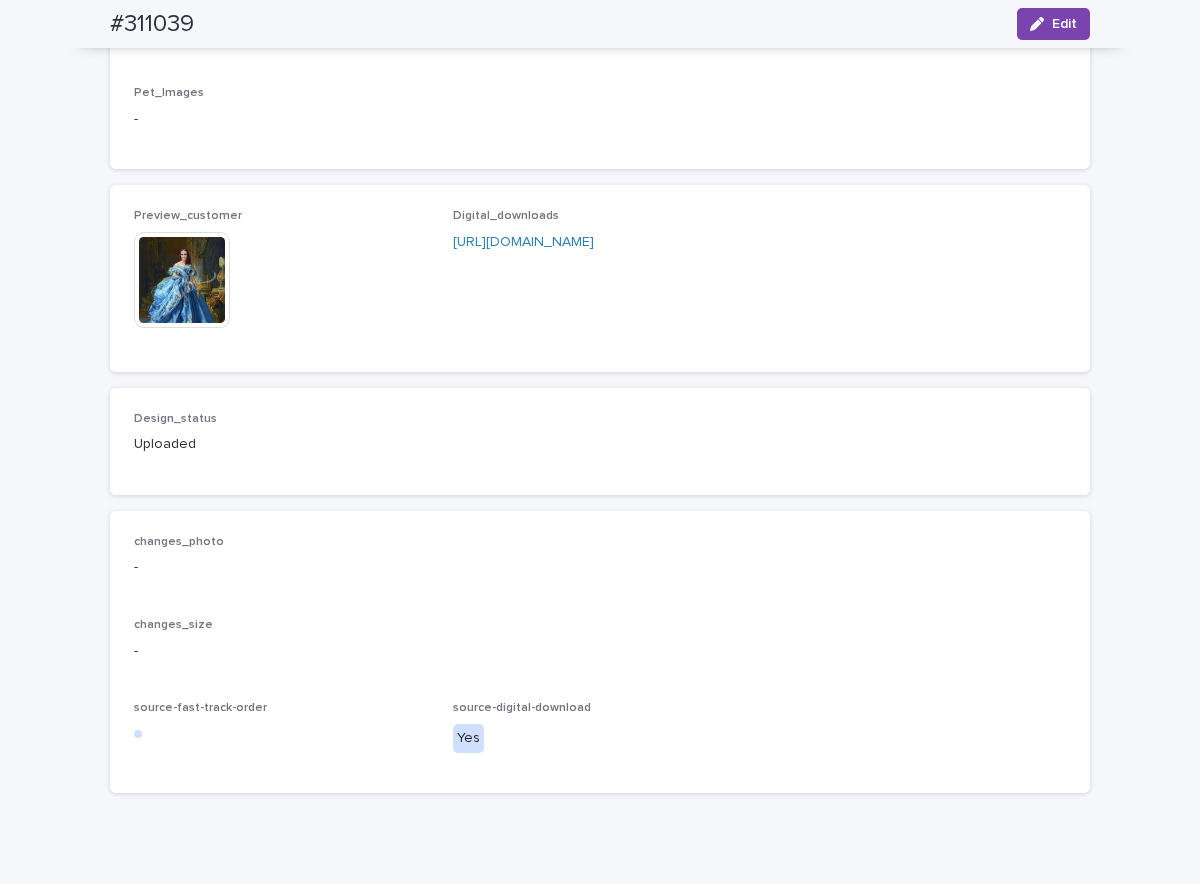 scroll, scrollTop: 1101, scrollLeft: 0, axis: vertical 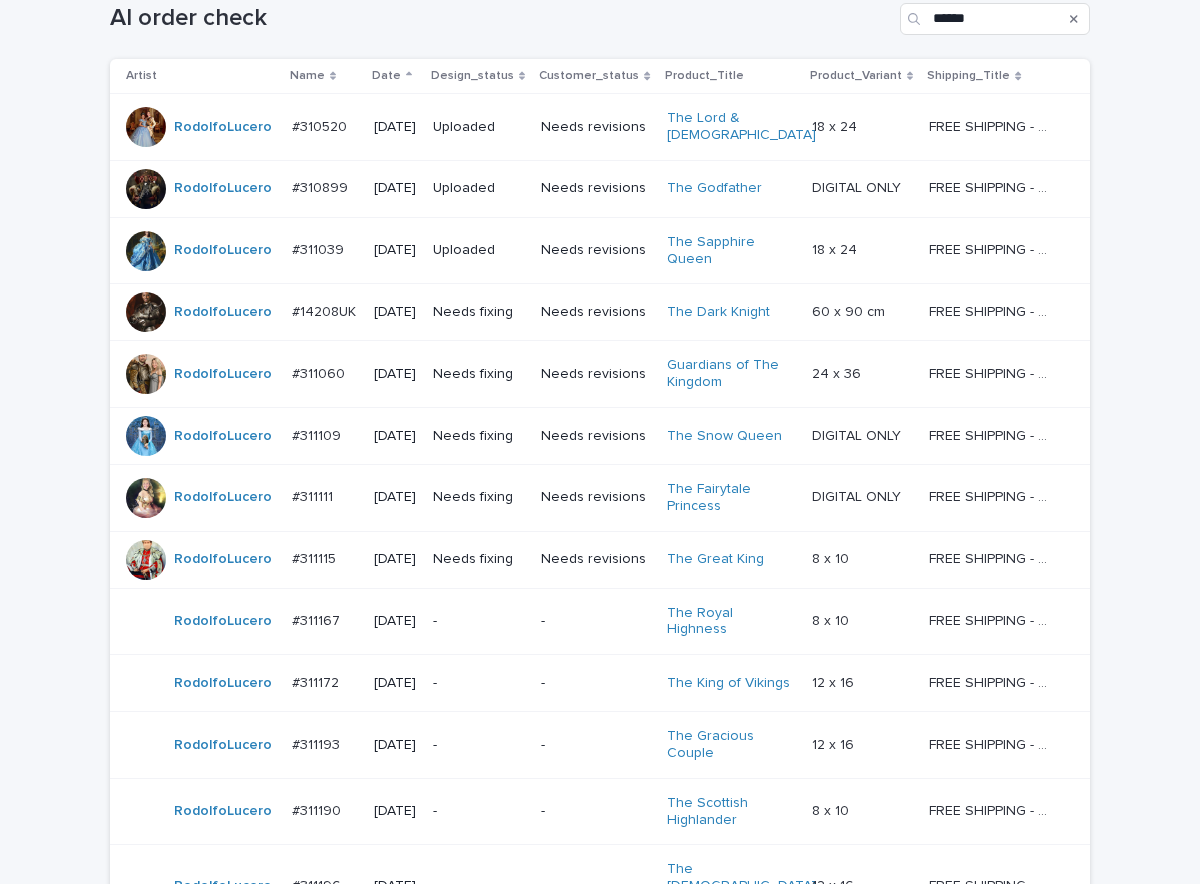 click on "Needs revisions" at bounding box center (596, 312) 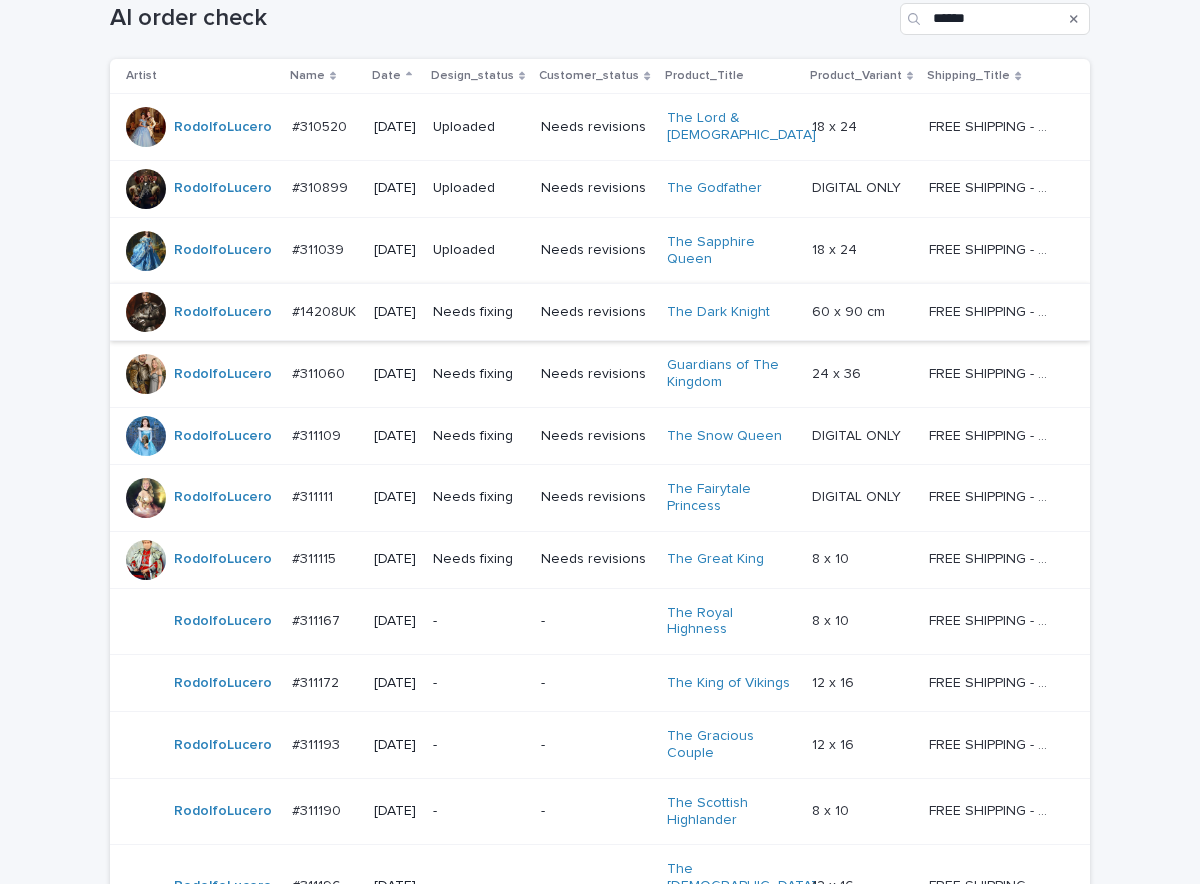 scroll, scrollTop: 0, scrollLeft: 0, axis: both 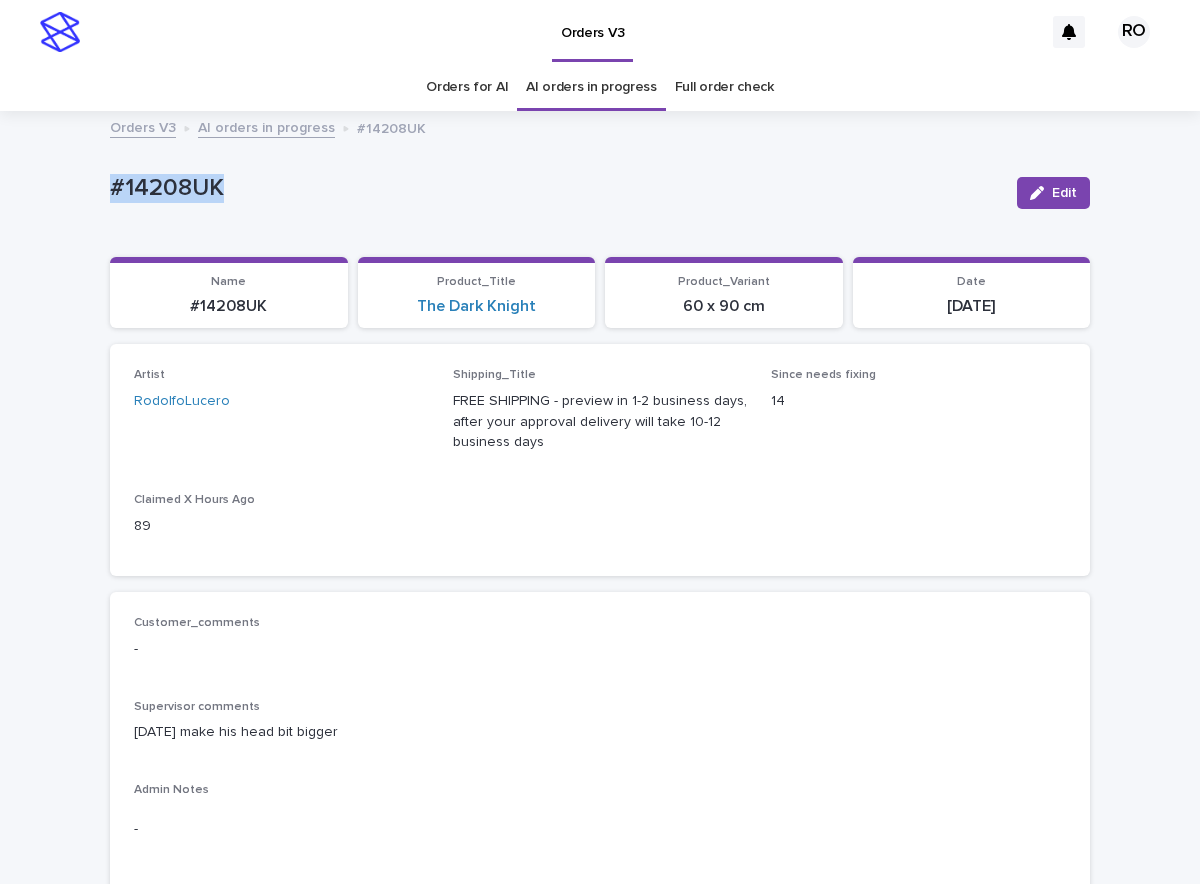 drag, startPoint x: 236, startPoint y: 196, endPoint x: 141, endPoint y: 175, distance: 97.29337 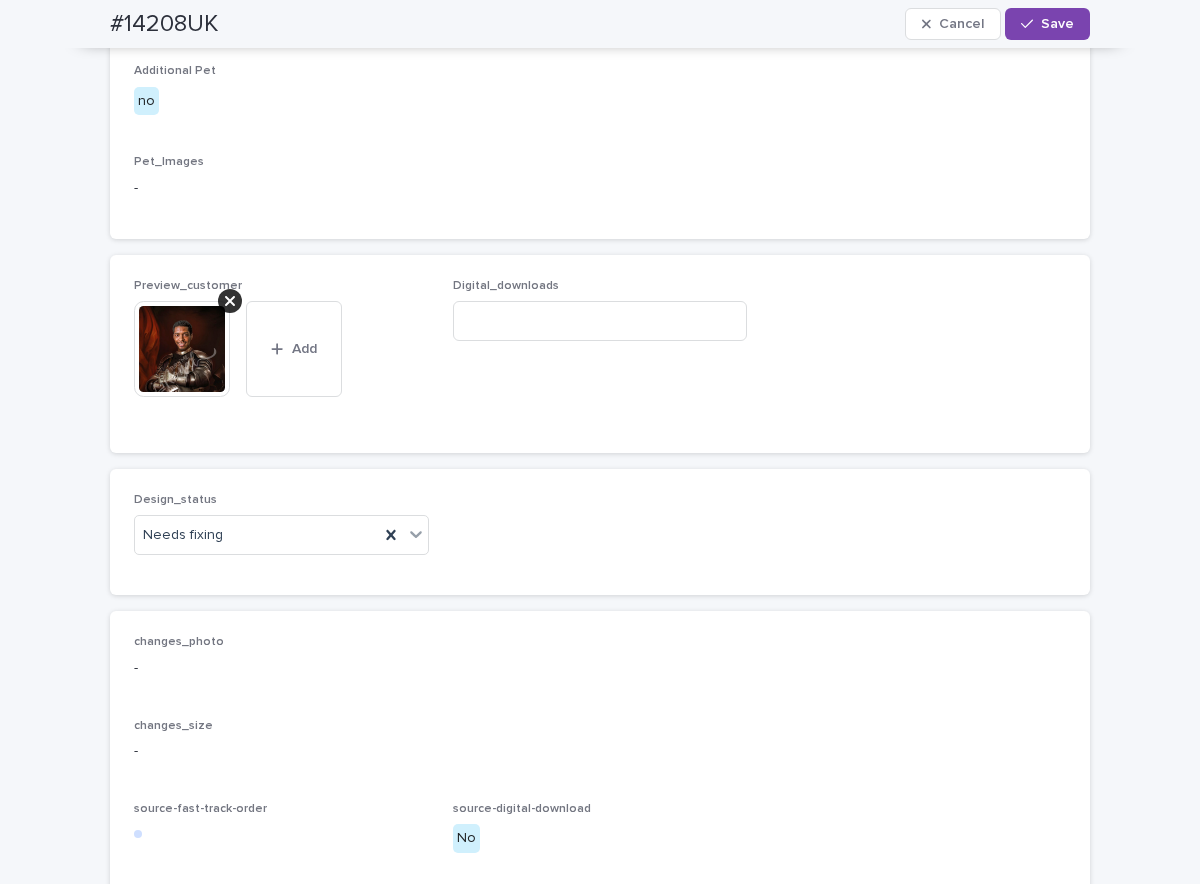 click at bounding box center (230, 301) 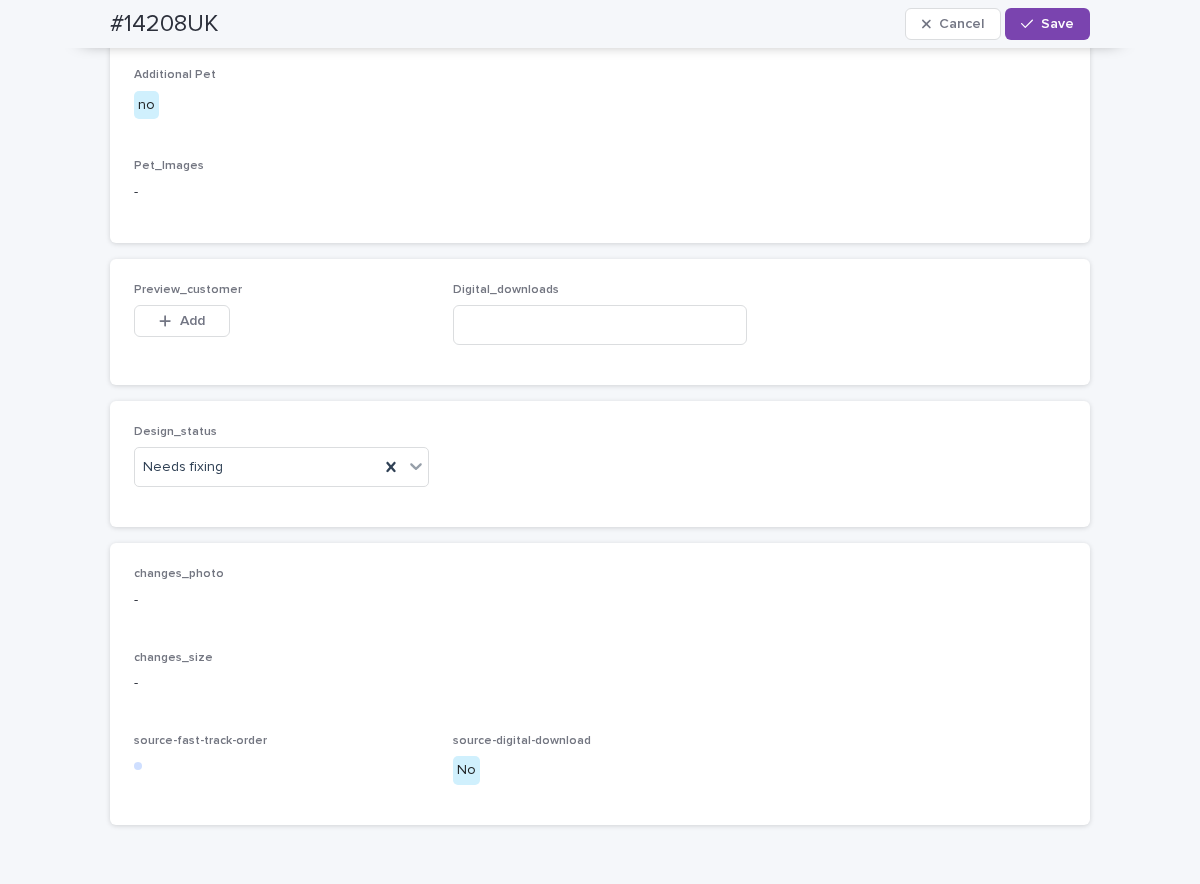 scroll, scrollTop: 1040, scrollLeft: 0, axis: vertical 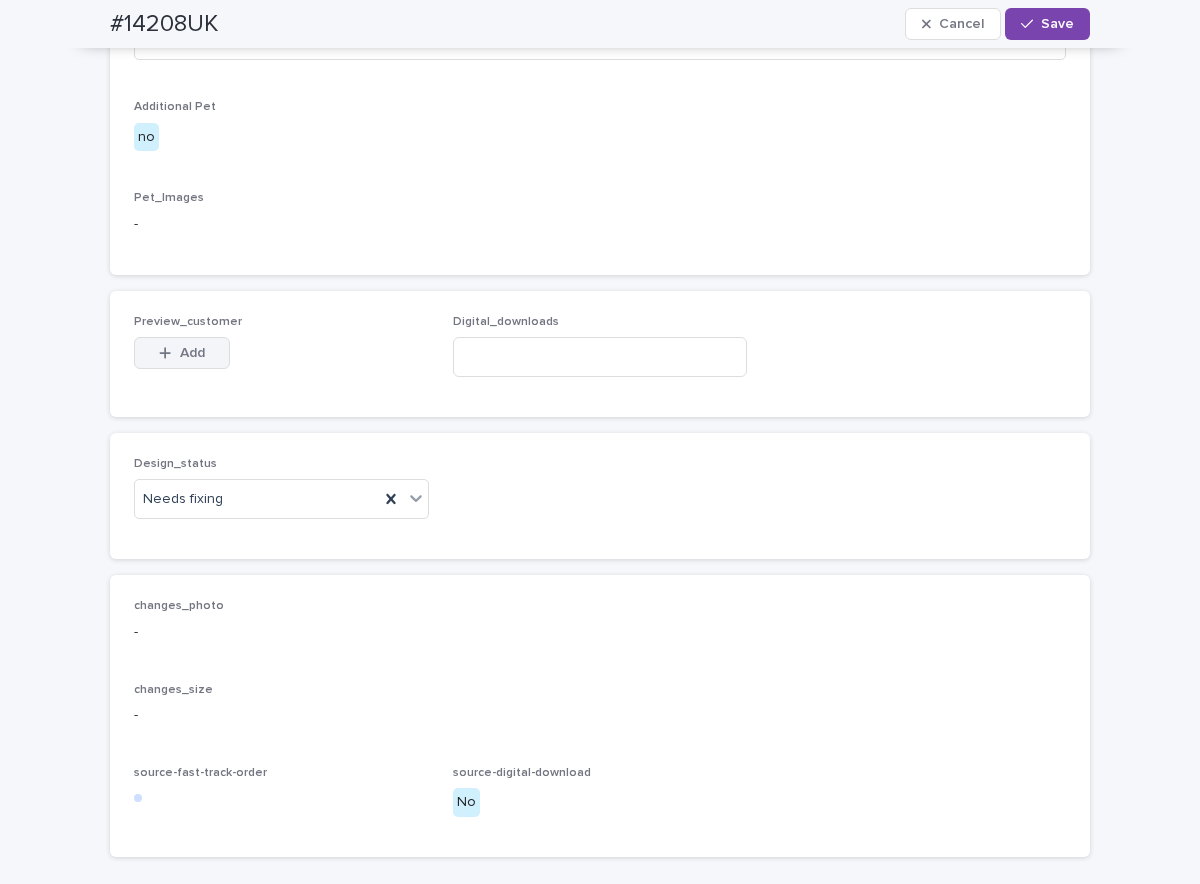 click on "Add" at bounding box center [182, 353] 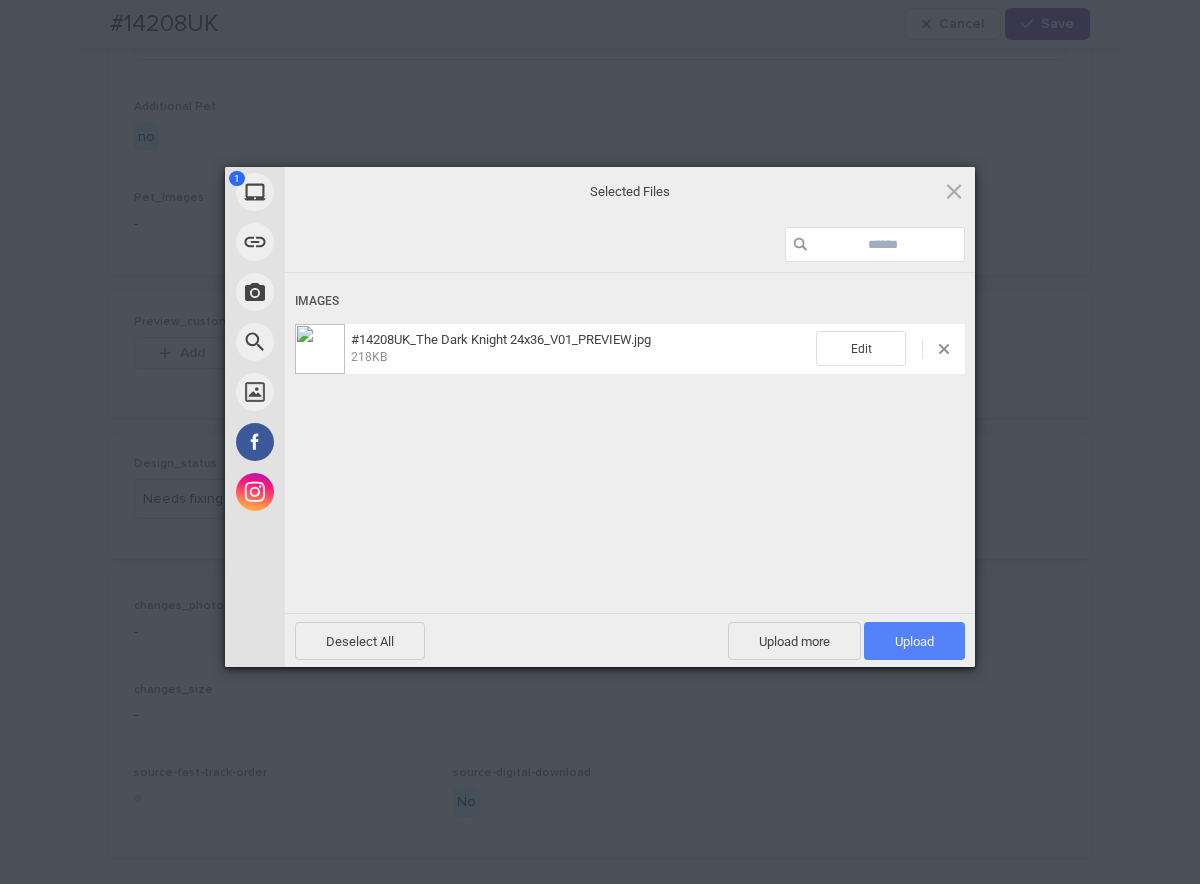 click on "Upload
1" at bounding box center [914, 641] 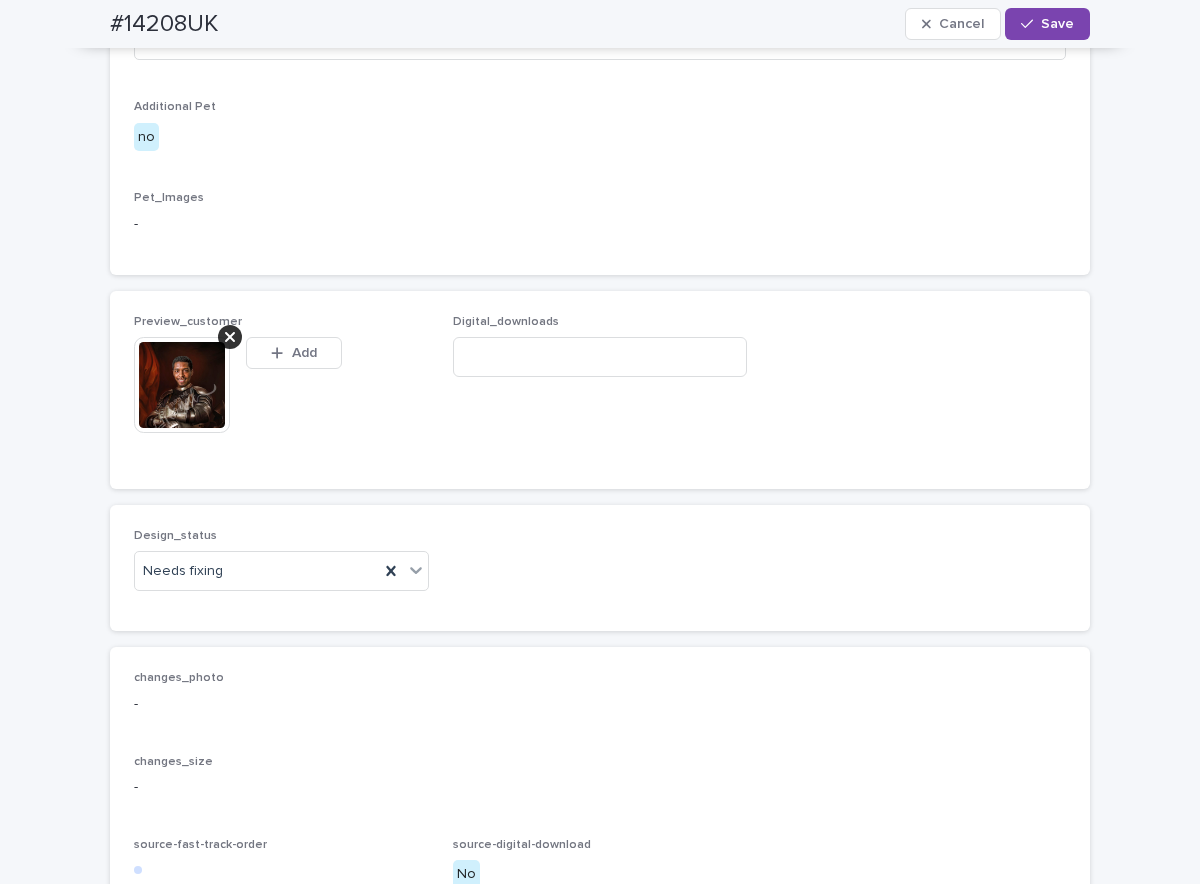 scroll, scrollTop: 1076, scrollLeft: 0, axis: vertical 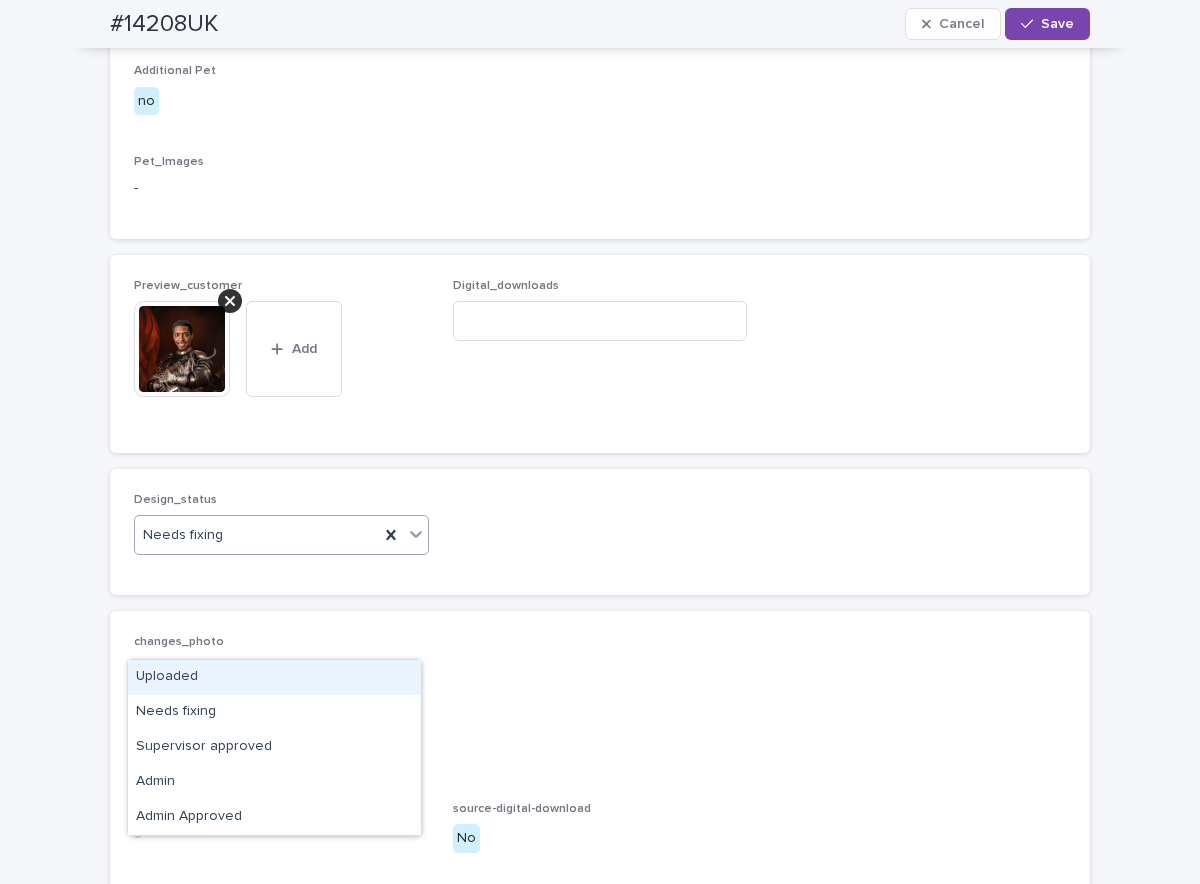 click 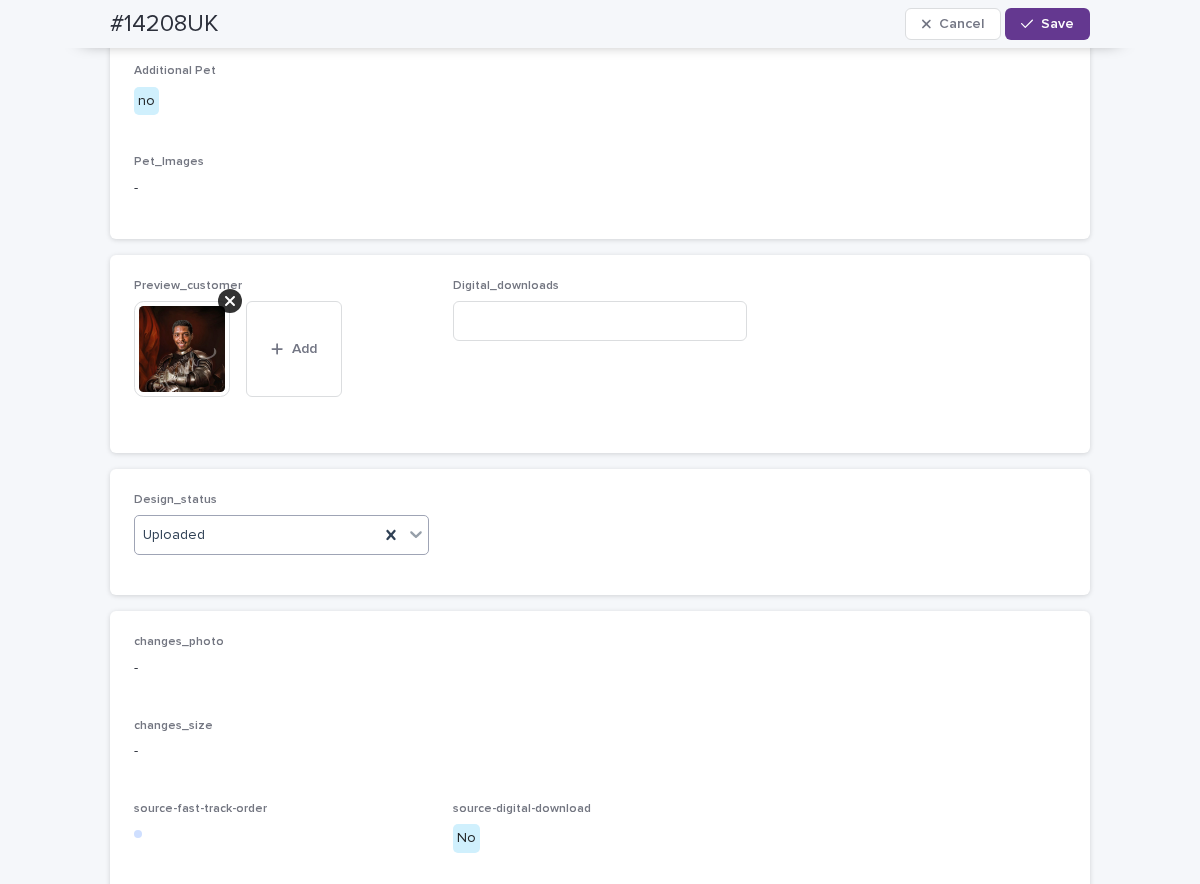 click on "Save" at bounding box center (1047, 24) 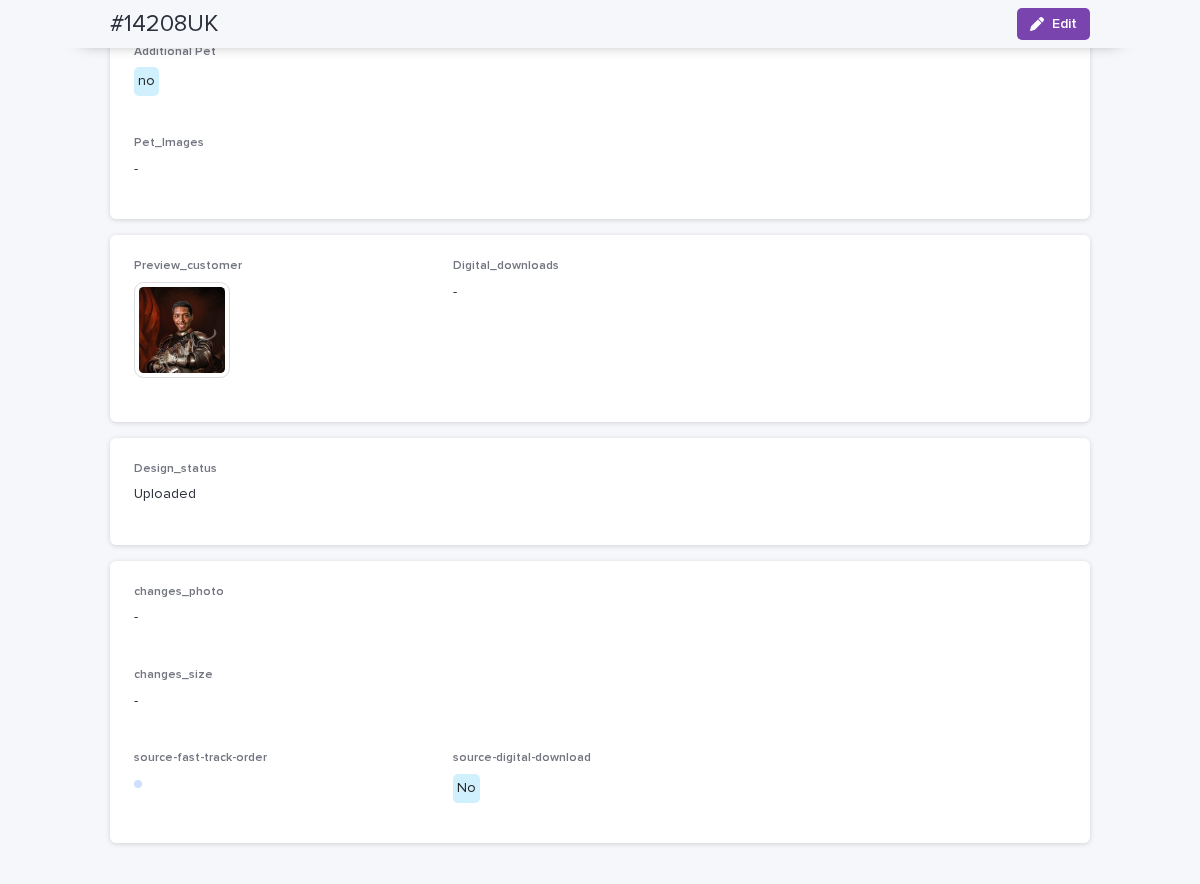 scroll, scrollTop: 1051, scrollLeft: 0, axis: vertical 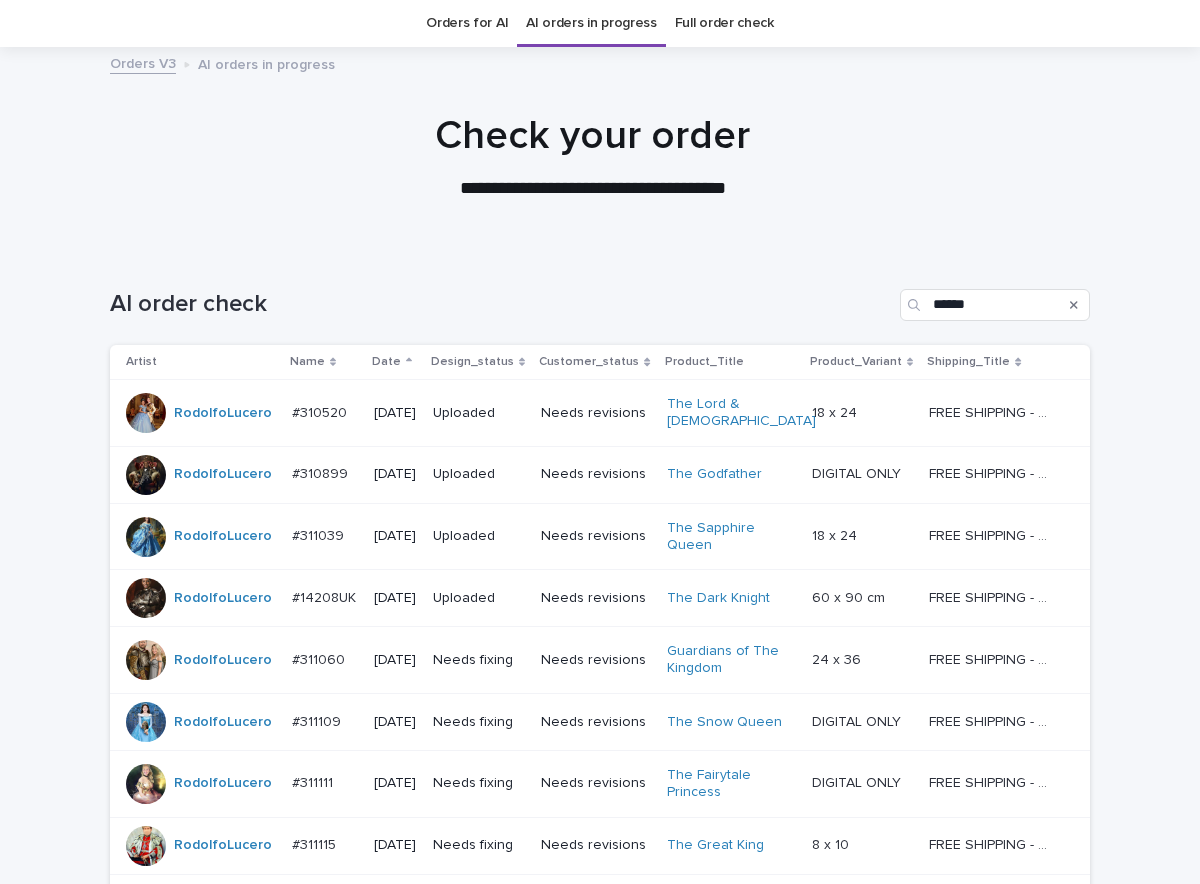 click on "Needs revisions" at bounding box center [596, 660] 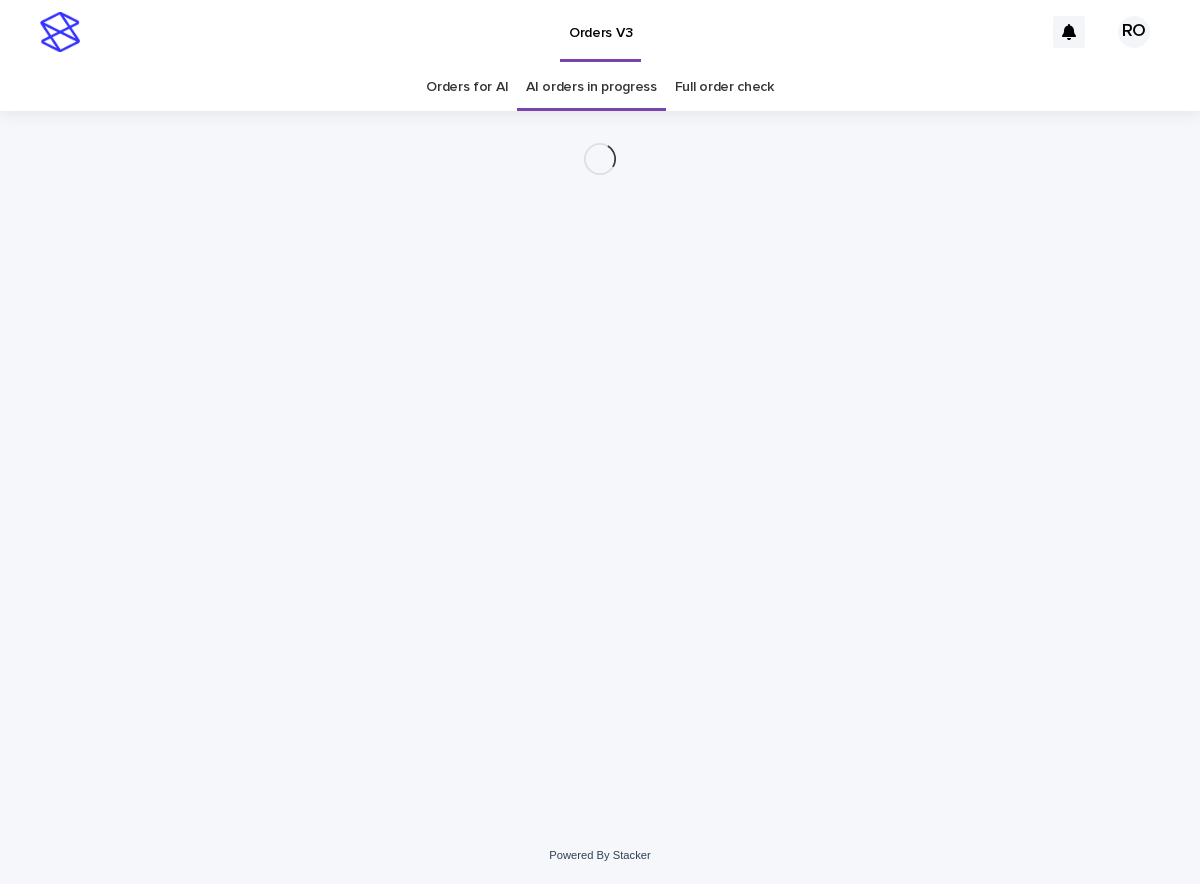 scroll, scrollTop: 0, scrollLeft: 0, axis: both 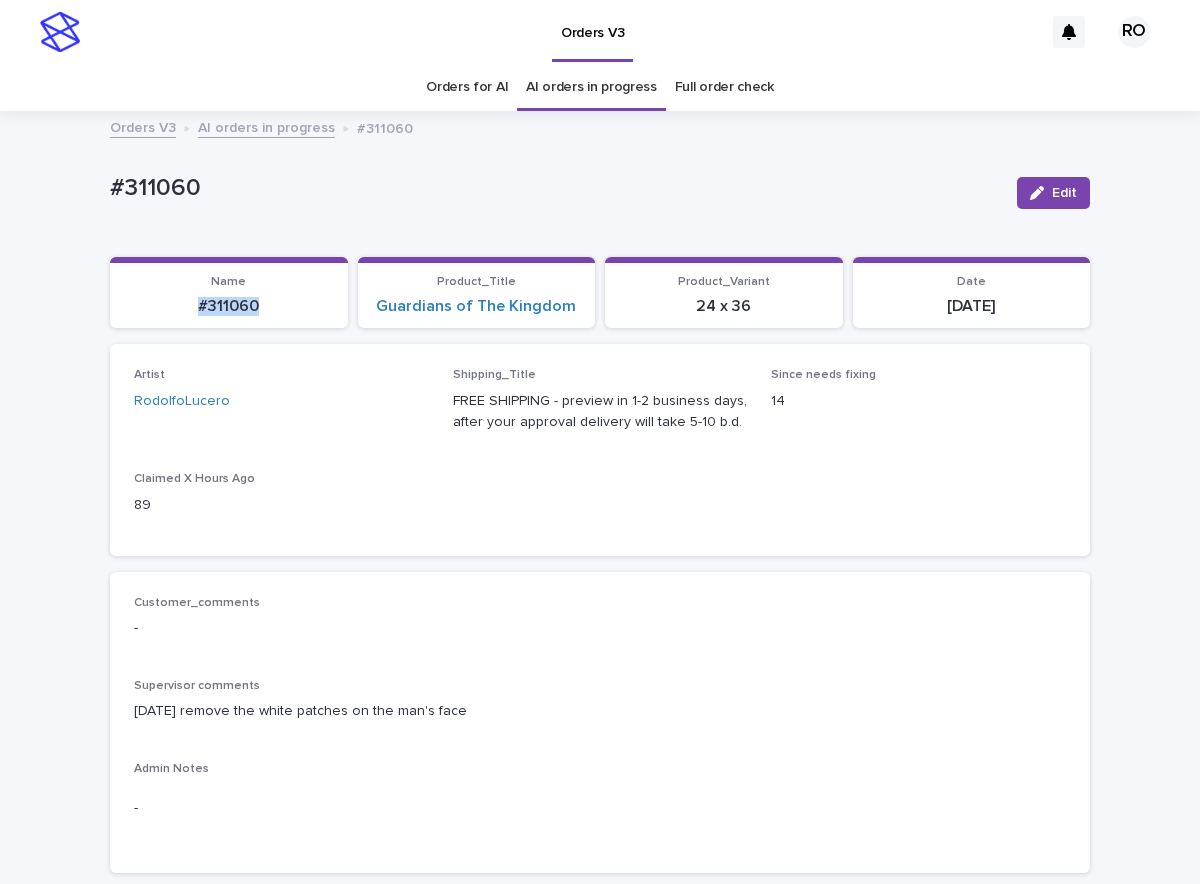 drag, startPoint x: 281, startPoint y: 319, endPoint x: 179, endPoint y: 286, distance: 107.205414 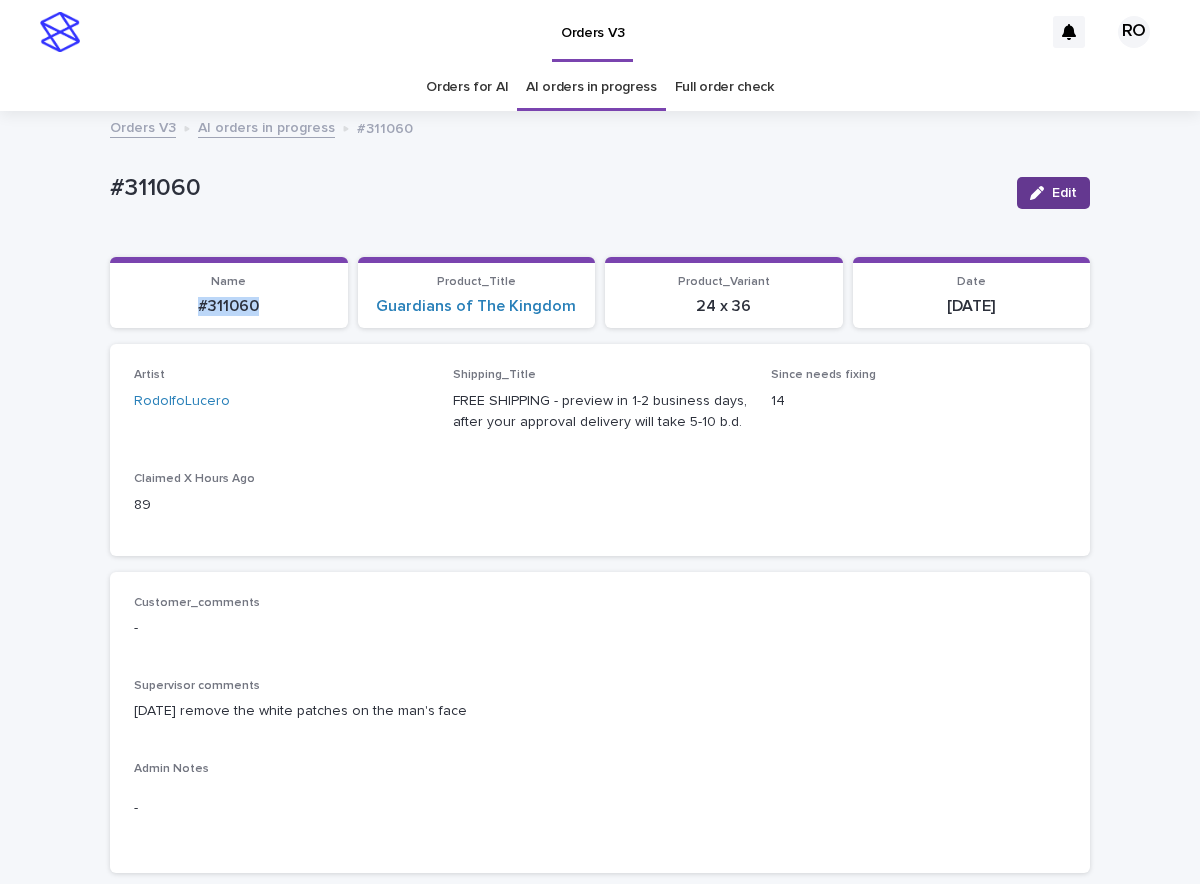 click 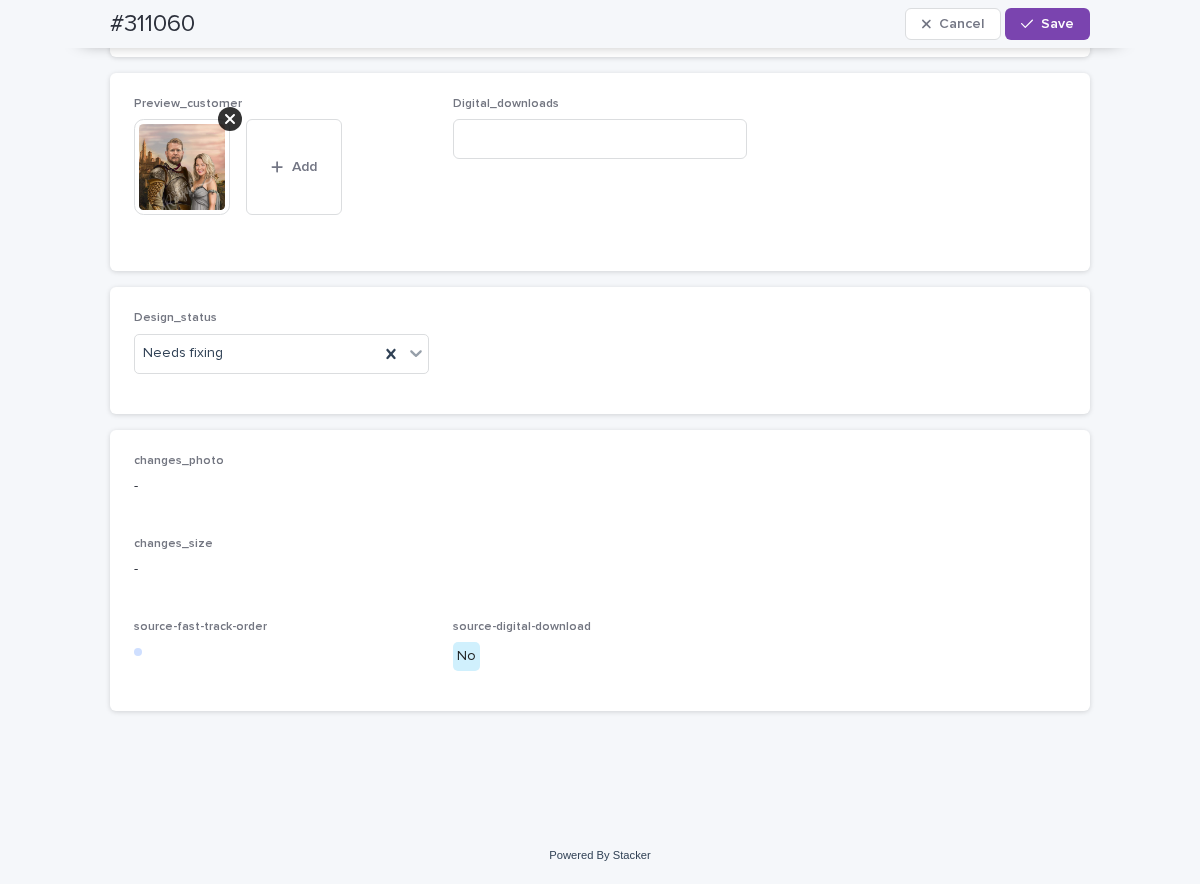 scroll, scrollTop: 1495, scrollLeft: 0, axis: vertical 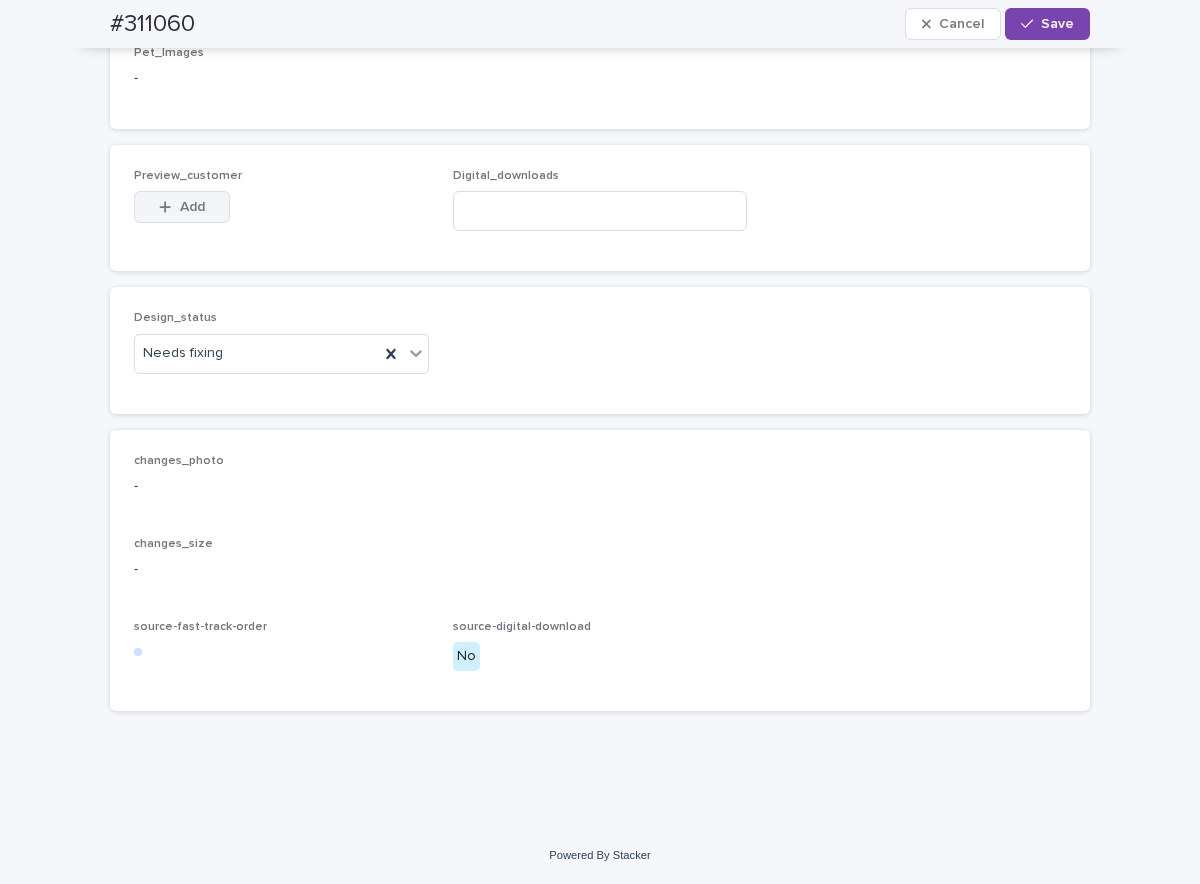 click on "Add" at bounding box center [182, 207] 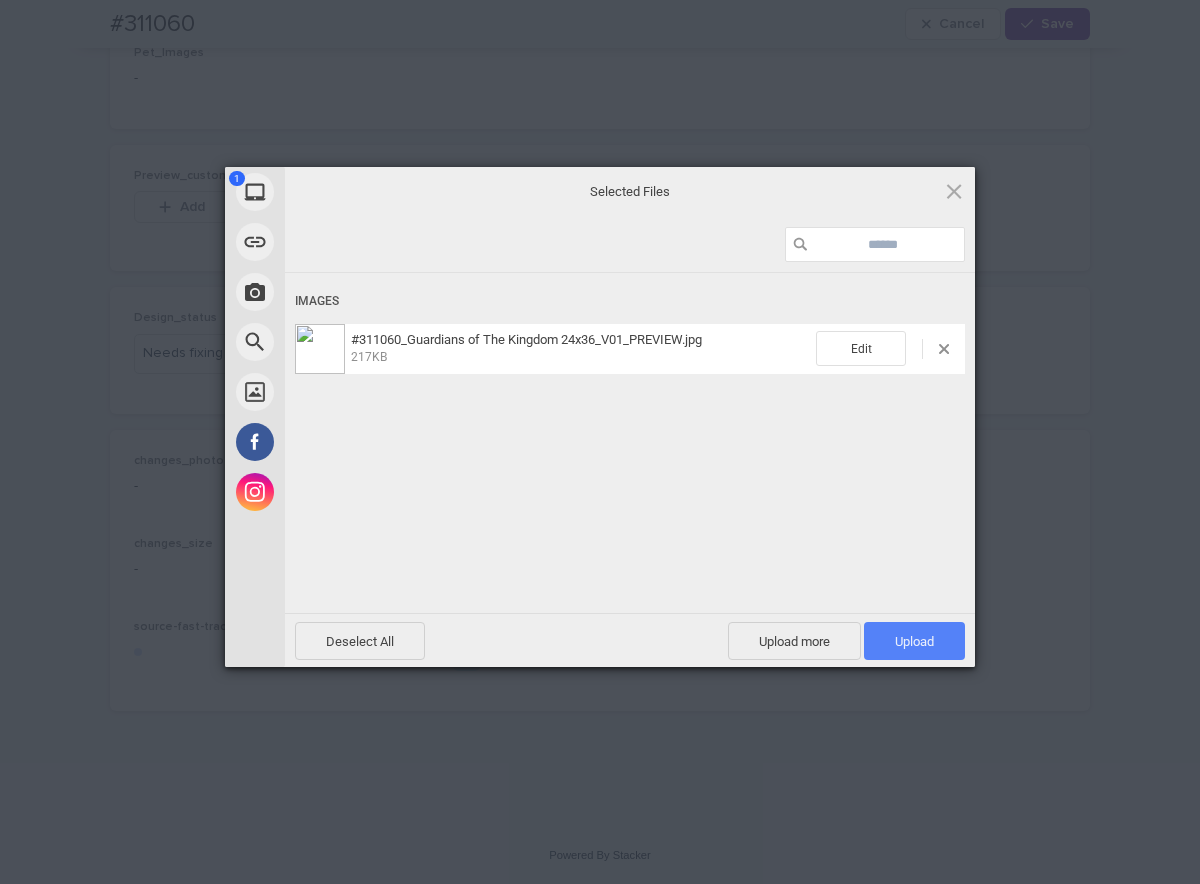 click on "Upload
1" at bounding box center (914, 641) 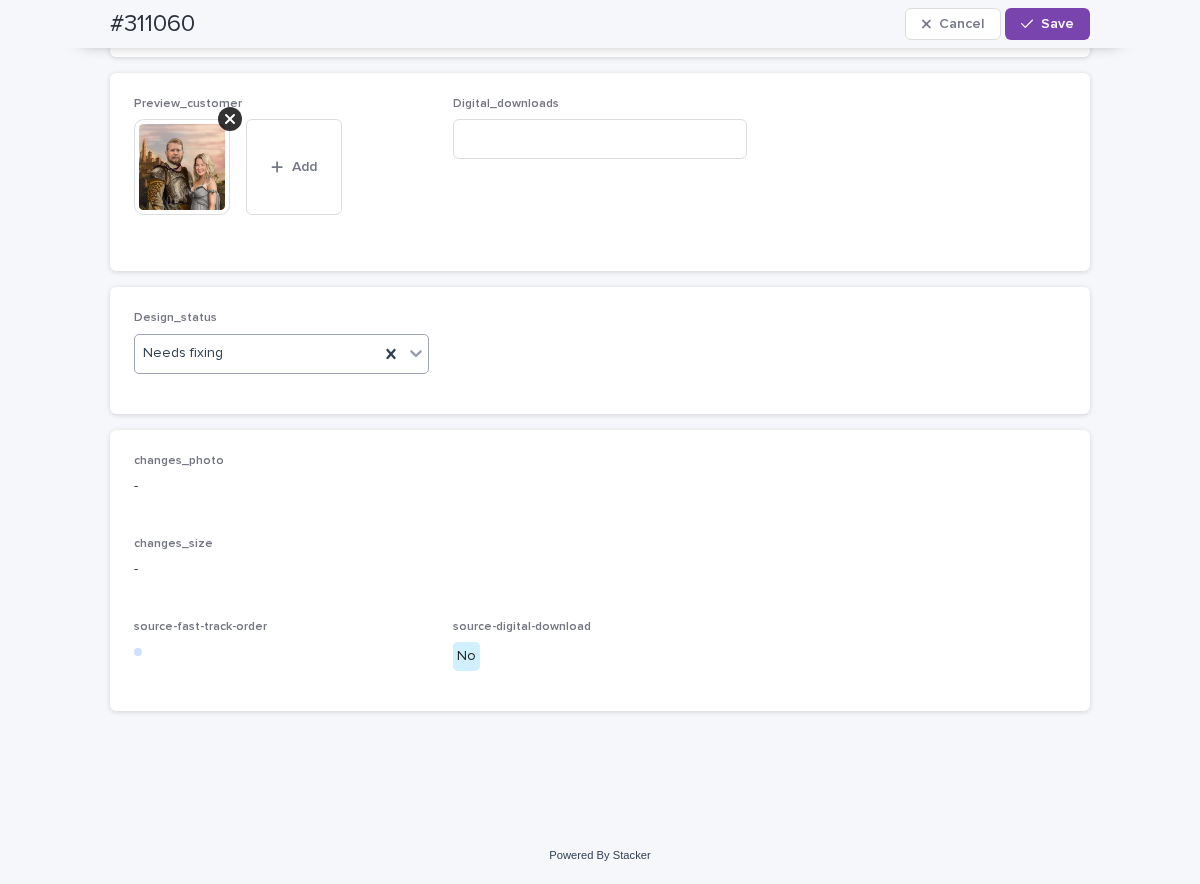 click 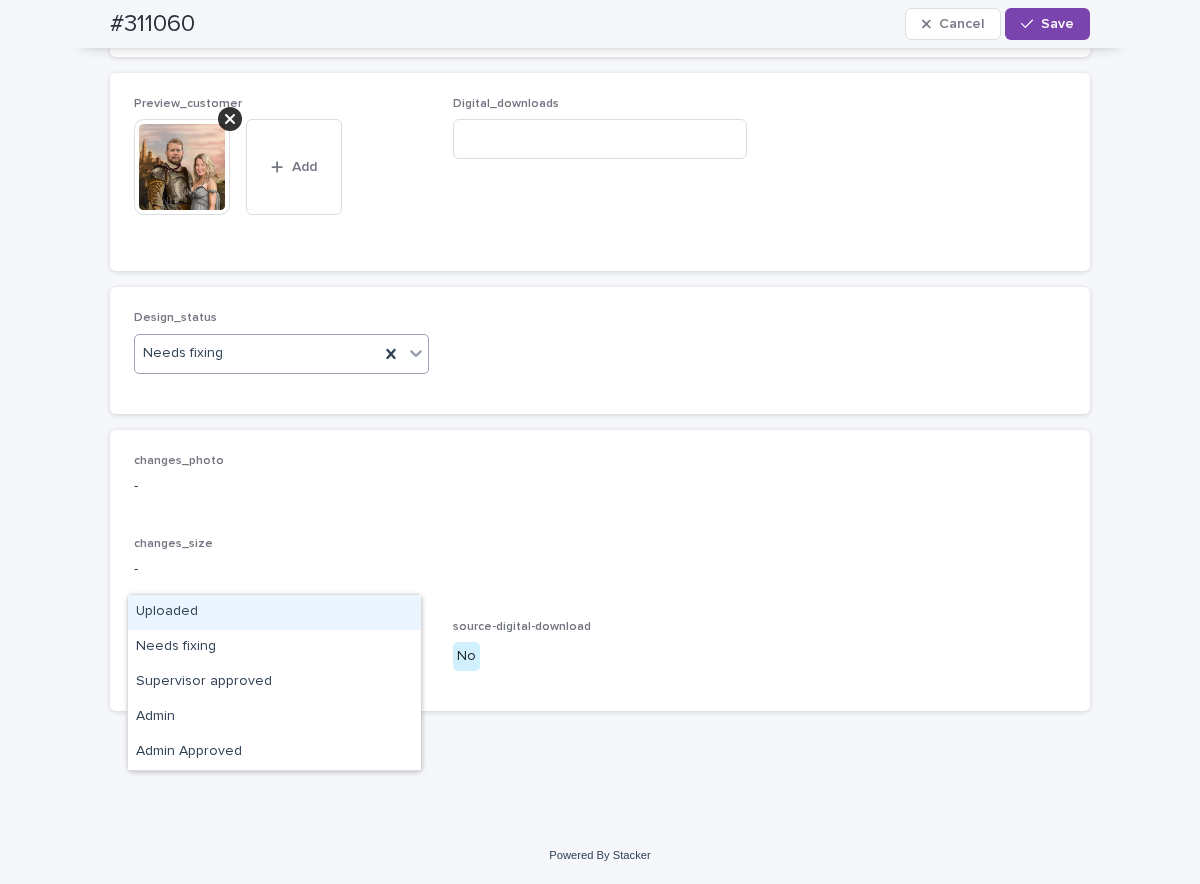click on "Uploaded" at bounding box center (274, 612) 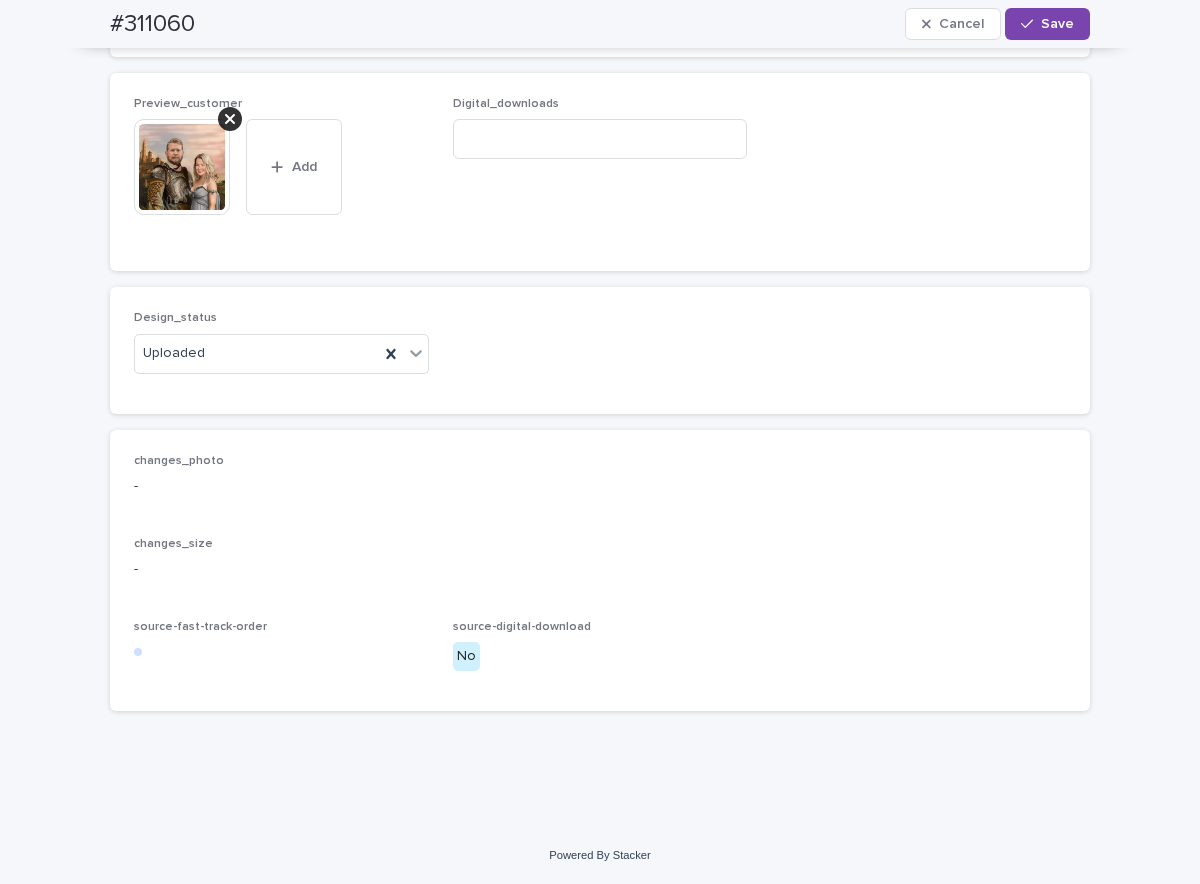 drag, startPoint x: 1047, startPoint y: 35, endPoint x: 1081, endPoint y: 175, distance: 144.06943 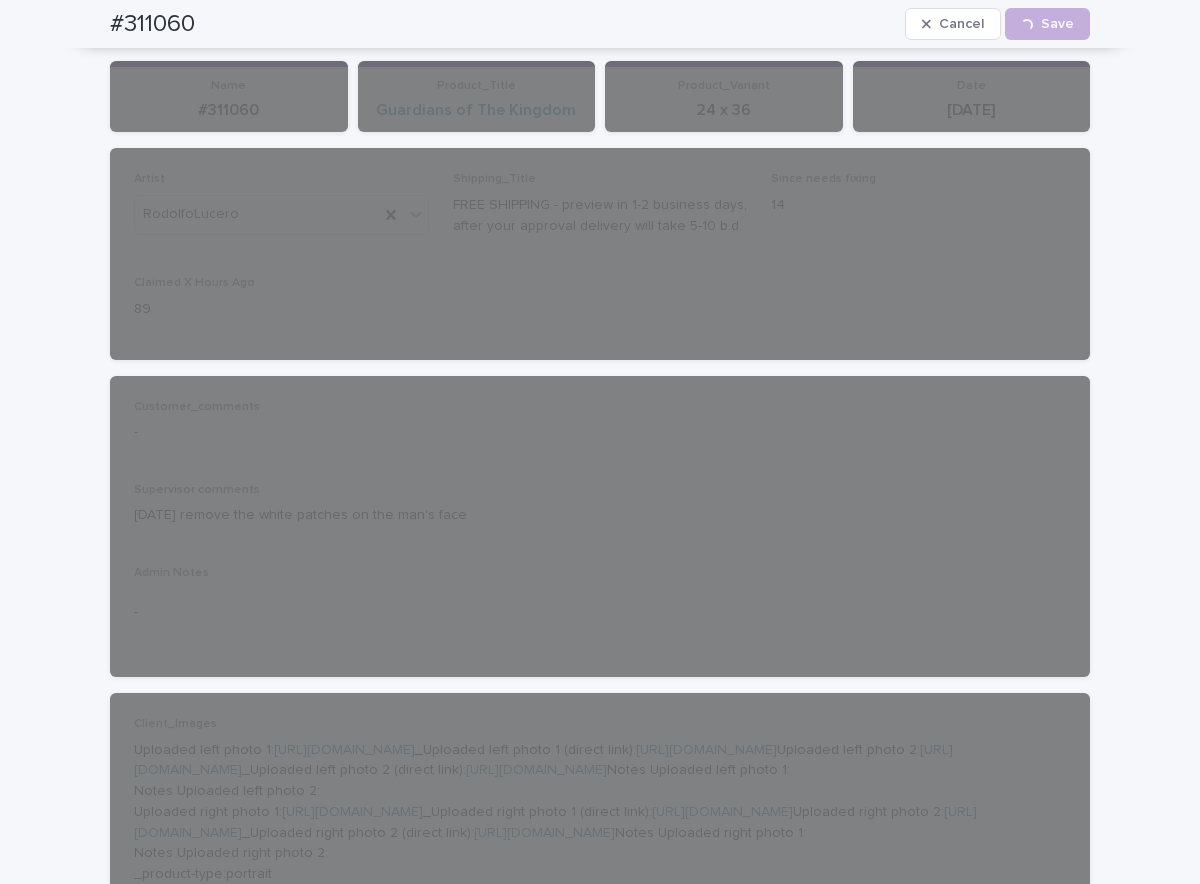 scroll, scrollTop: 172, scrollLeft: 0, axis: vertical 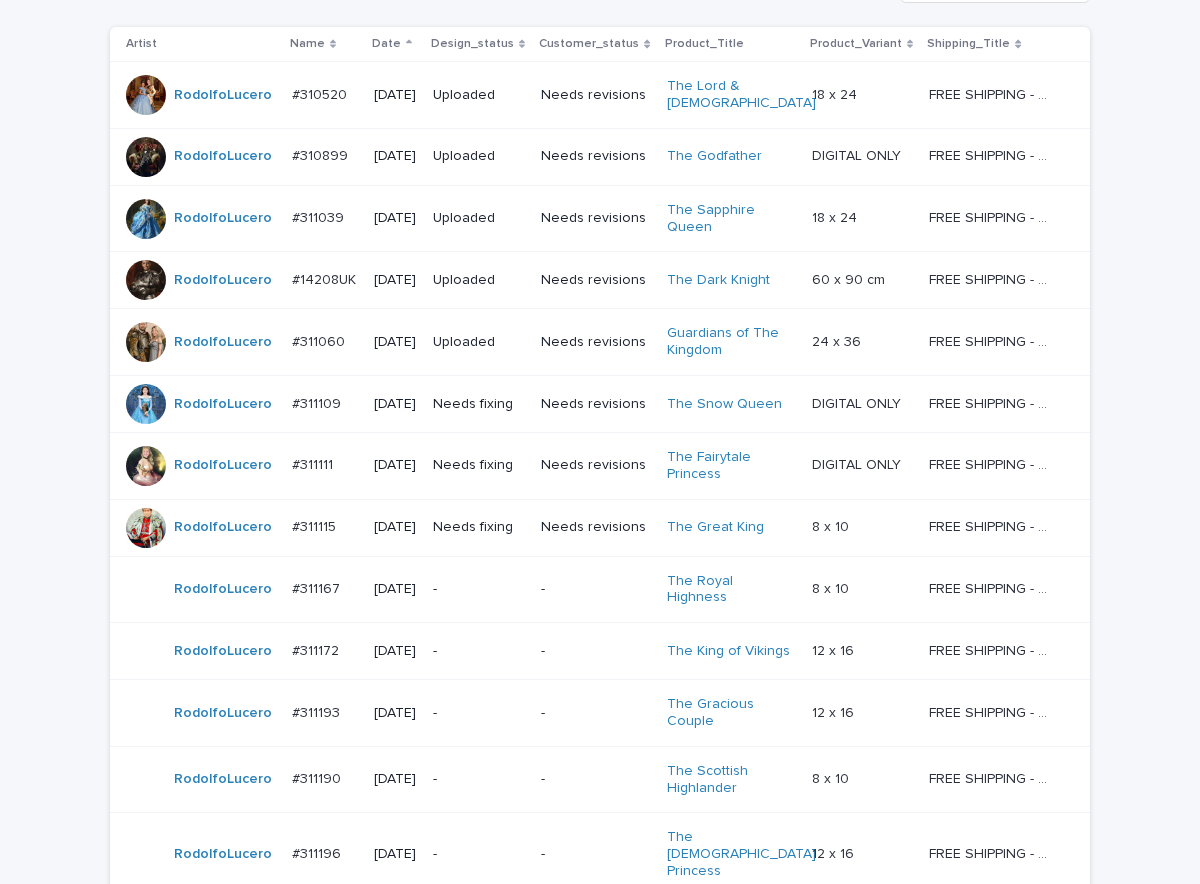 click on "Needs fixing" at bounding box center [479, 404] 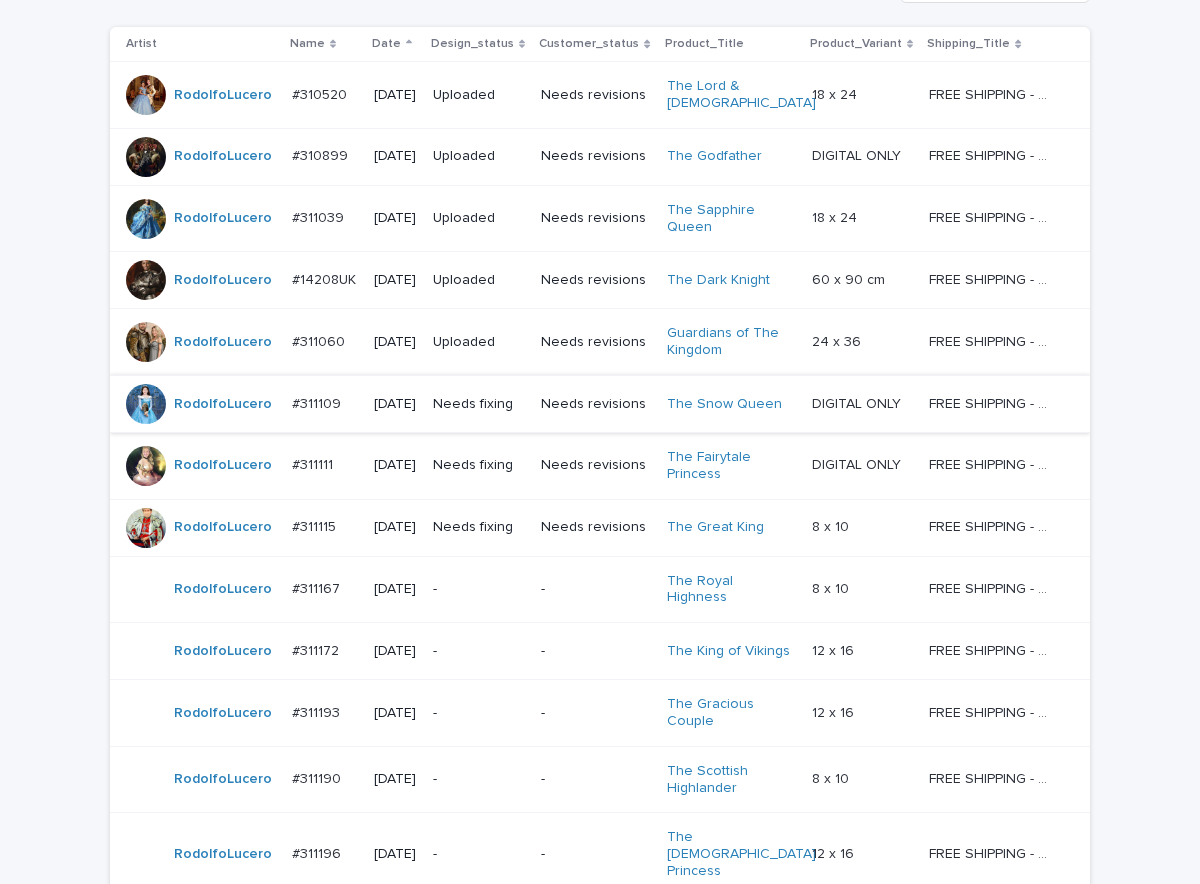 scroll, scrollTop: 0, scrollLeft: 0, axis: both 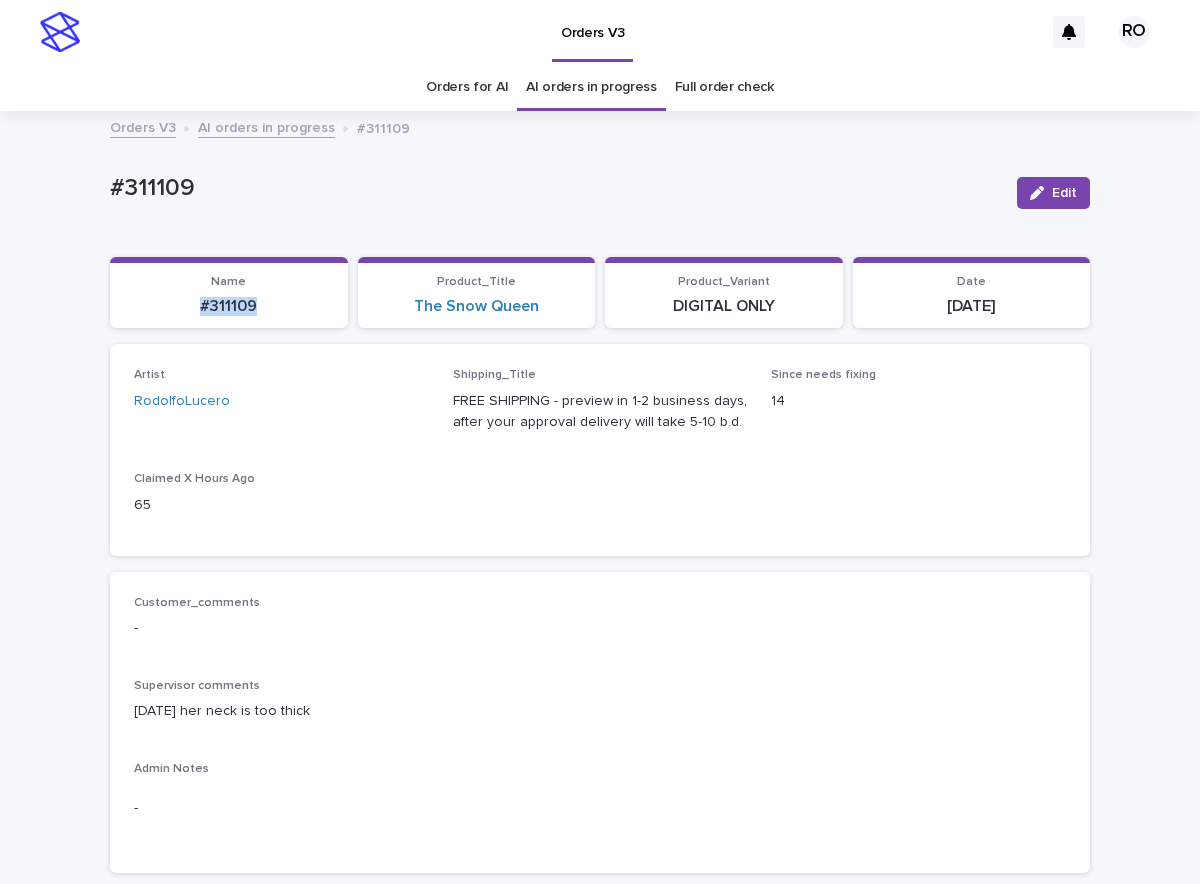 drag, startPoint x: 280, startPoint y: 312, endPoint x: 153, endPoint y: 316, distance: 127.06297 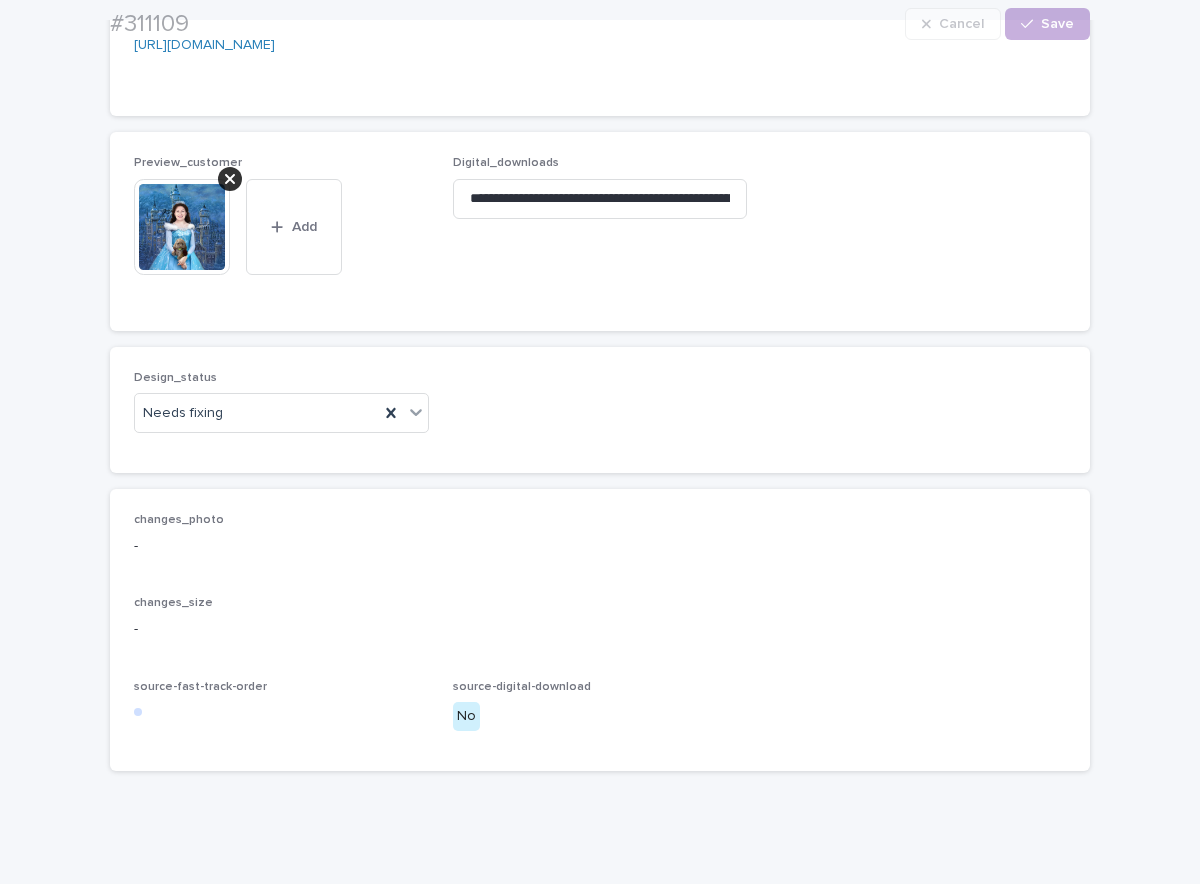 scroll, scrollTop: 1442, scrollLeft: 0, axis: vertical 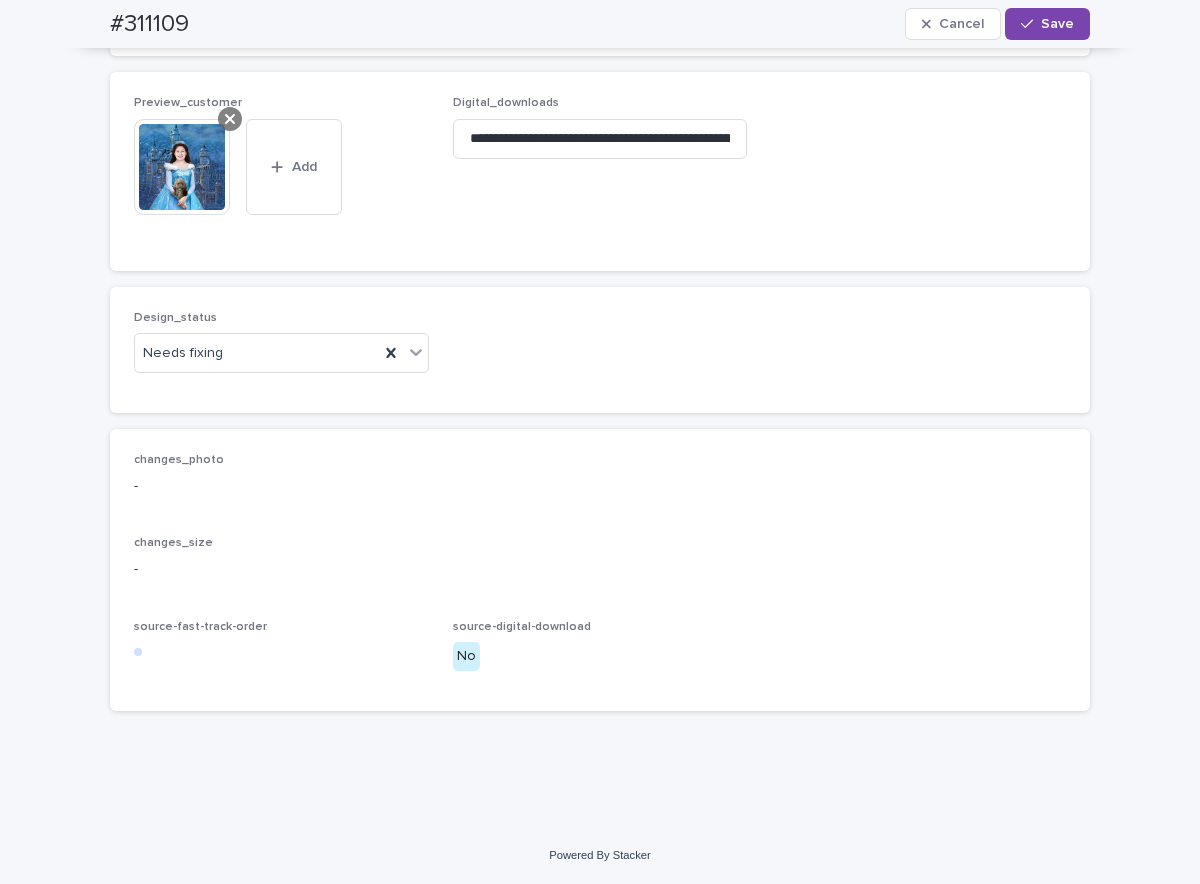 click 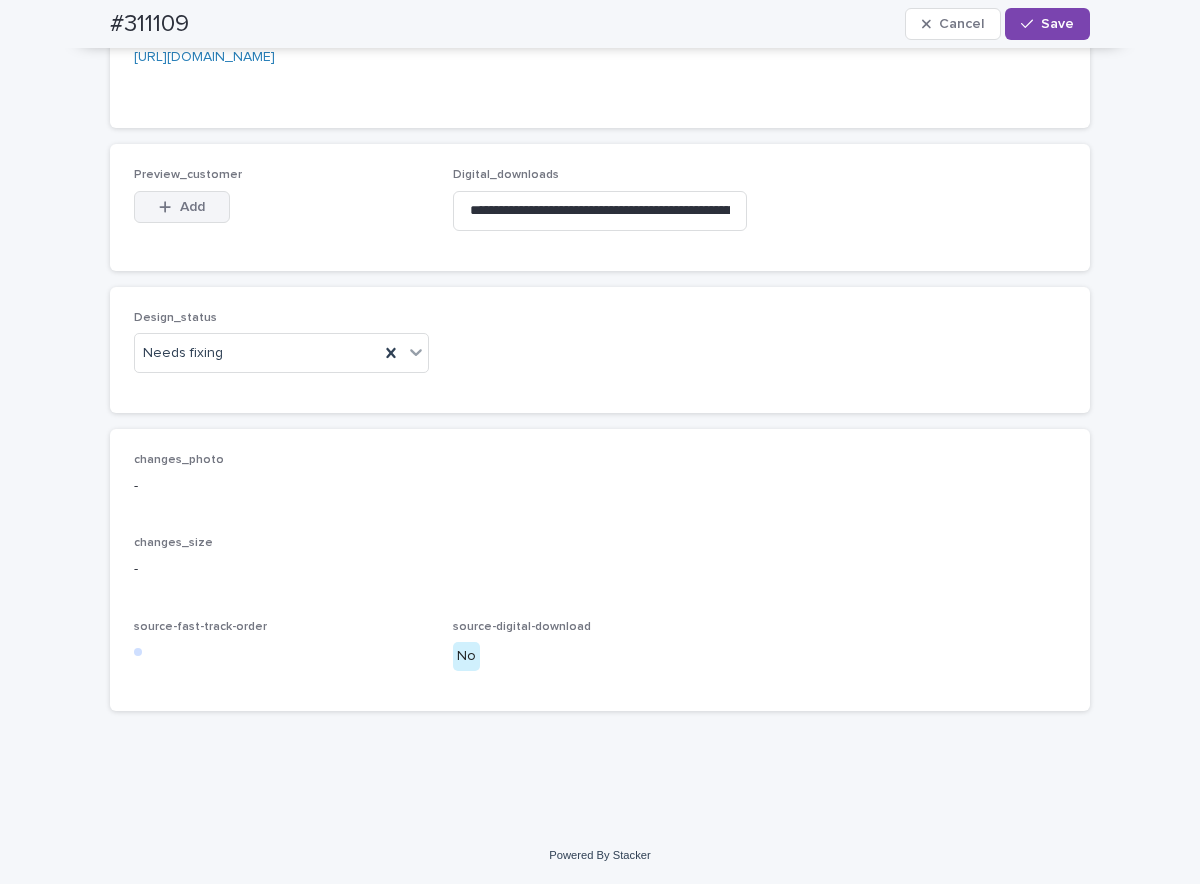 drag, startPoint x: 199, startPoint y: 328, endPoint x: 125, endPoint y: 294, distance: 81.437096 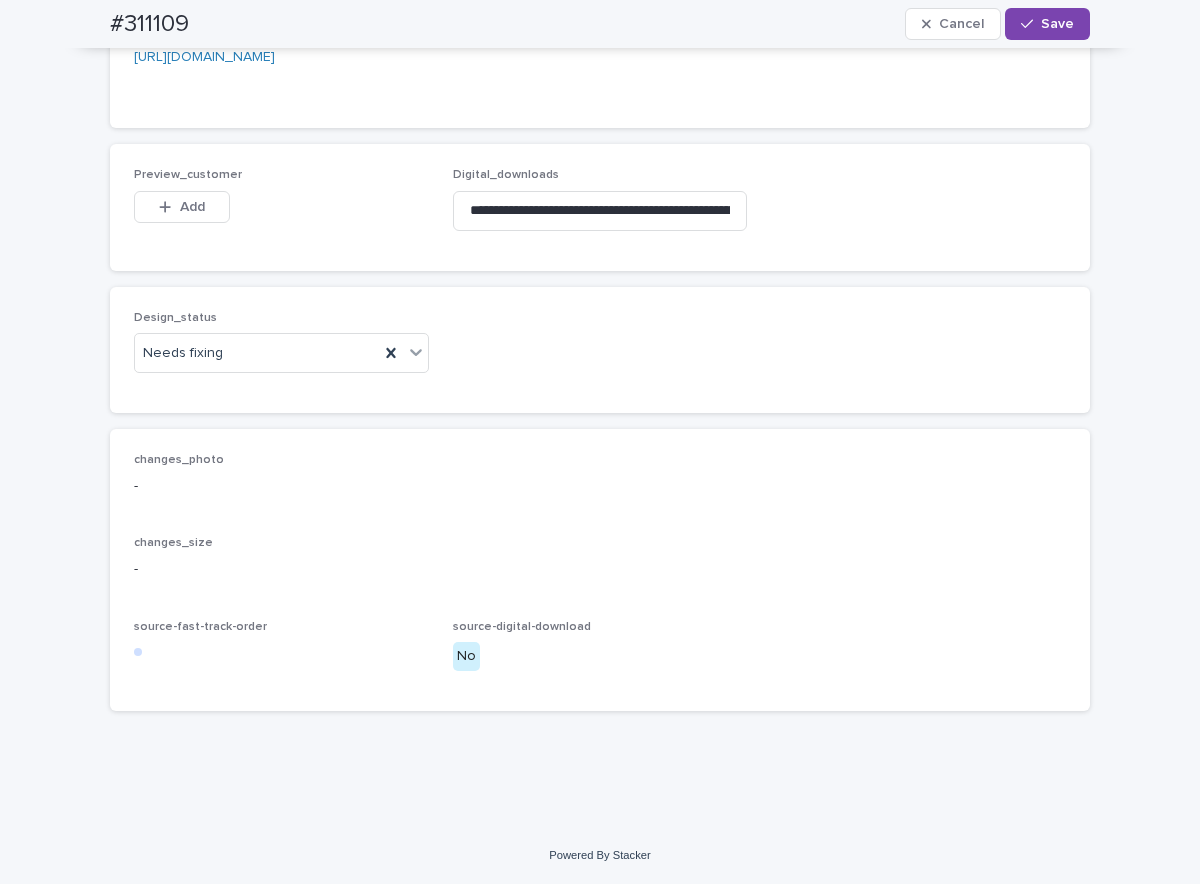 click on "Add" at bounding box center [182, 207] 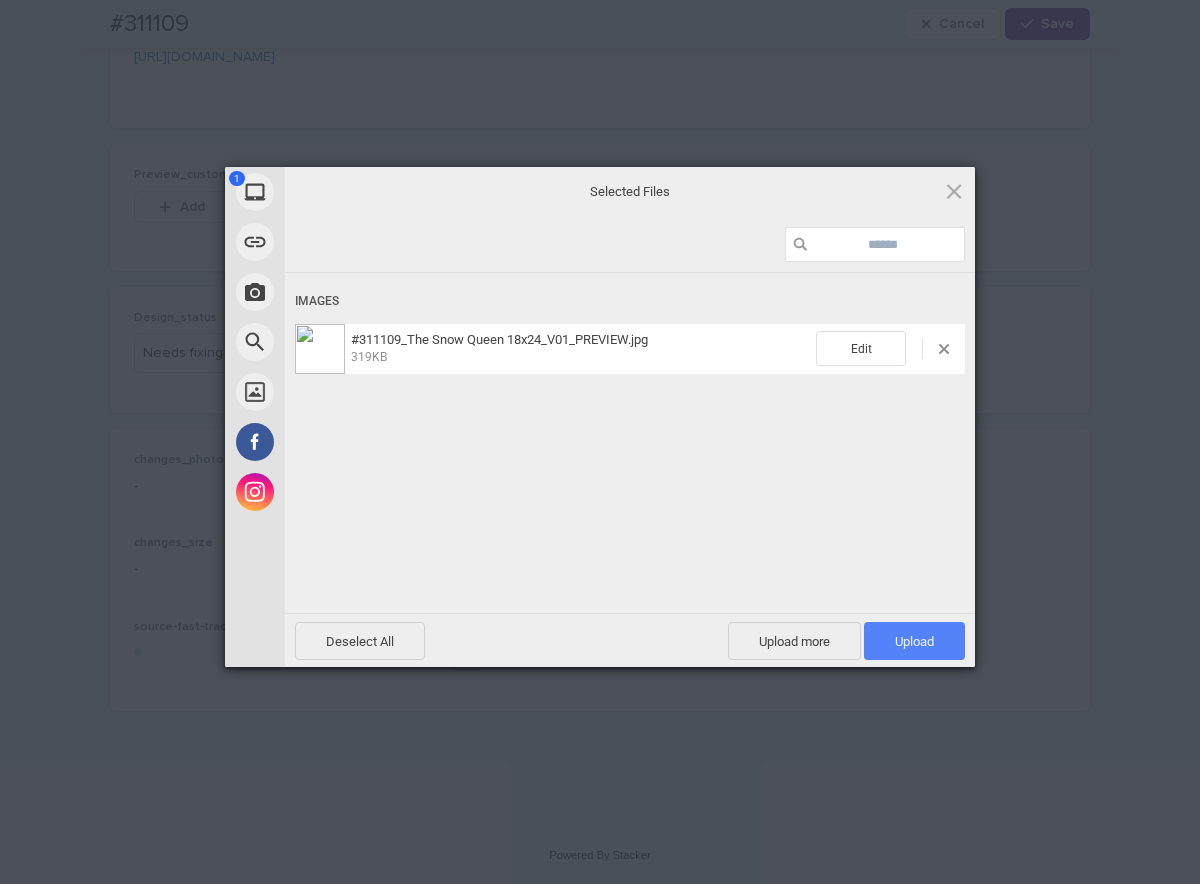 click on "Upload
1" at bounding box center [914, 641] 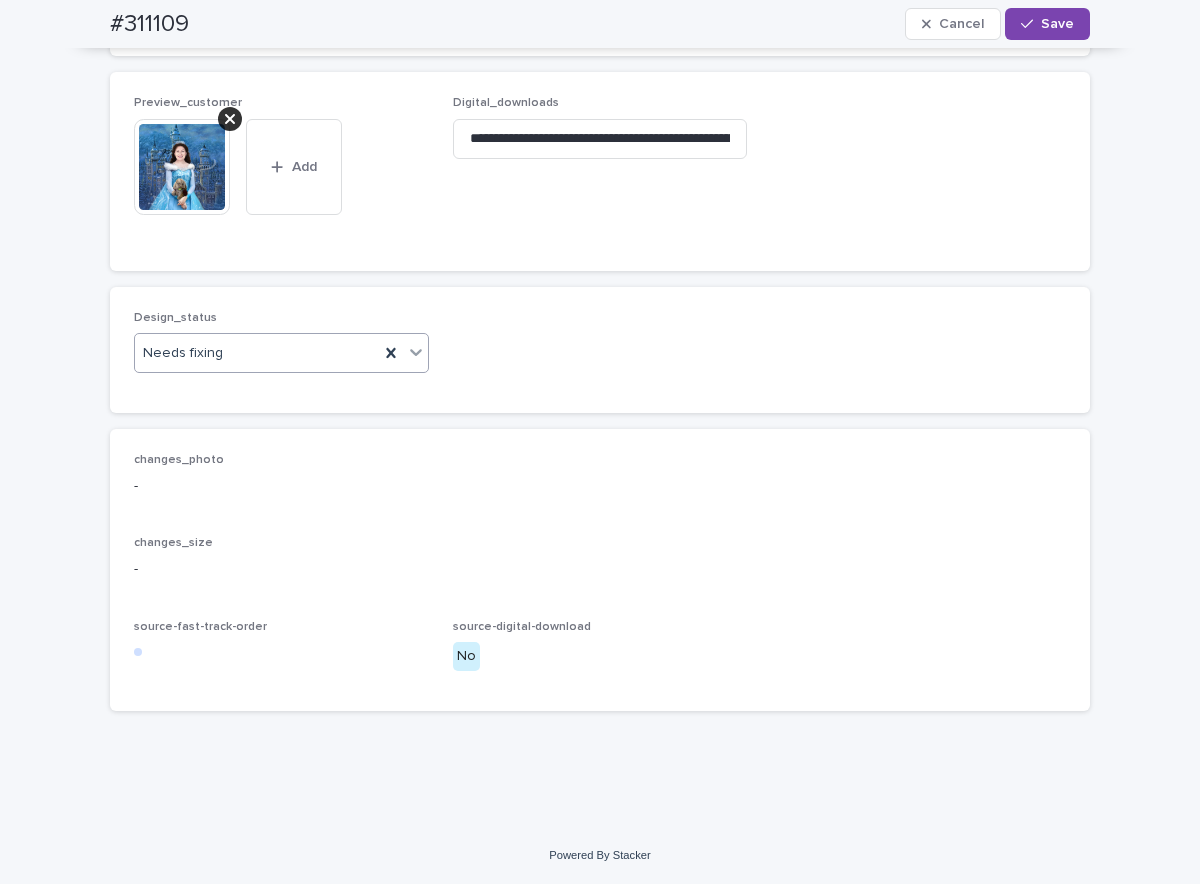 drag, startPoint x: 352, startPoint y: 545, endPoint x: 349, endPoint y: 560, distance: 15.297058 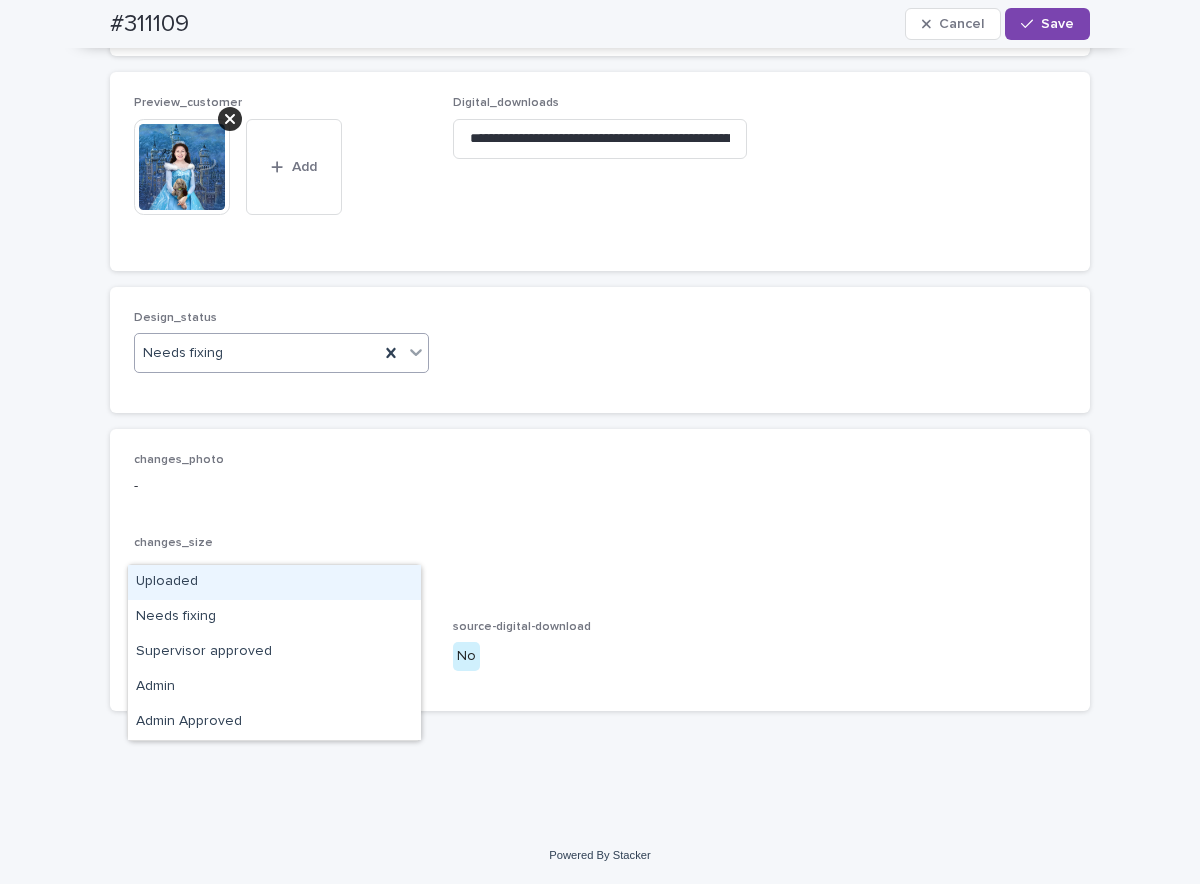 click on "Uploaded" at bounding box center [274, 582] 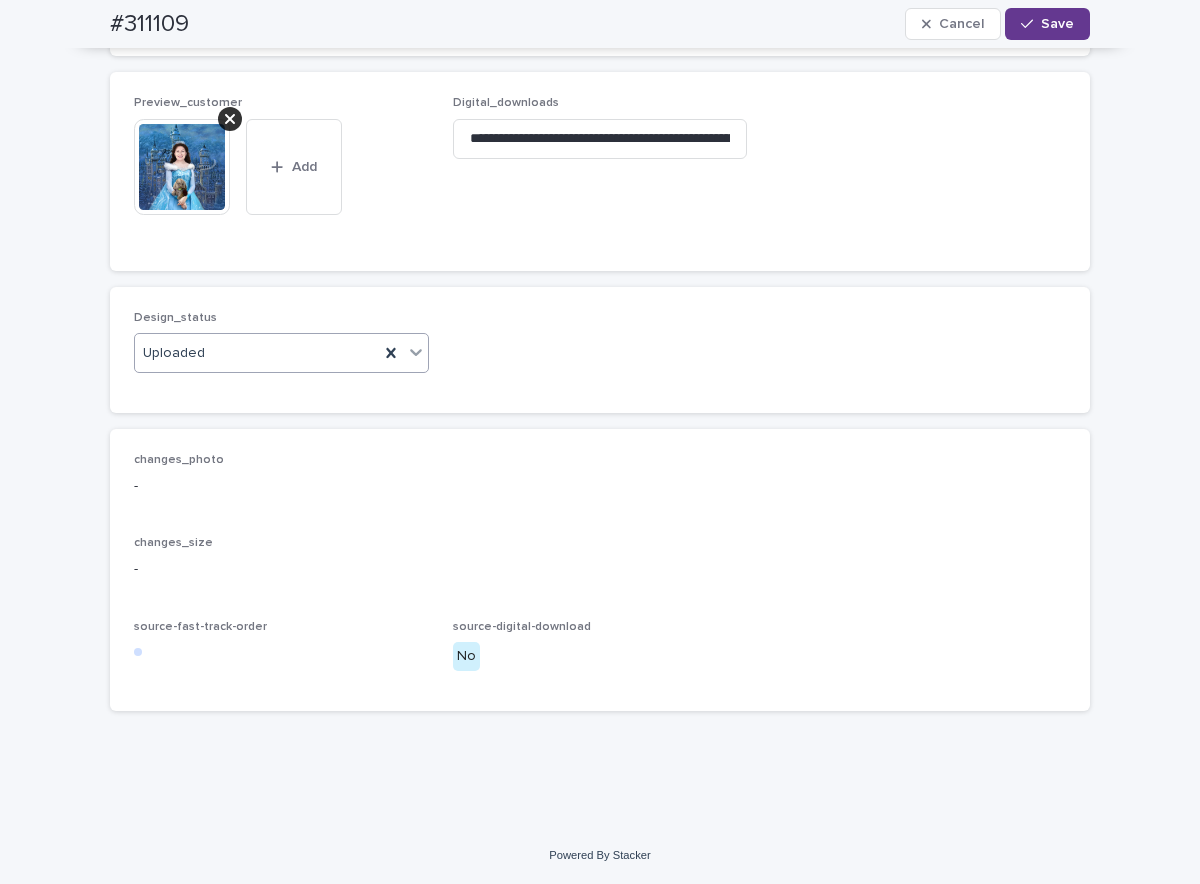 drag, startPoint x: 1058, startPoint y: 26, endPoint x: 974, endPoint y: 41, distance: 85.32877 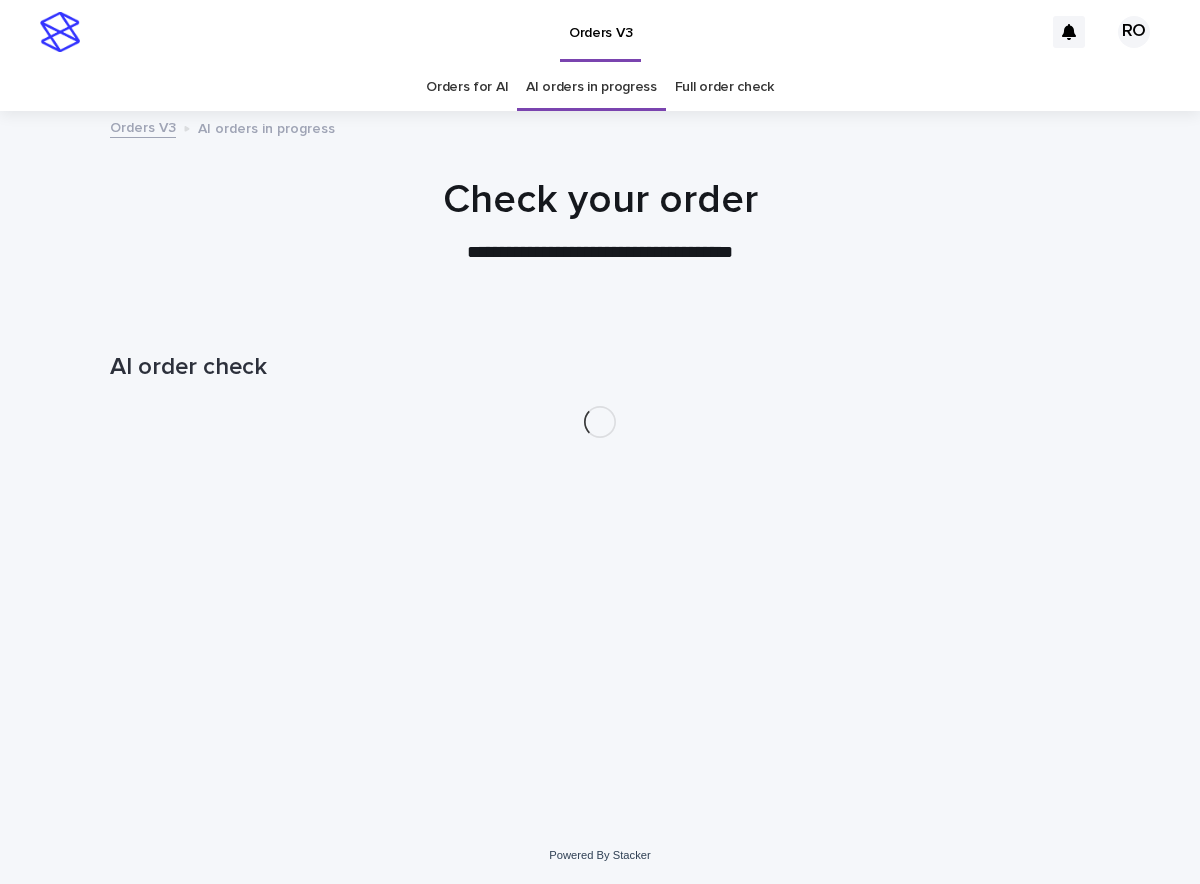 scroll, scrollTop: 0, scrollLeft: 0, axis: both 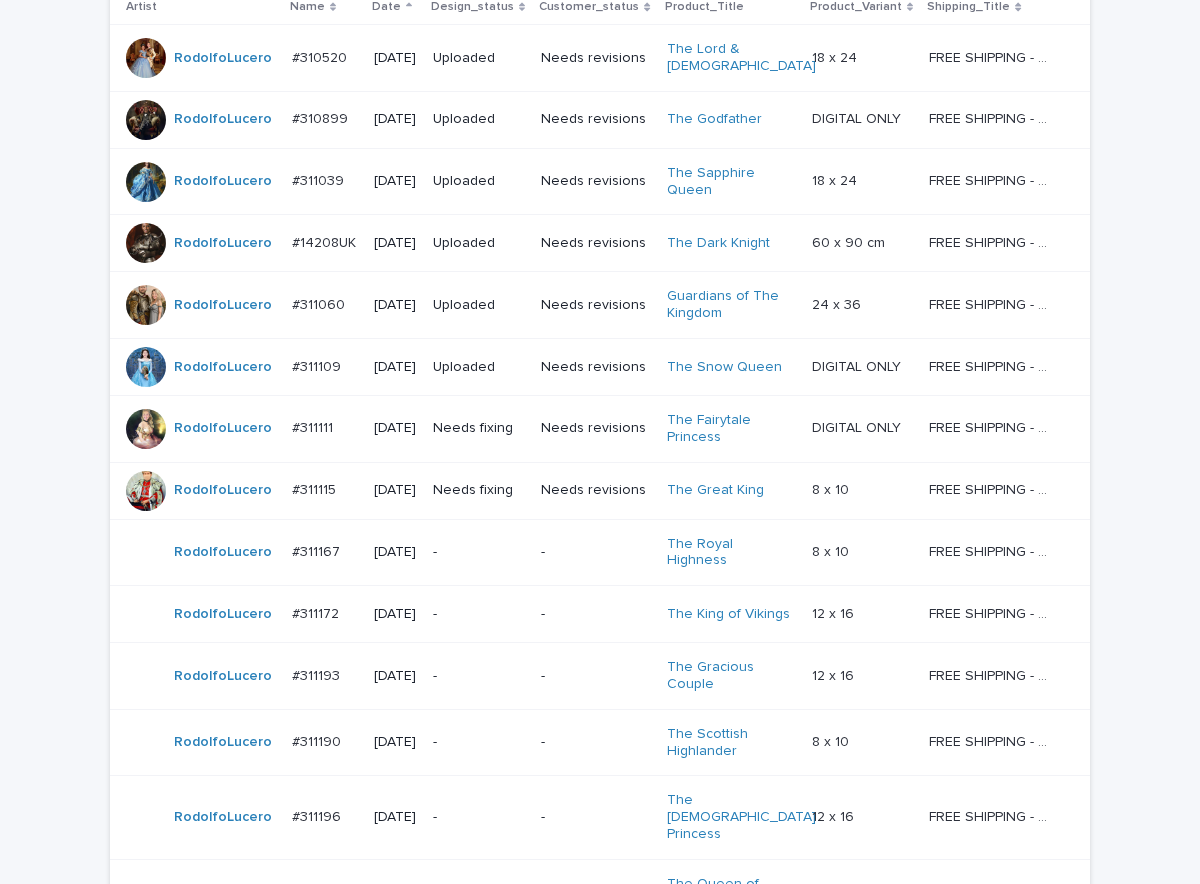 click on "Needs revisions" at bounding box center [596, 428] 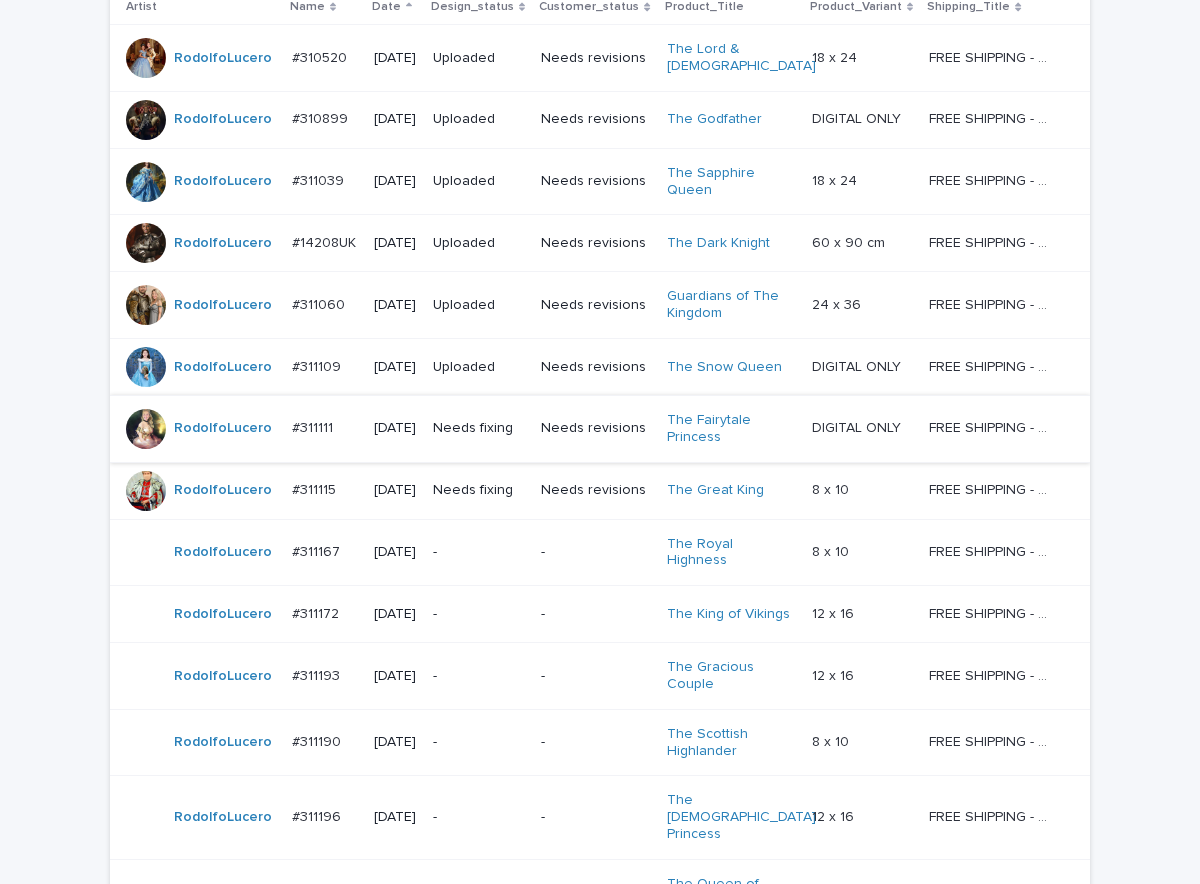 scroll, scrollTop: 0, scrollLeft: 0, axis: both 